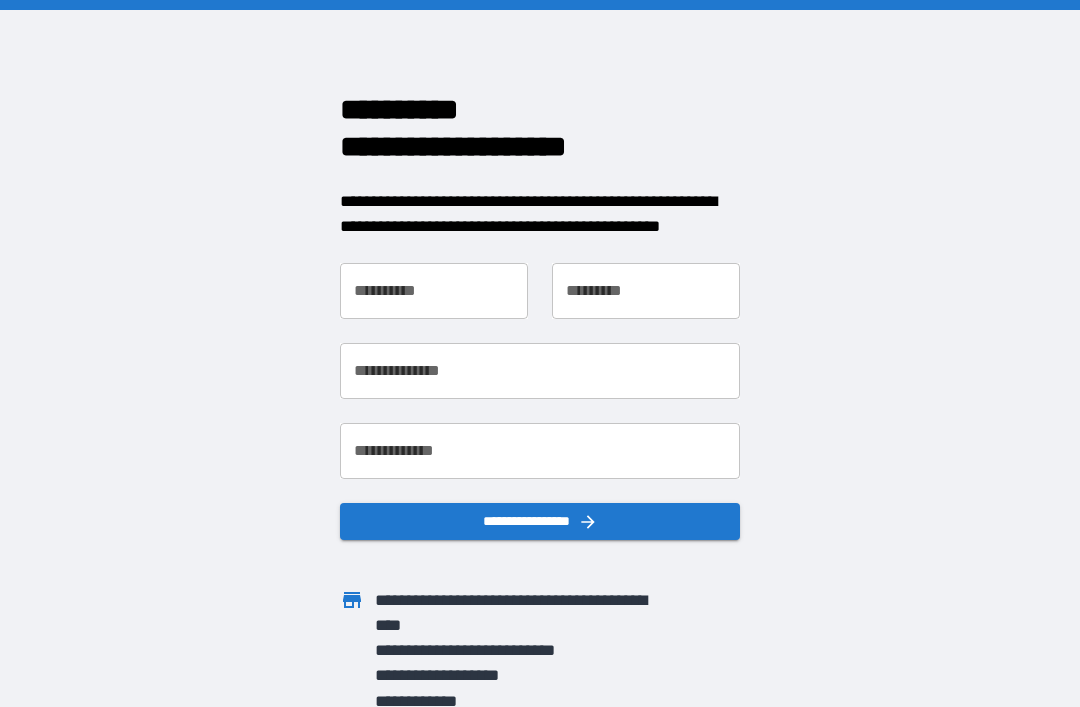 scroll, scrollTop: 0, scrollLeft: 0, axis: both 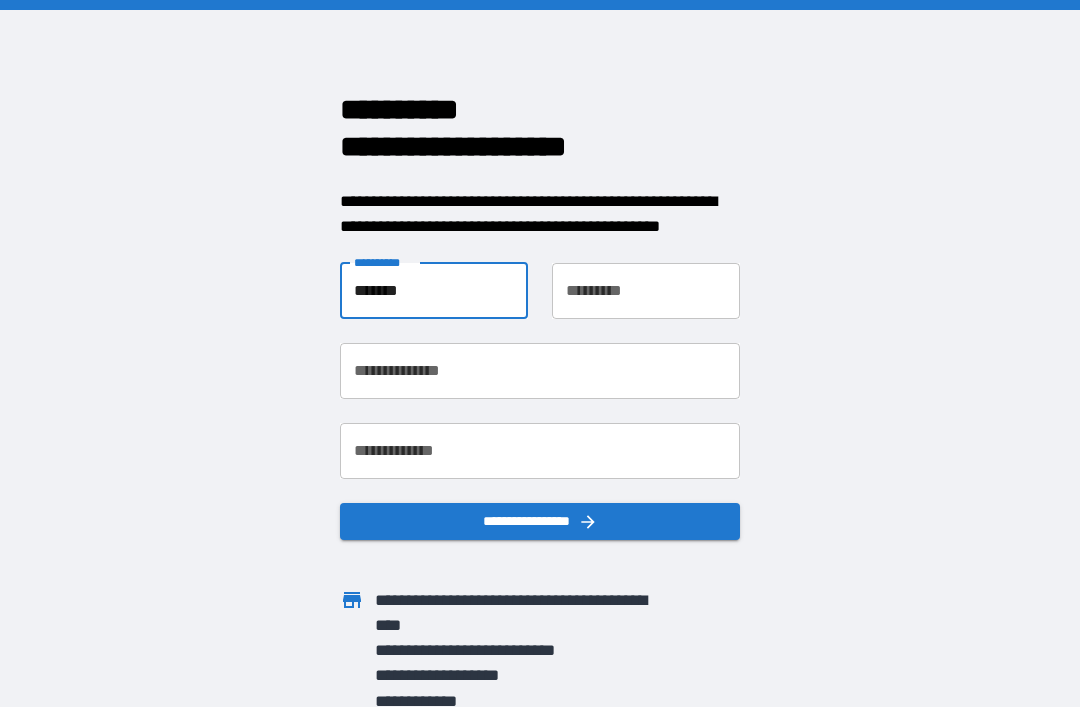 type on "*******" 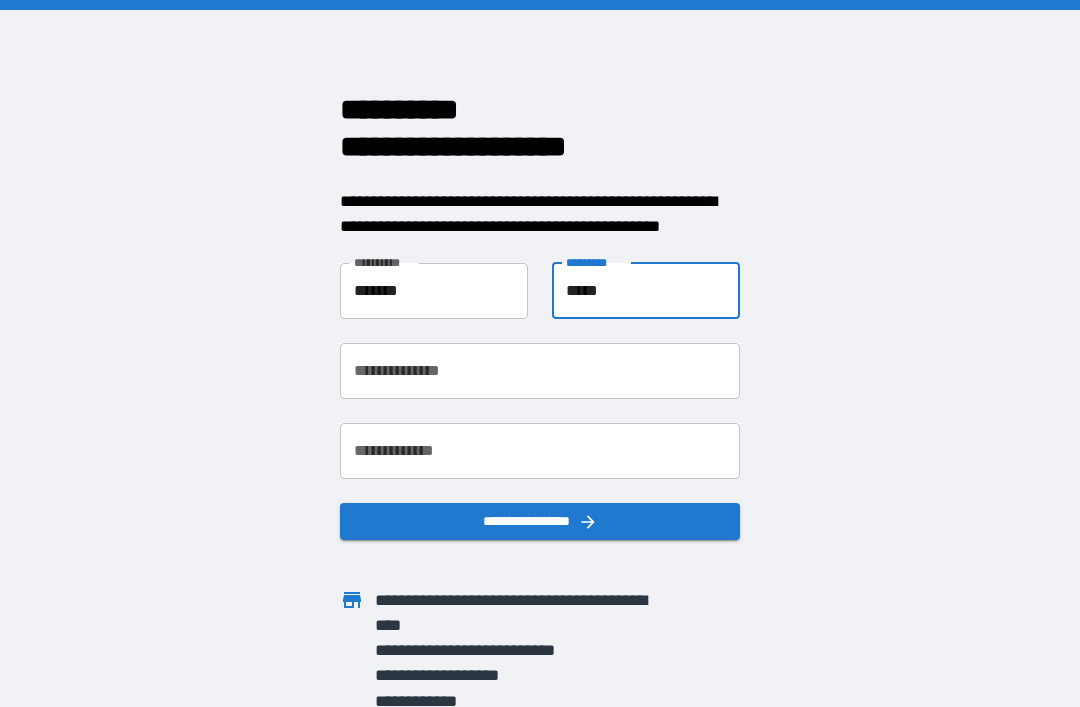 type on "*****" 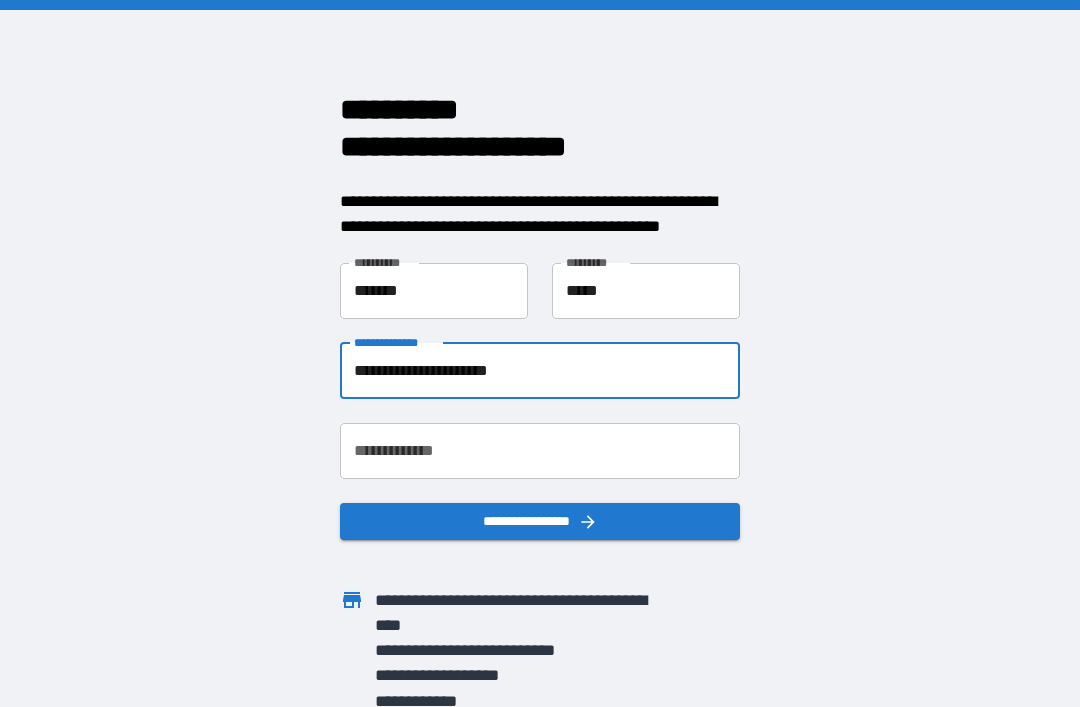 type on "**********" 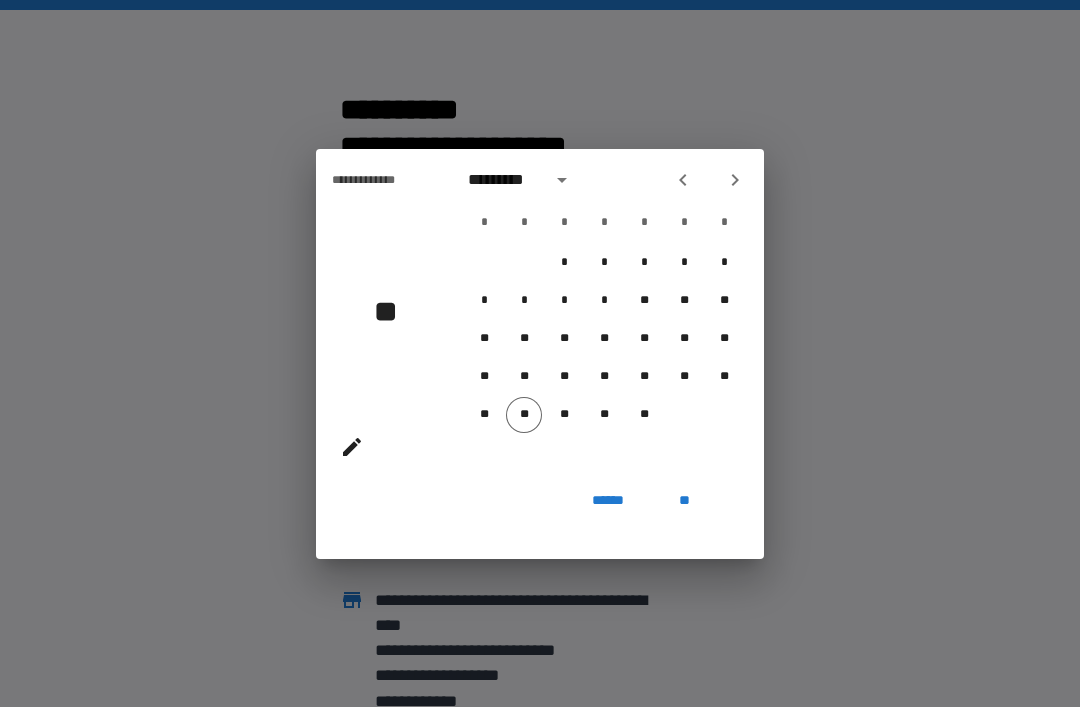 click 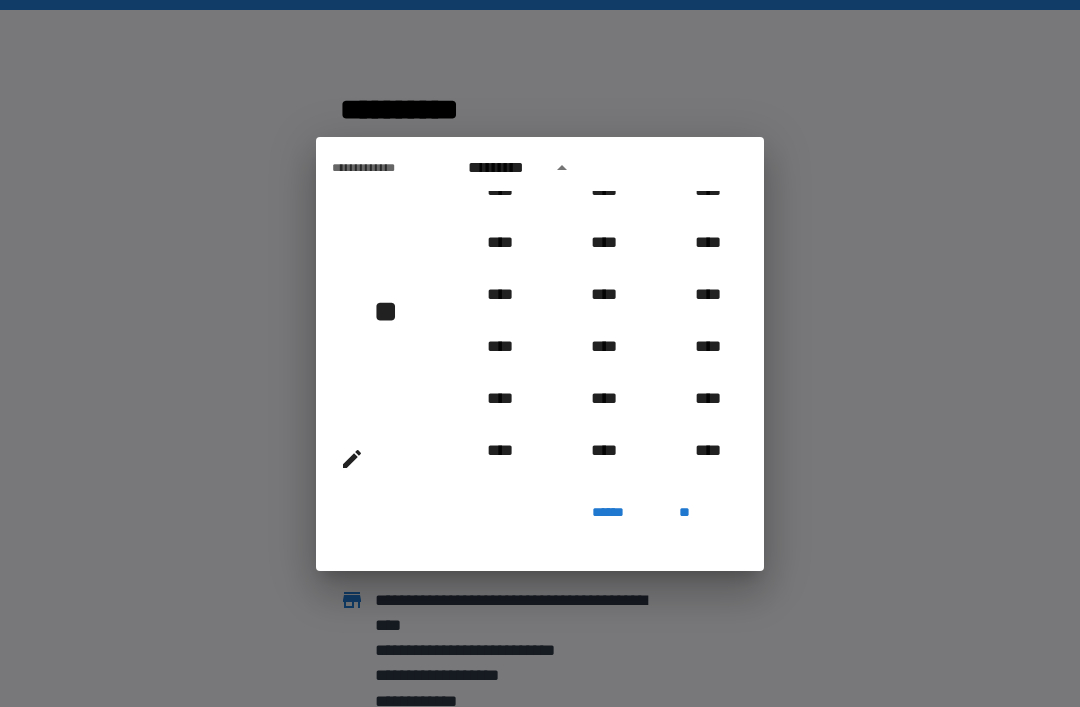 scroll, scrollTop: 1793, scrollLeft: 0, axis: vertical 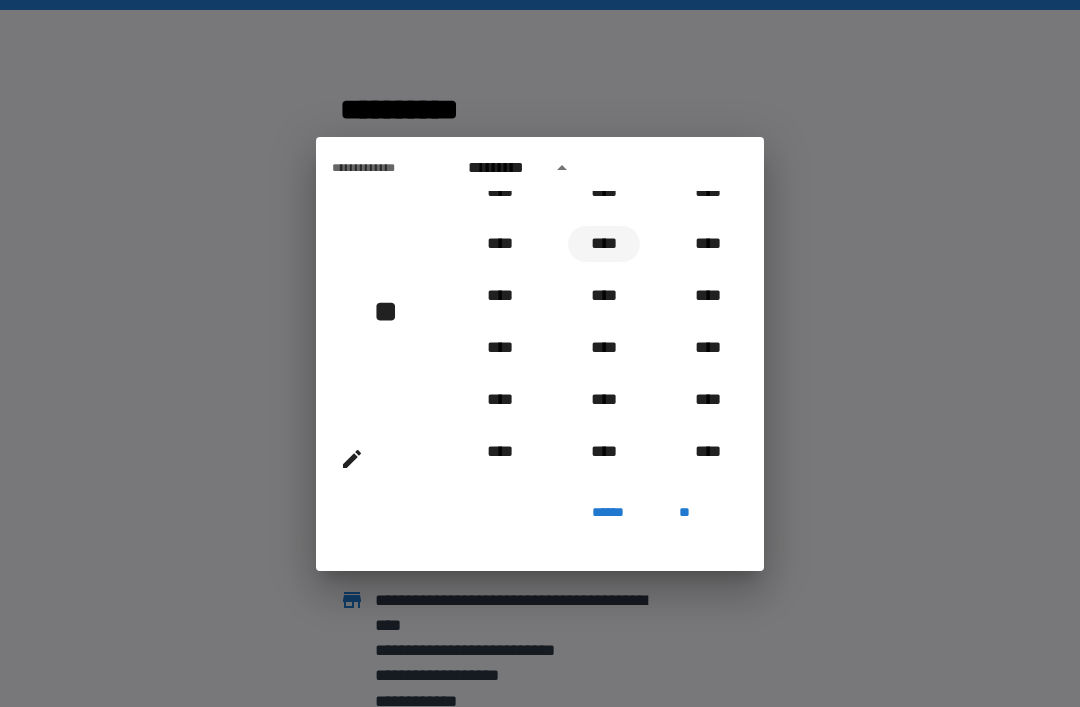 click on "****" at bounding box center [604, 244] 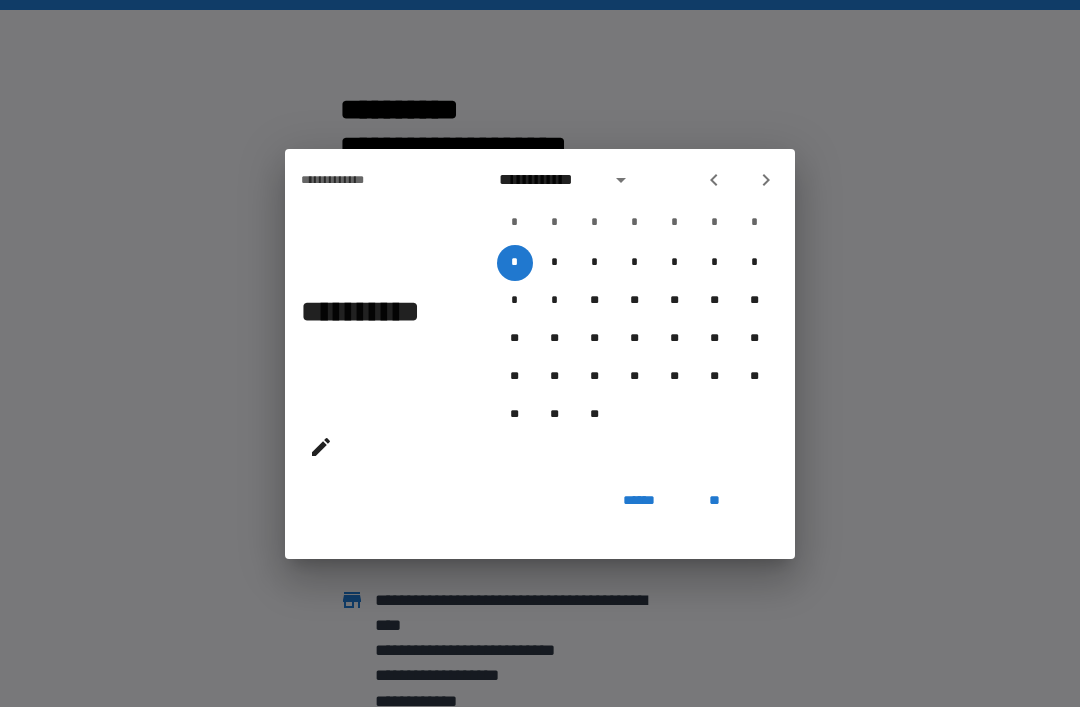 click 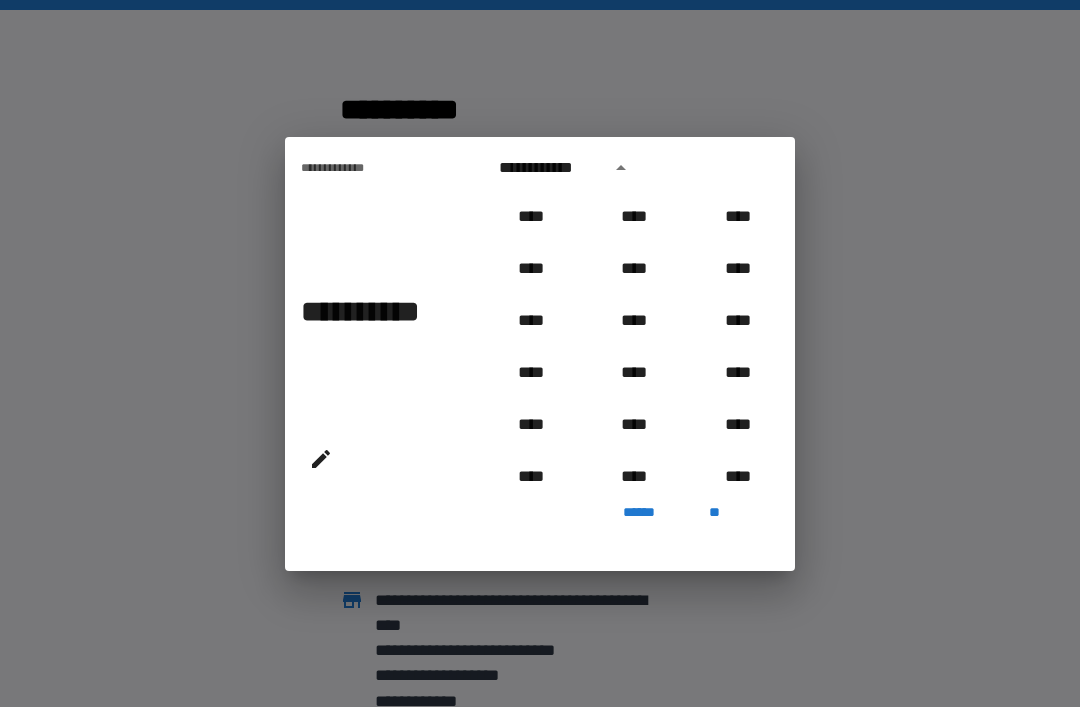 scroll, scrollTop: 1694, scrollLeft: 0, axis: vertical 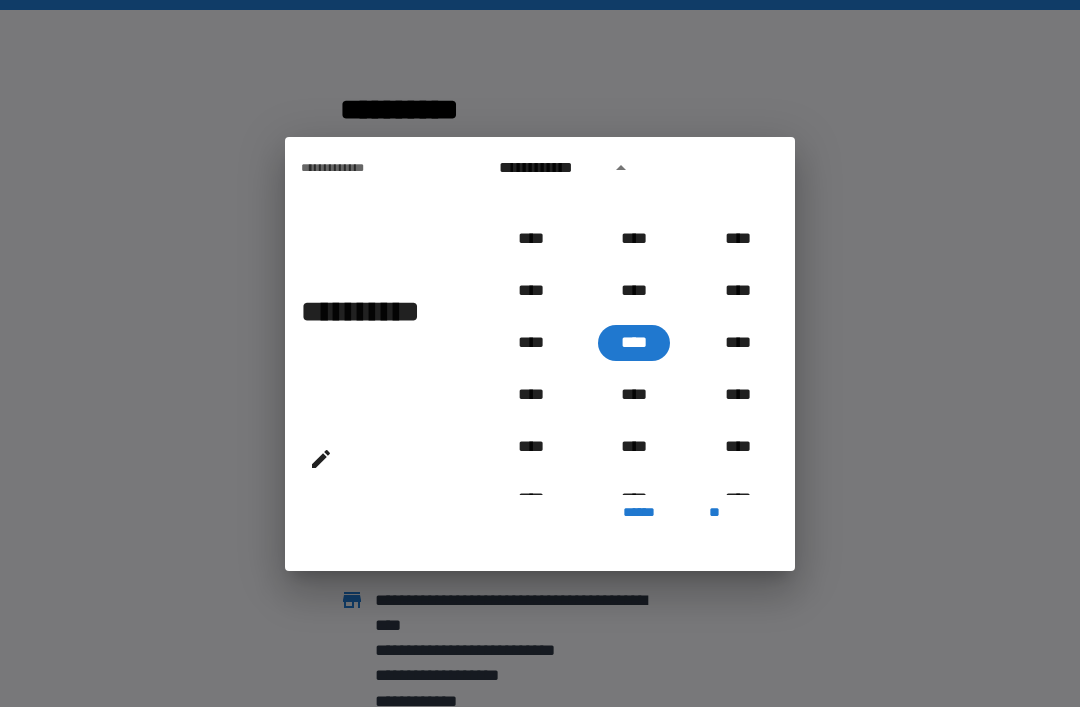 click on "****" at bounding box center (634, 343) 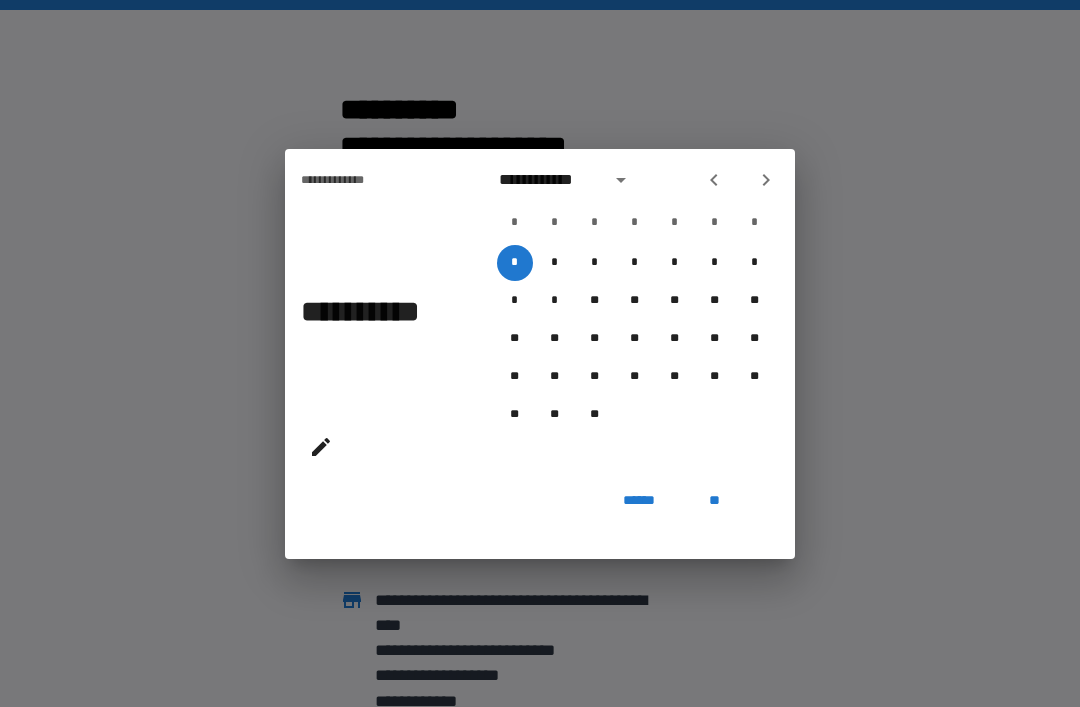click 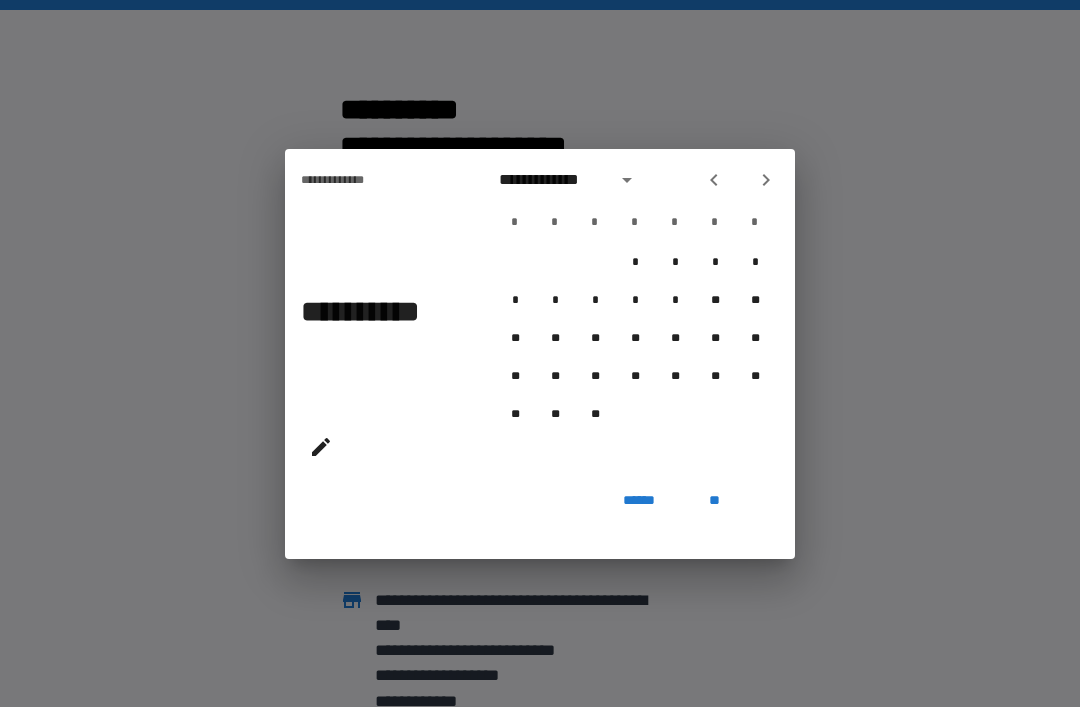 click 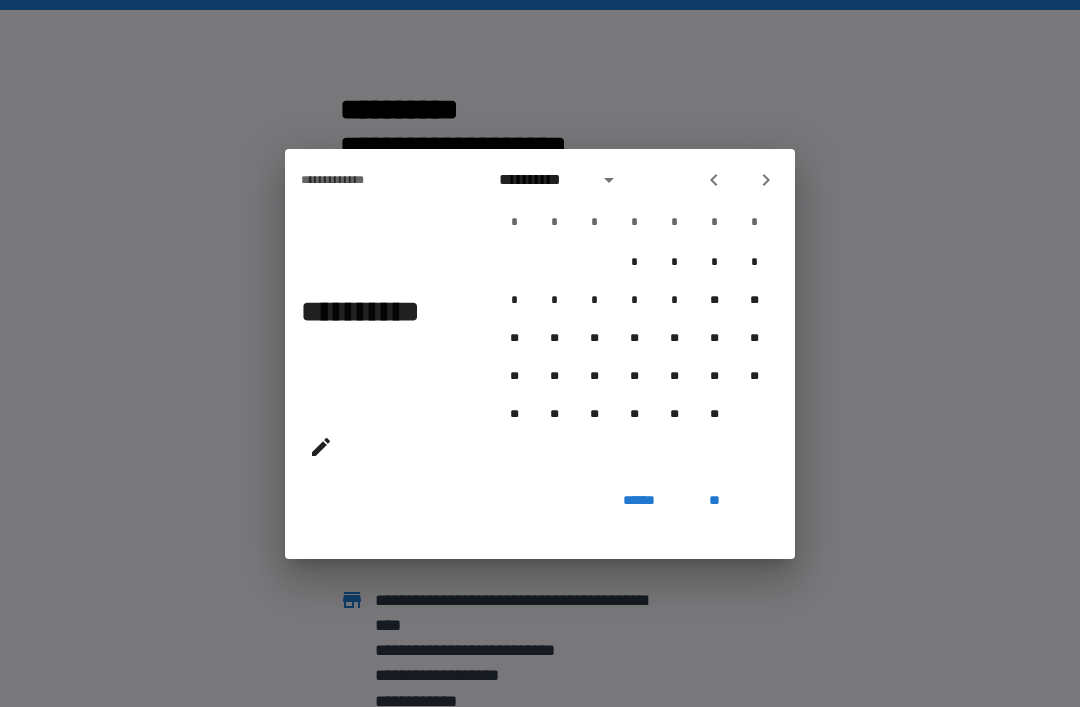 click 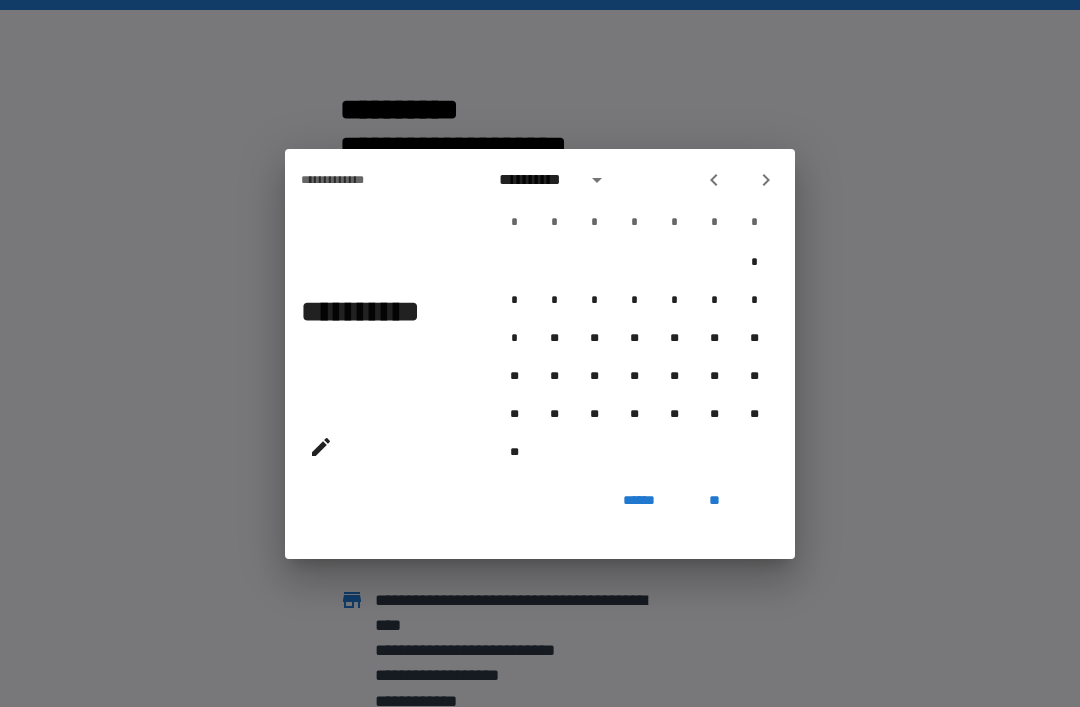 click 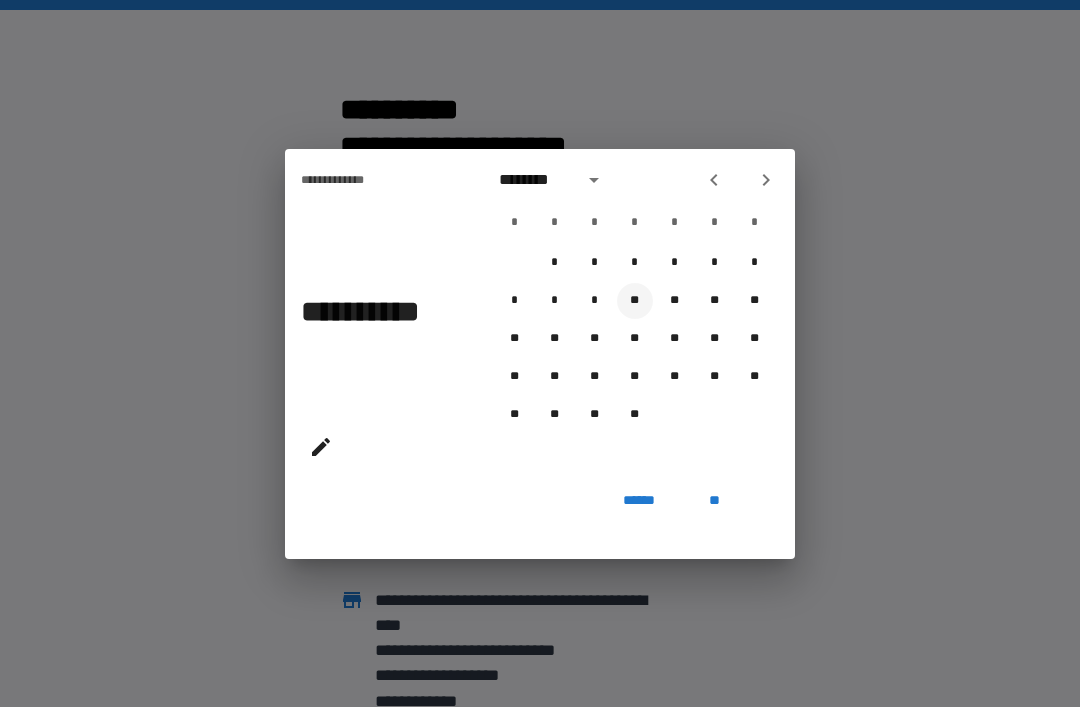 click on "**" at bounding box center (635, 301) 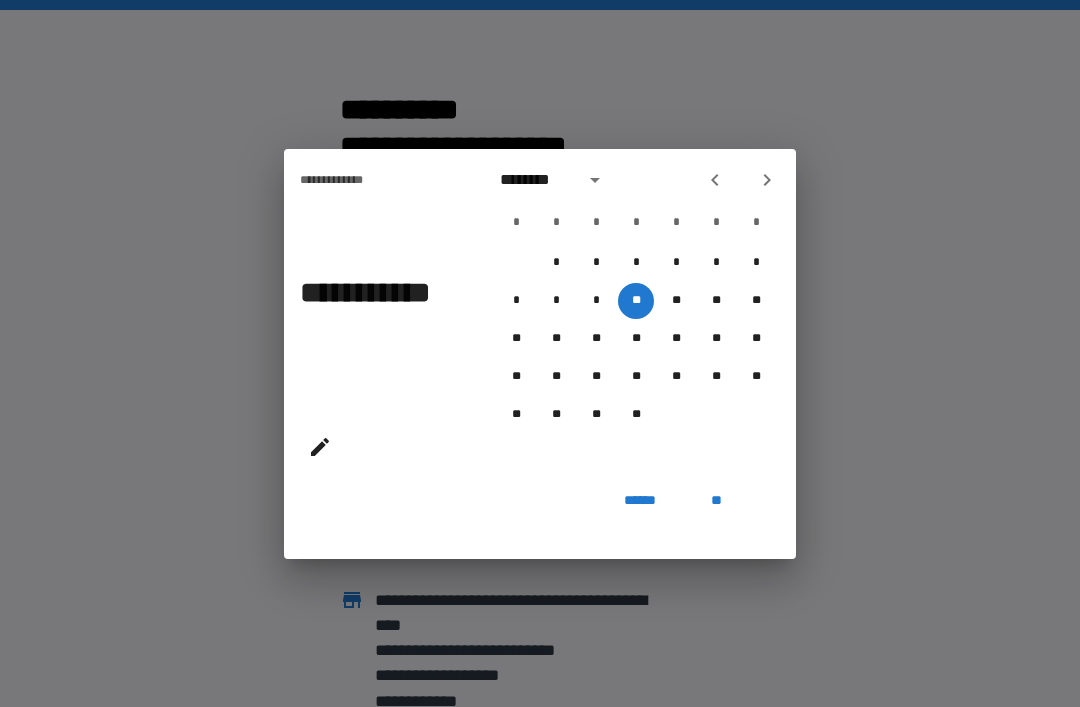 click on "**" at bounding box center [716, 501] 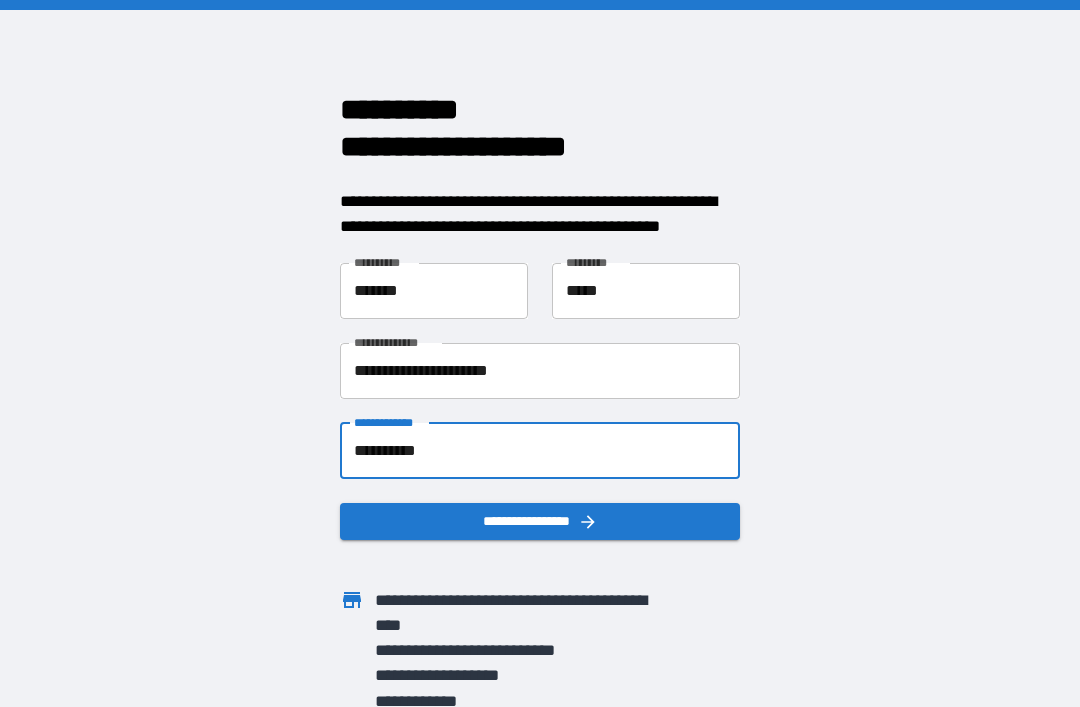 click on "**********" at bounding box center [540, 521] 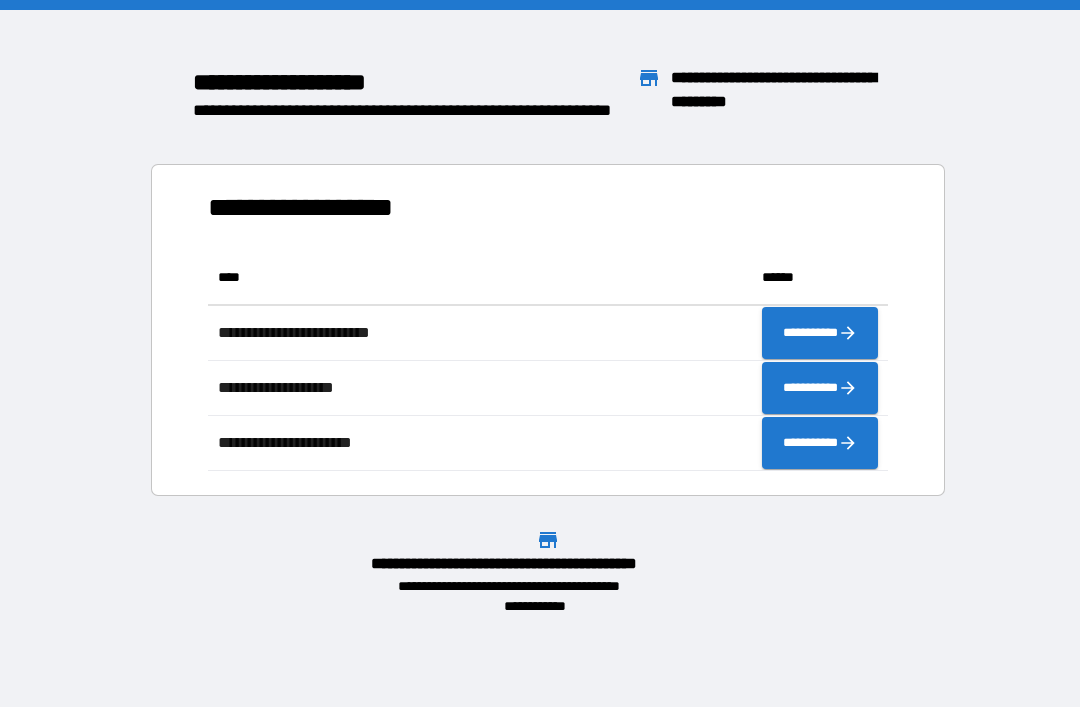 scroll, scrollTop: 1, scrollLeft: 1, axis: both 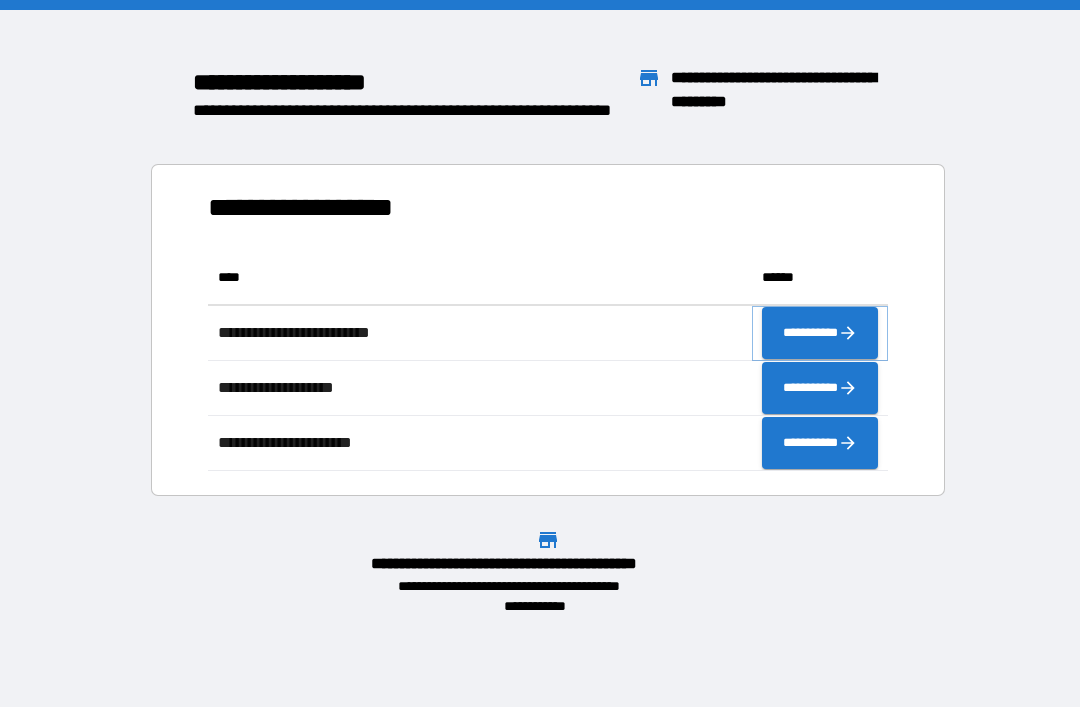 click on "**********" at bounding box center [820, 333] 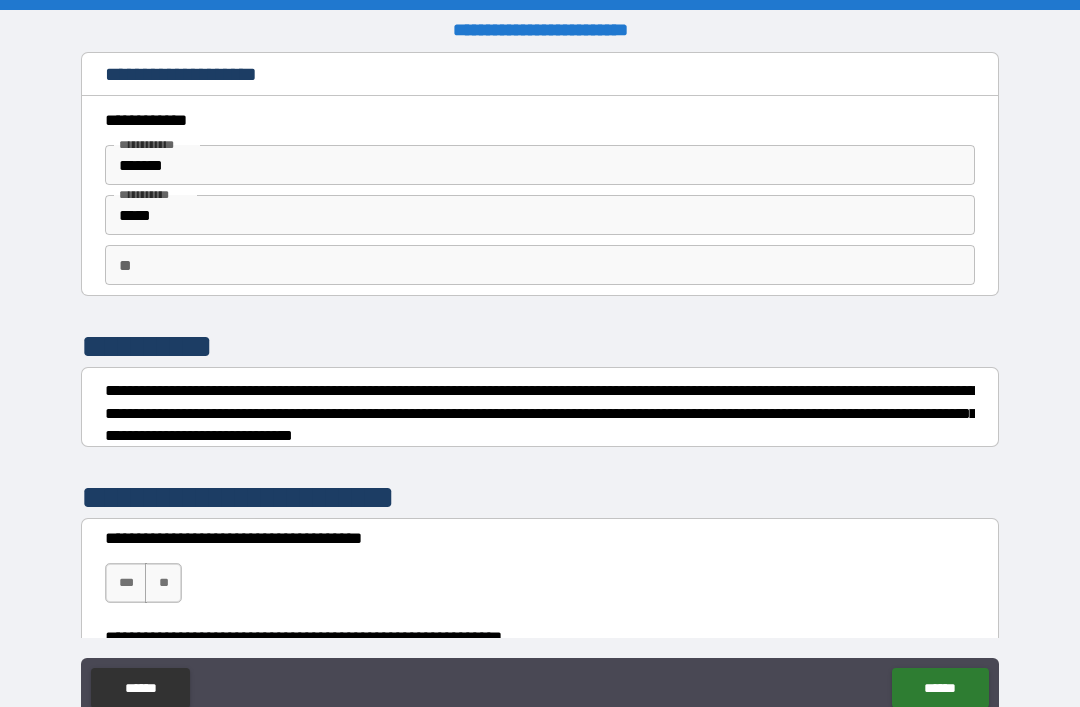 click on "**" at bounding box center [540, 265] 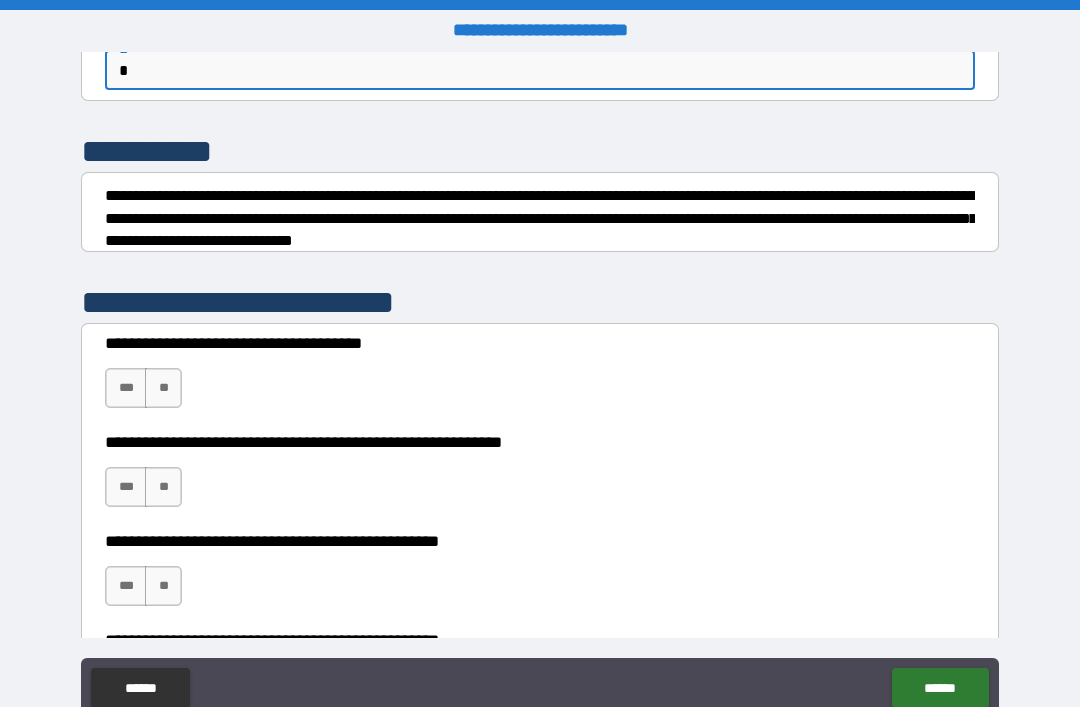 scroll, scrollTop: 198, scrollLeft: 0, axis: vertical 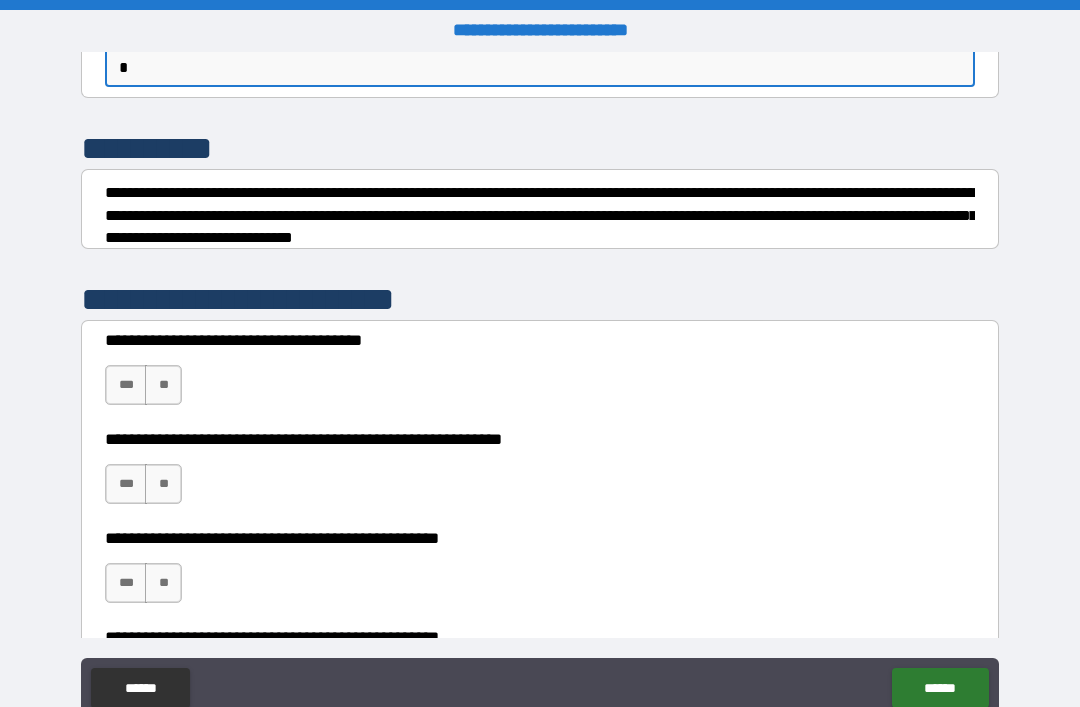 type on "*" 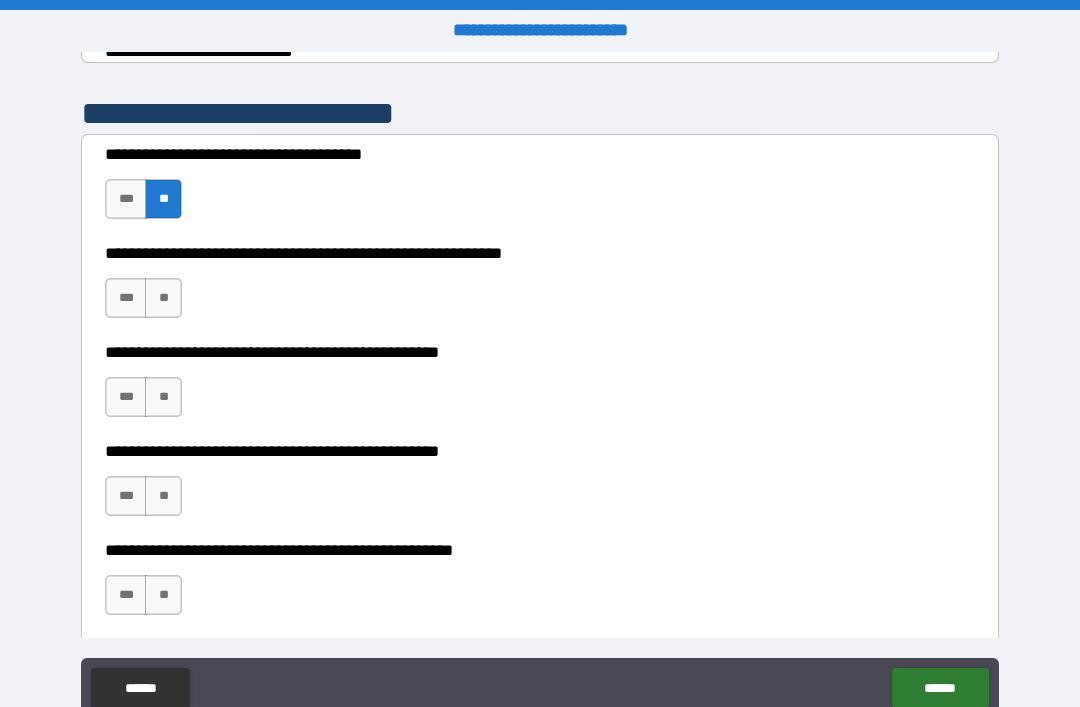 scroll, scrollTop: 387, scrollLeft: 0, axis: vertical 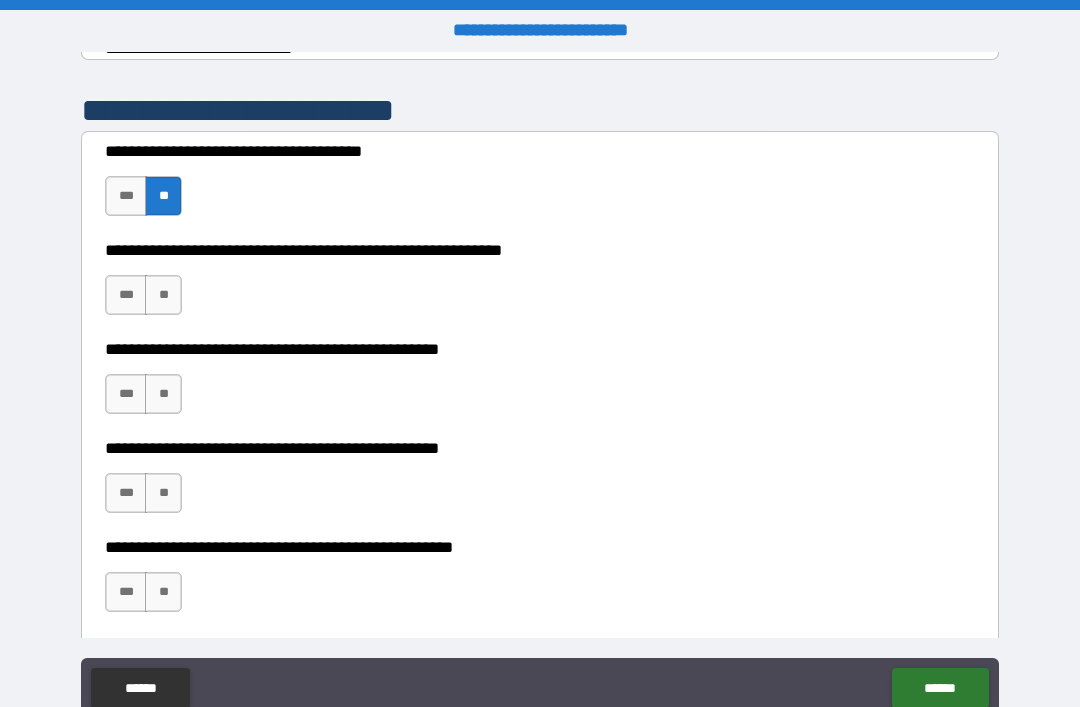 click on "**" at bounding box center [163, 295] 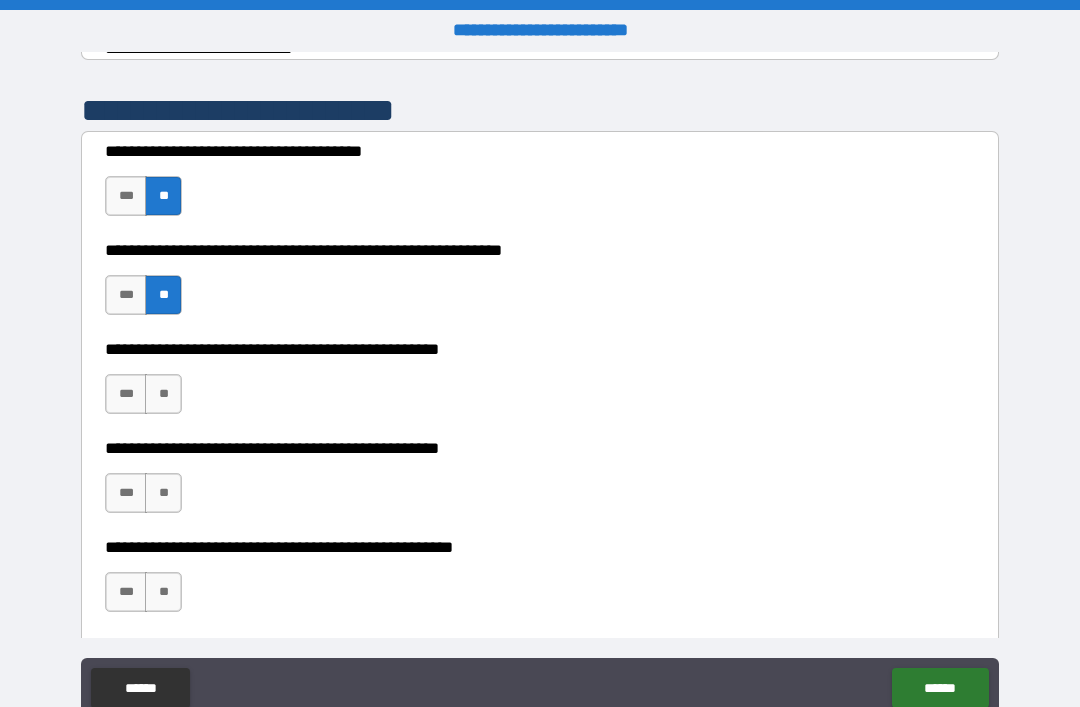 click on "**" at bounding box center (163, 394) 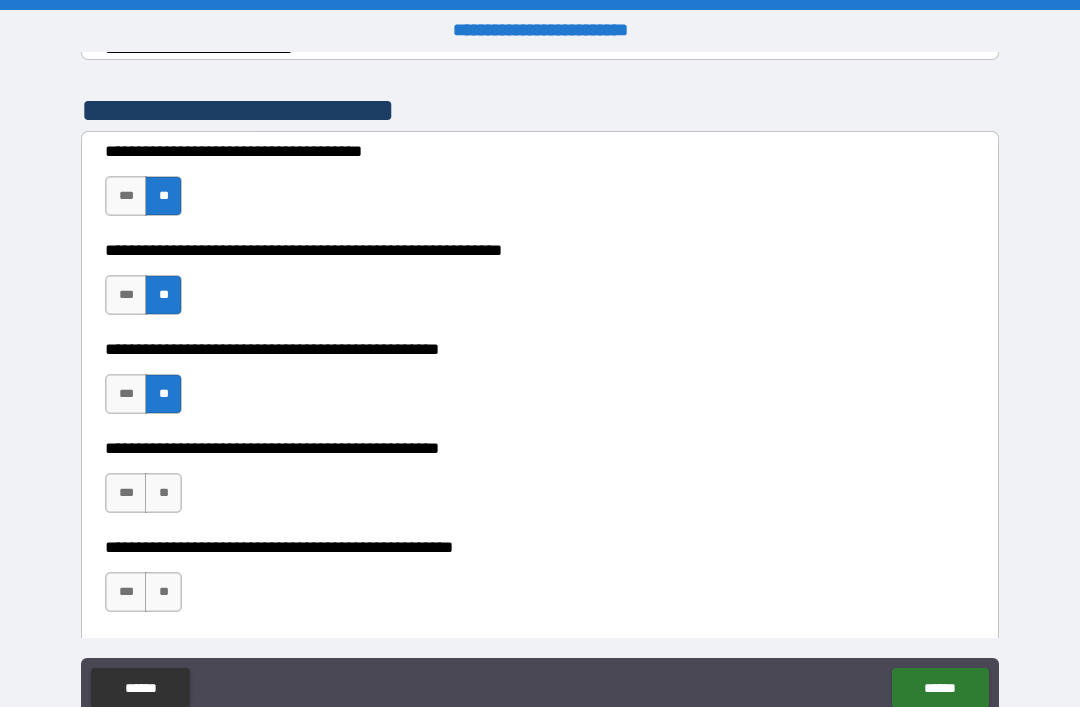 click on "***" at bounding box center [126, 493] 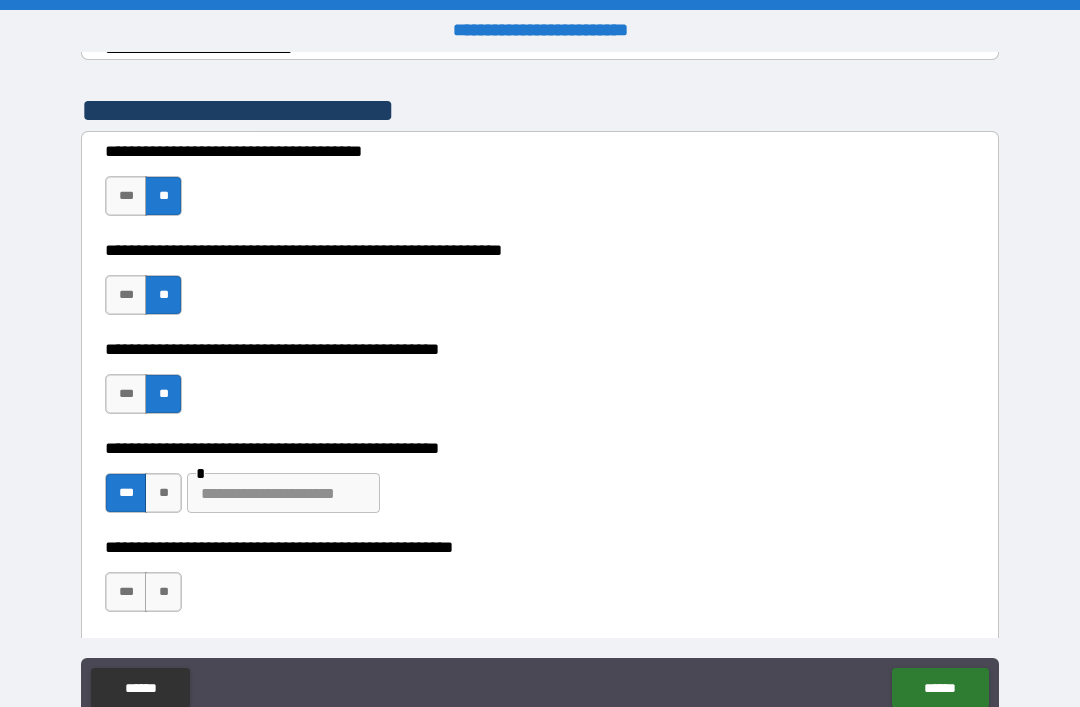 click at bounding box center [283, 493] 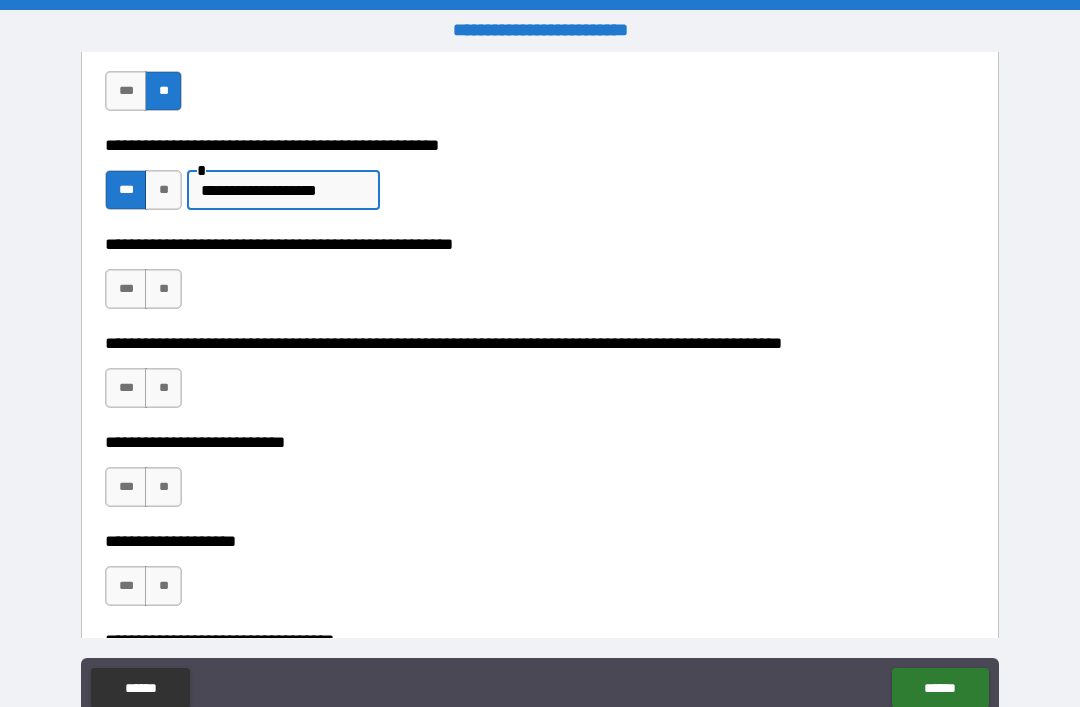 scroll, scrollTop: 697, scrollLeft: 0, axis: vertical 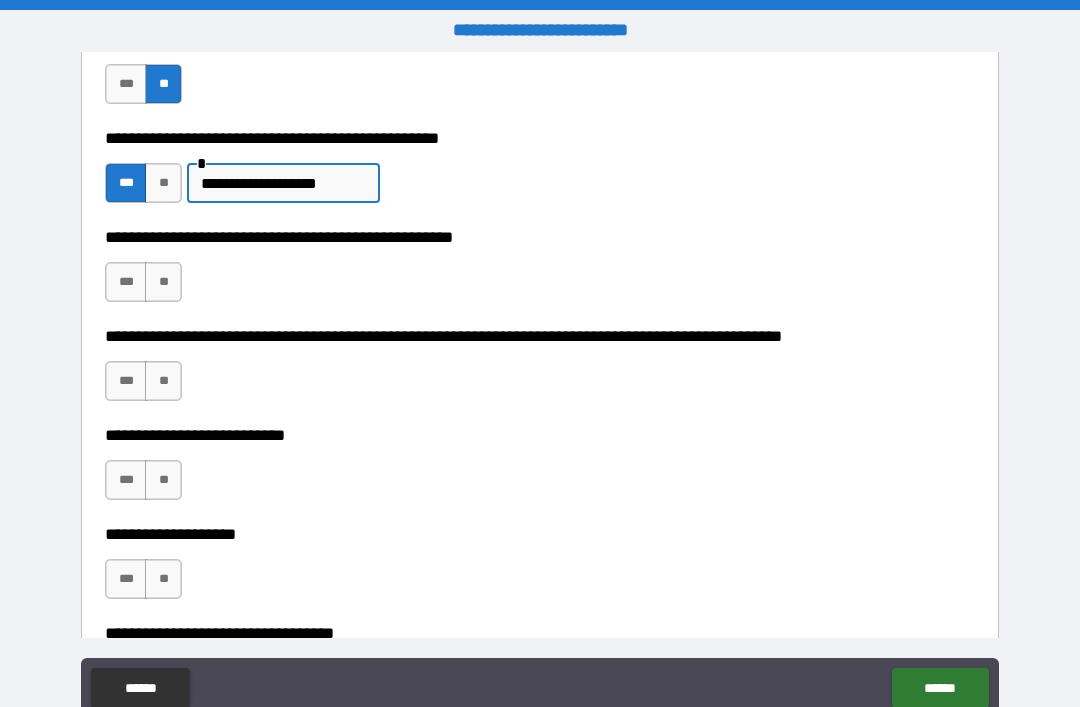 type on "**********" 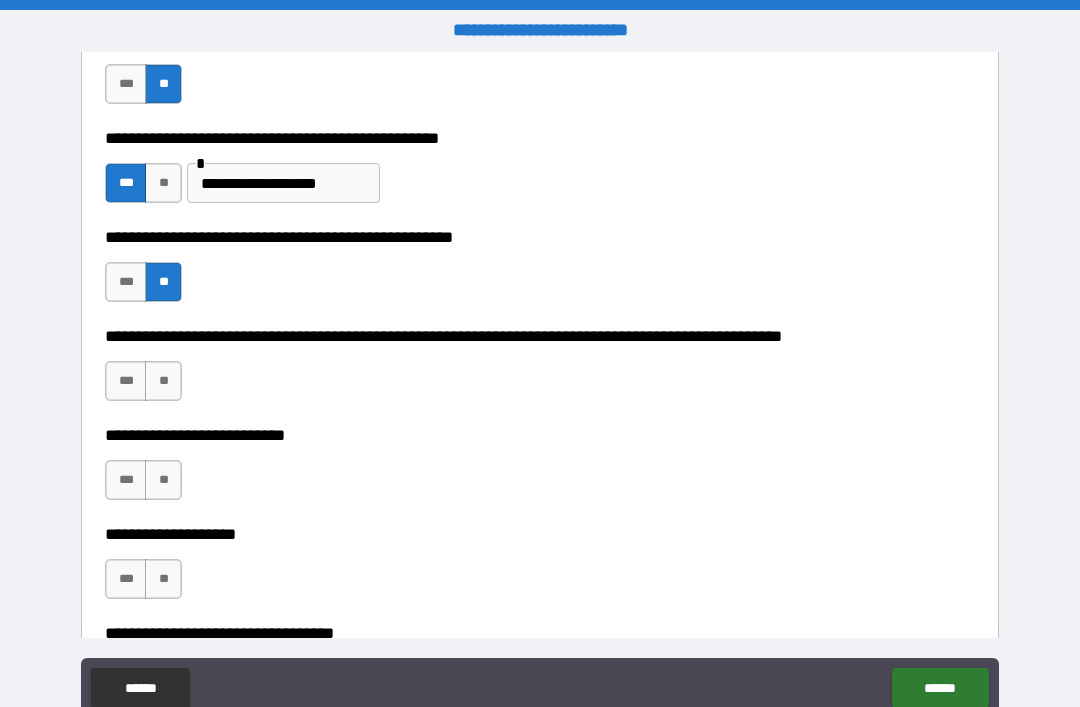 click on "**" at bounding box center [163, 381] 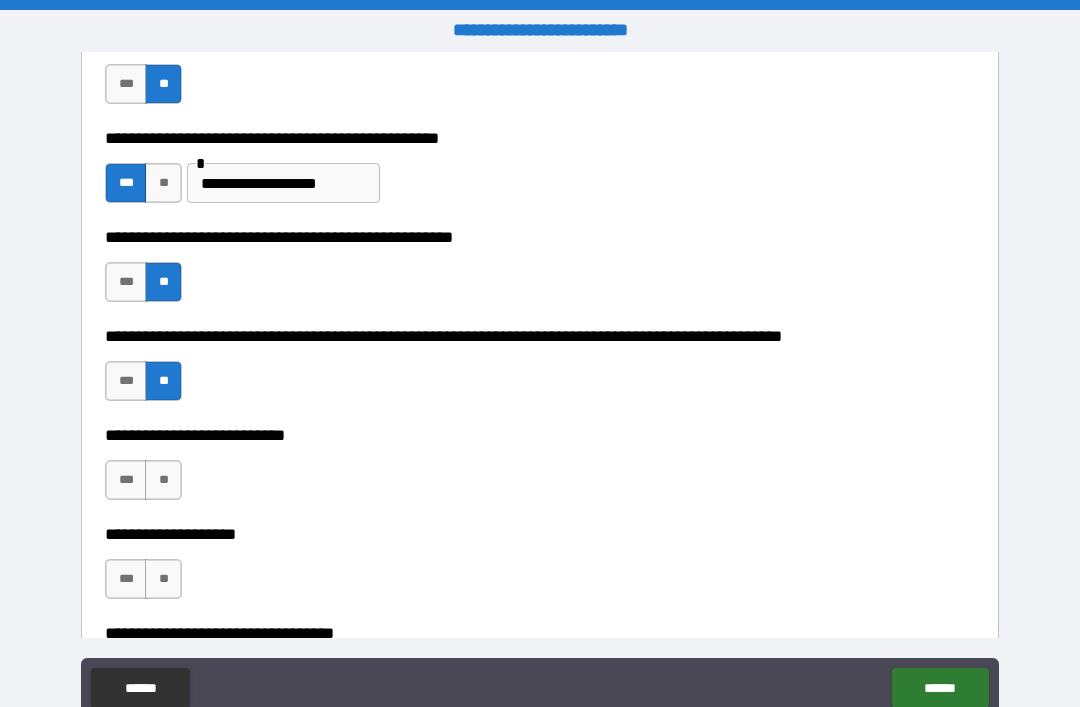 click on "**" at bounding box center [163, 480] 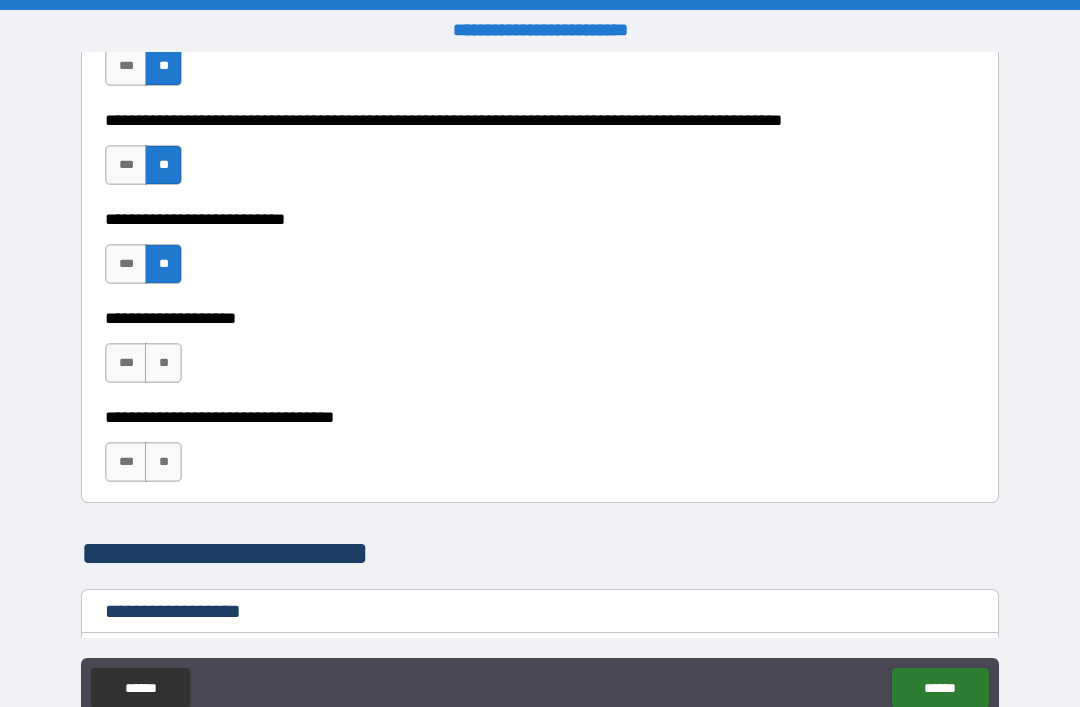 scroll, scrollTop: 914, scrollLeft: 0, axis: vertical 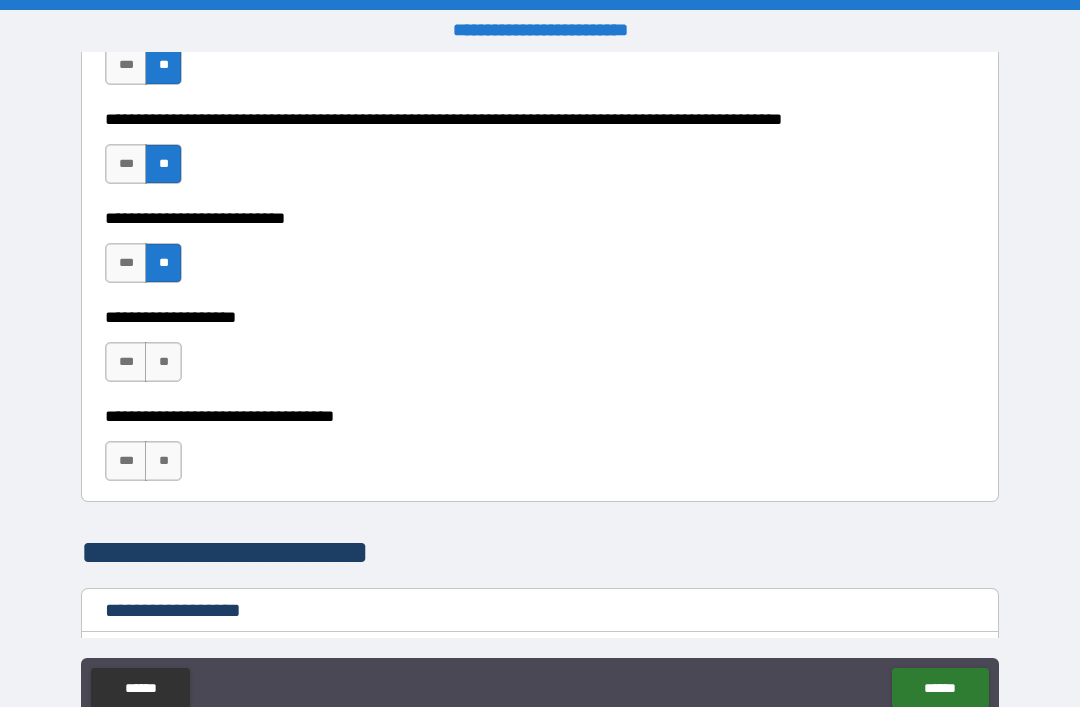 click on "**" at bounding box center [163, 362] 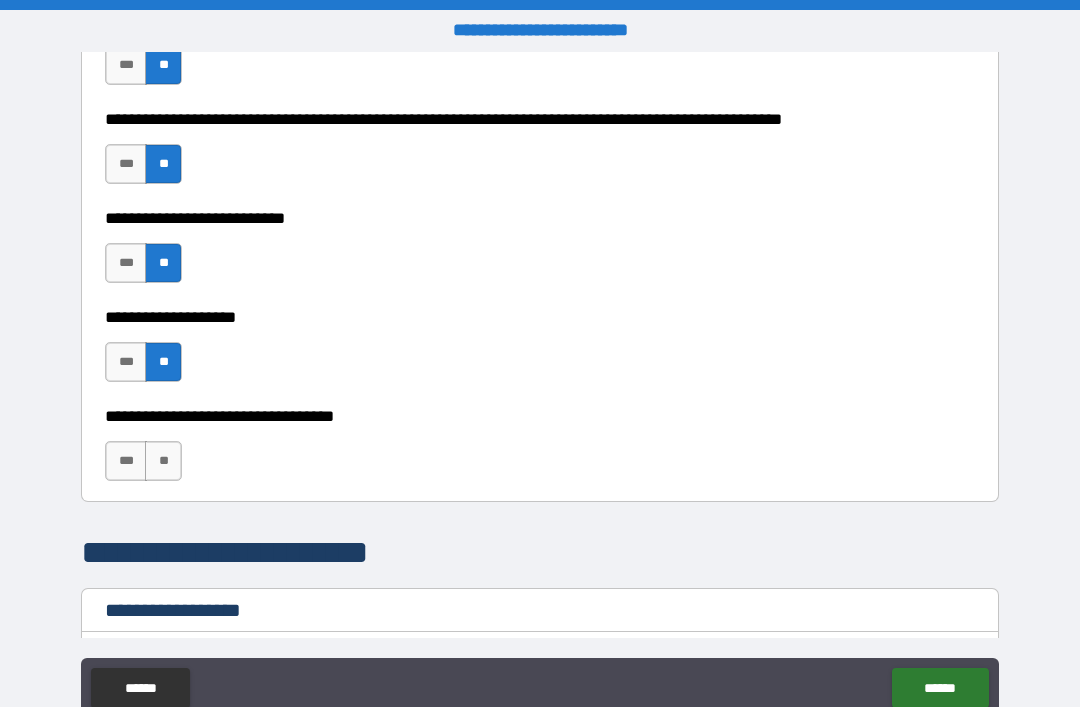 click on "**" at bounding box center (163, 461) 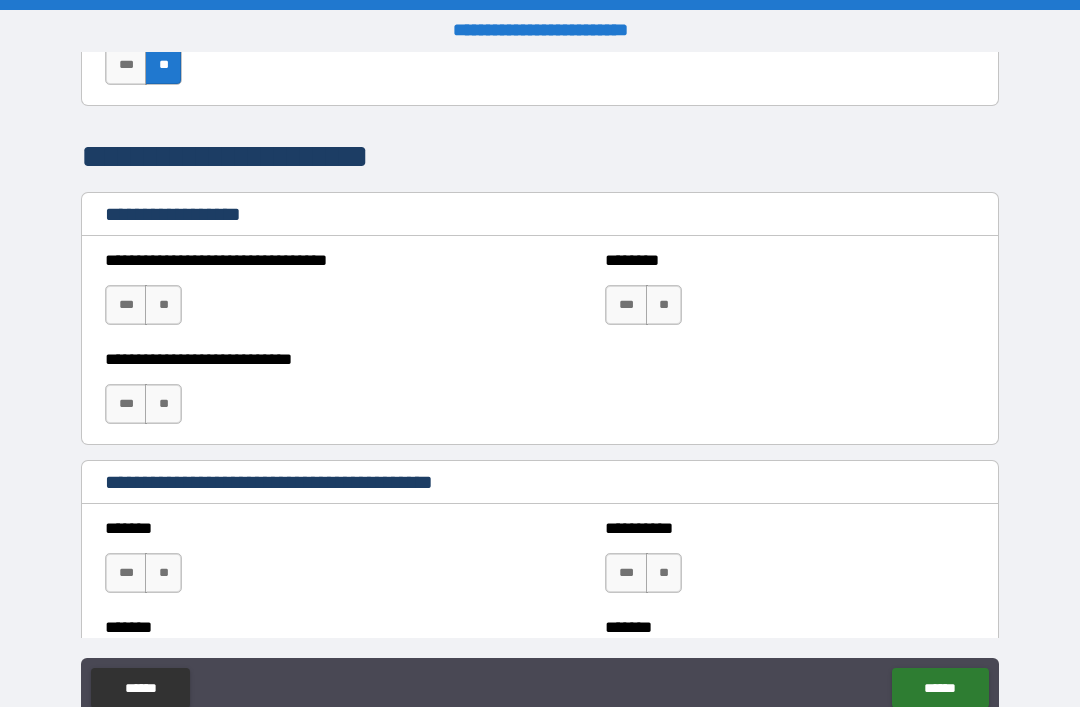 scroll, scrollTop: 1316, scrollLeft: 0, axis: vertical 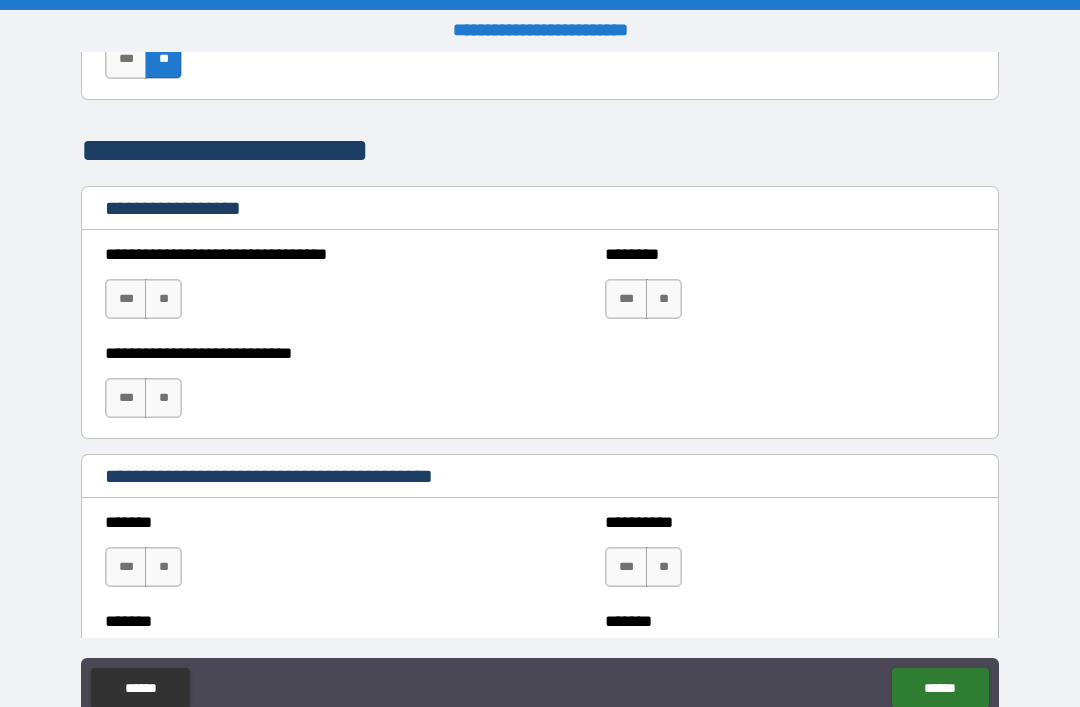 click on "**" at bounding box center (163, 299) 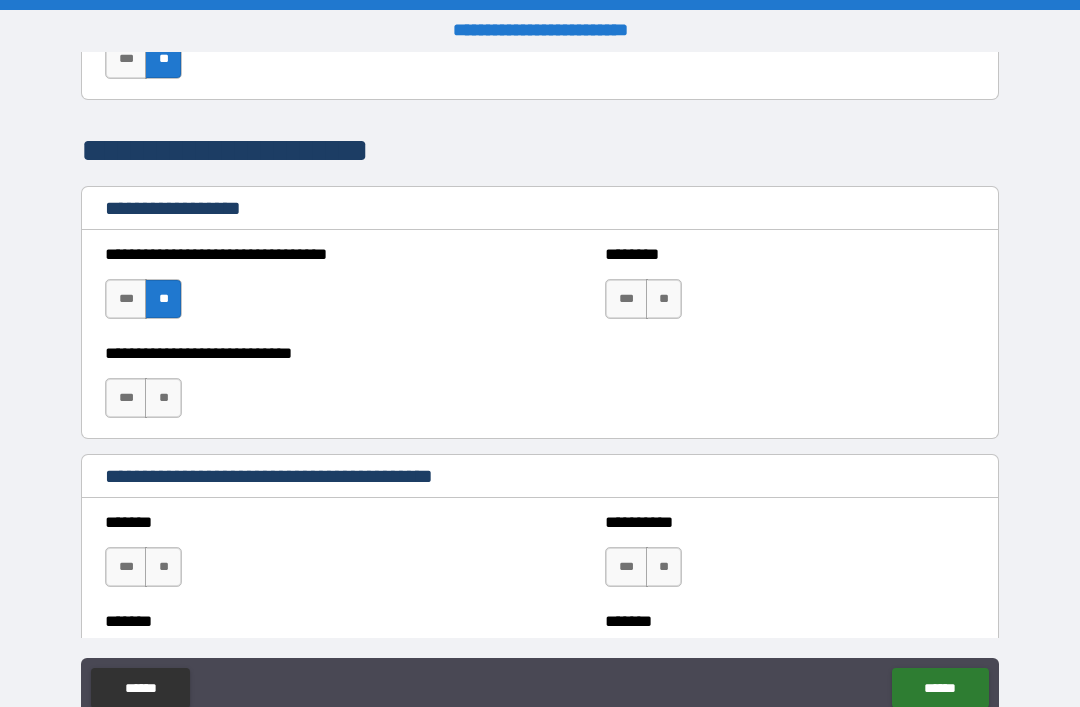 click on "**" at bounding box center (664, 299) 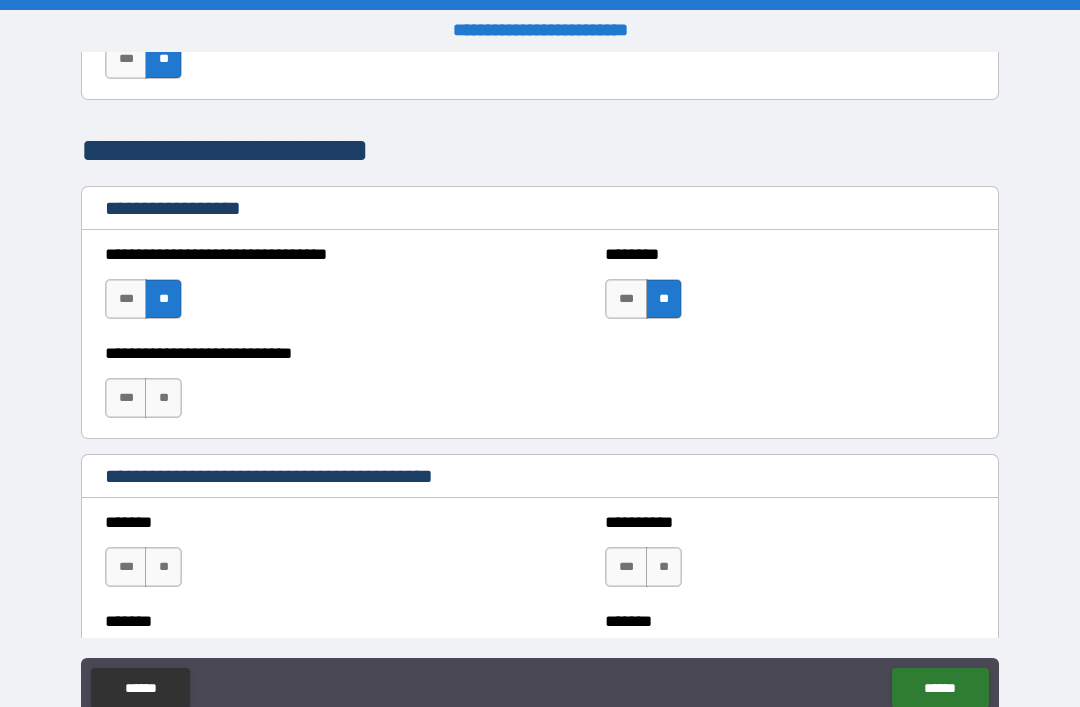 click on "***" at bounding box center [126, 398] 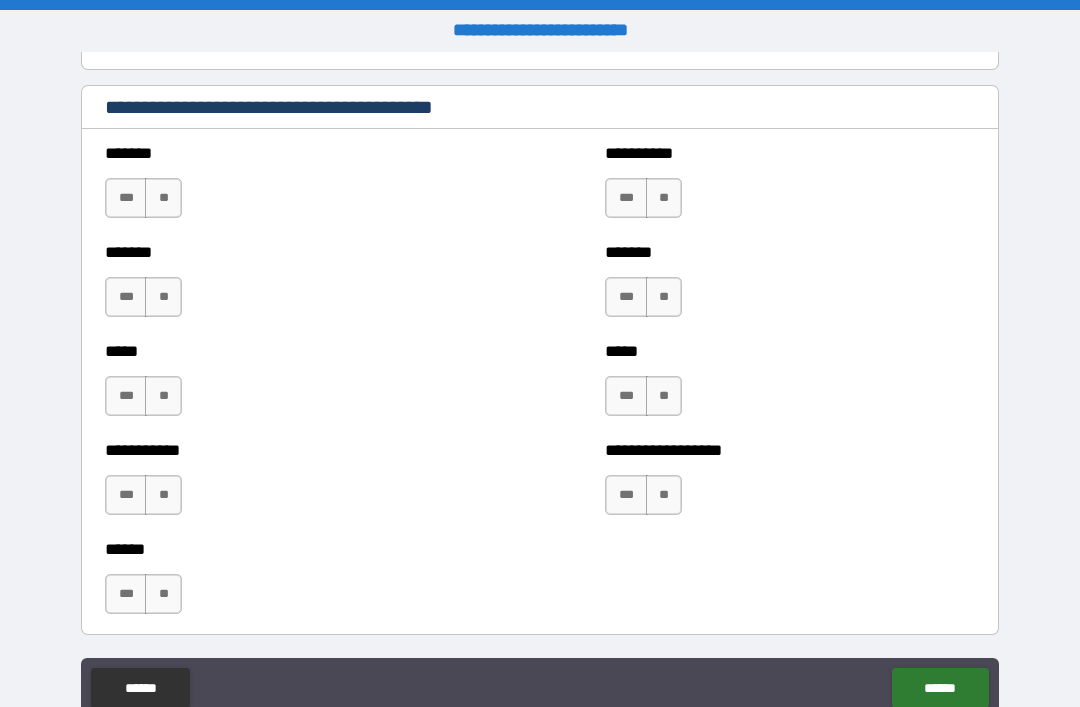 scroll, scrollTop: 1686, scrollLeft: 0, axis: vertical 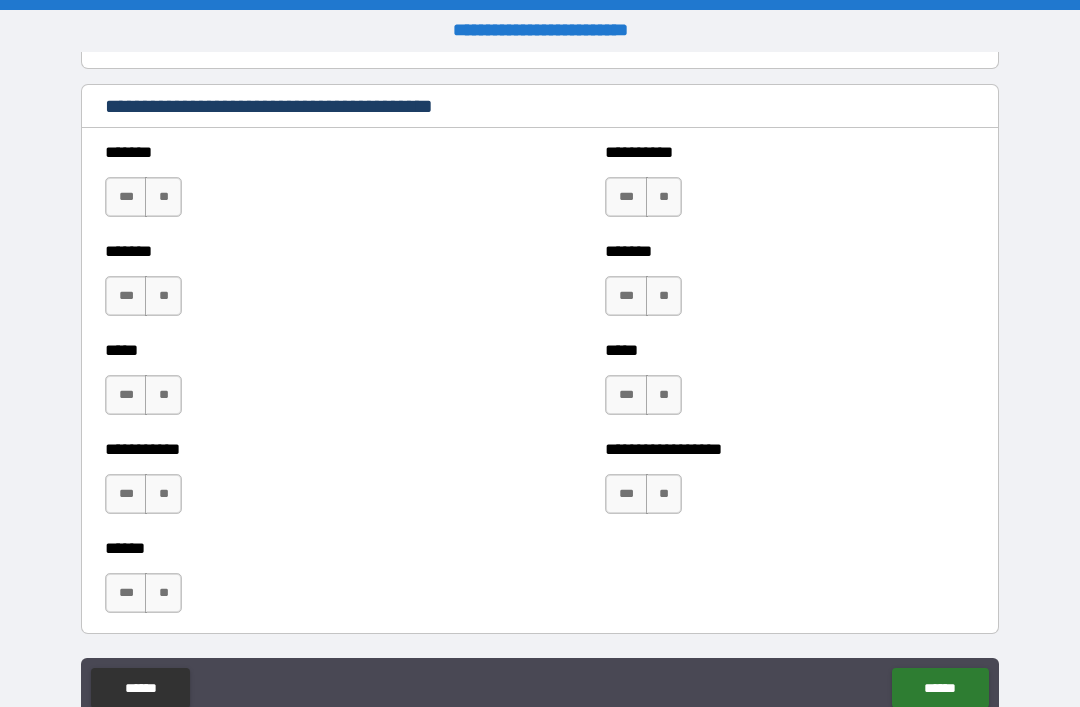 click on "**" at bounding box center (163, 197) 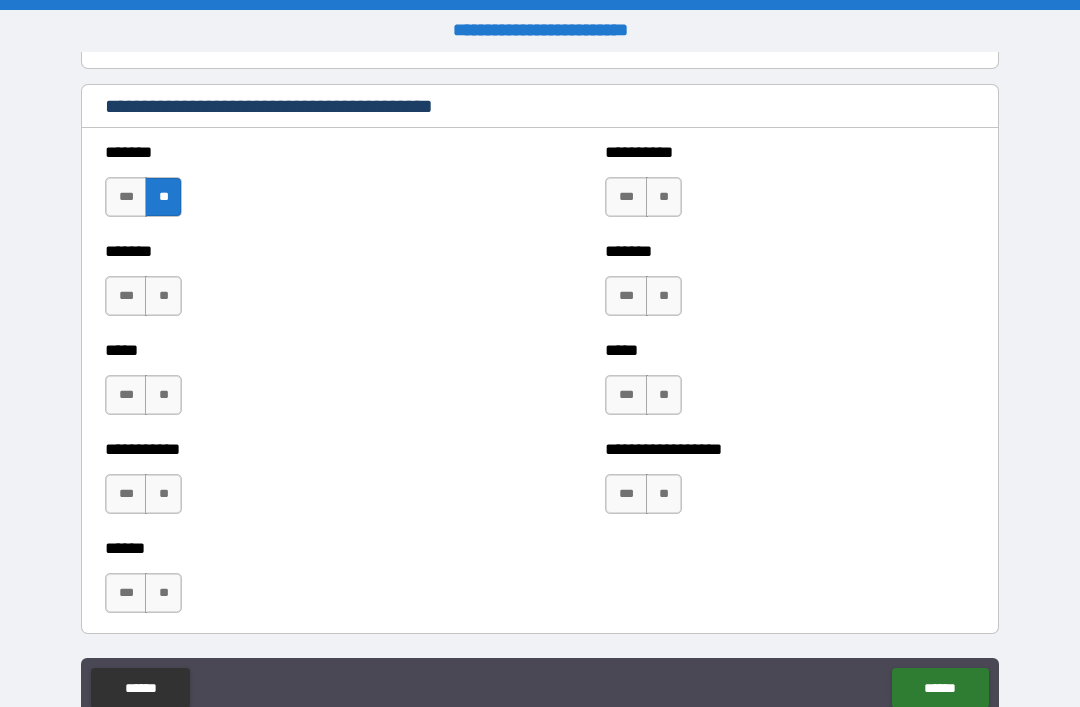 click on "**" at bounding box center [163, 296] 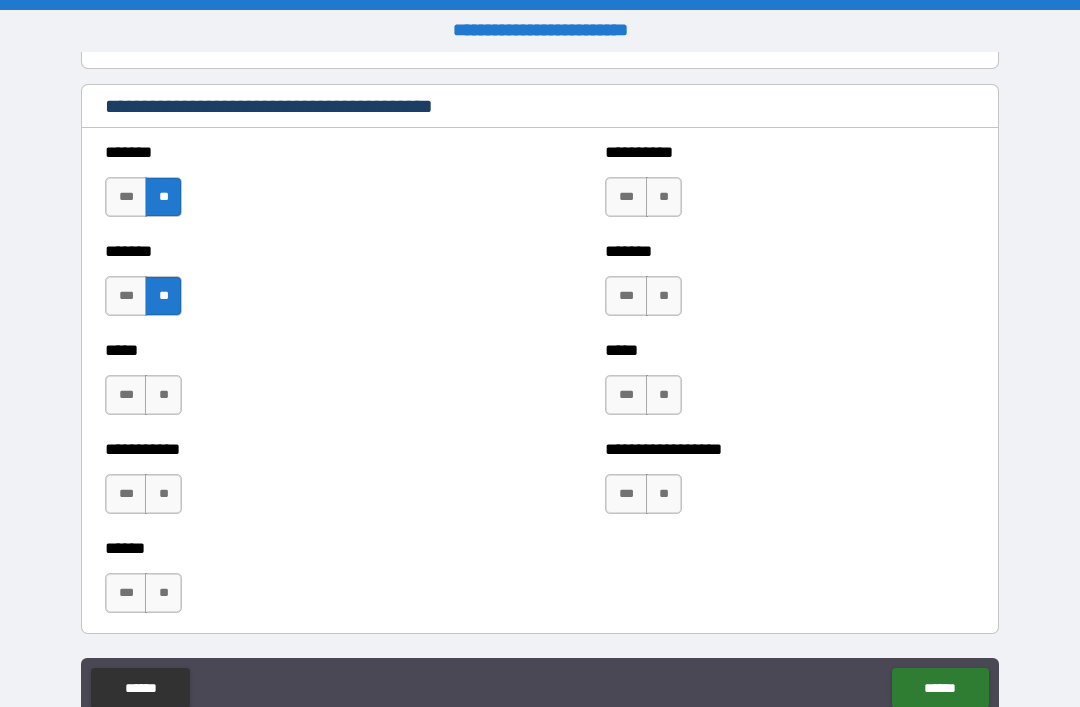 click on "**" at bounding box center (163, 395) 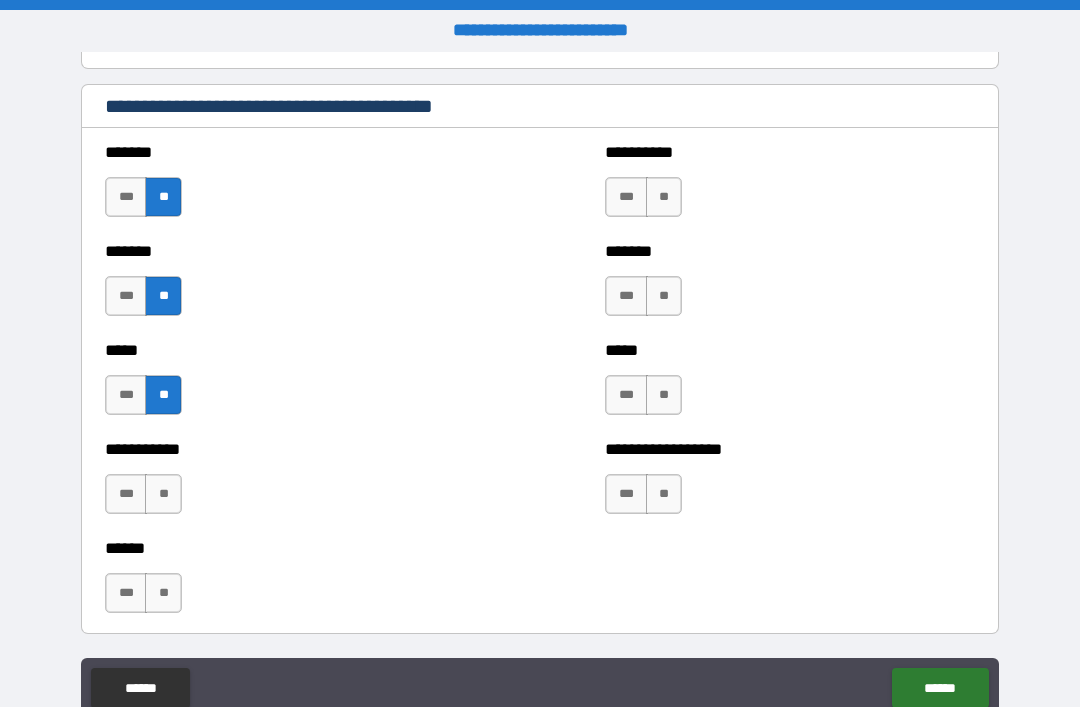 click on "**" at bounding box center [163, 494] 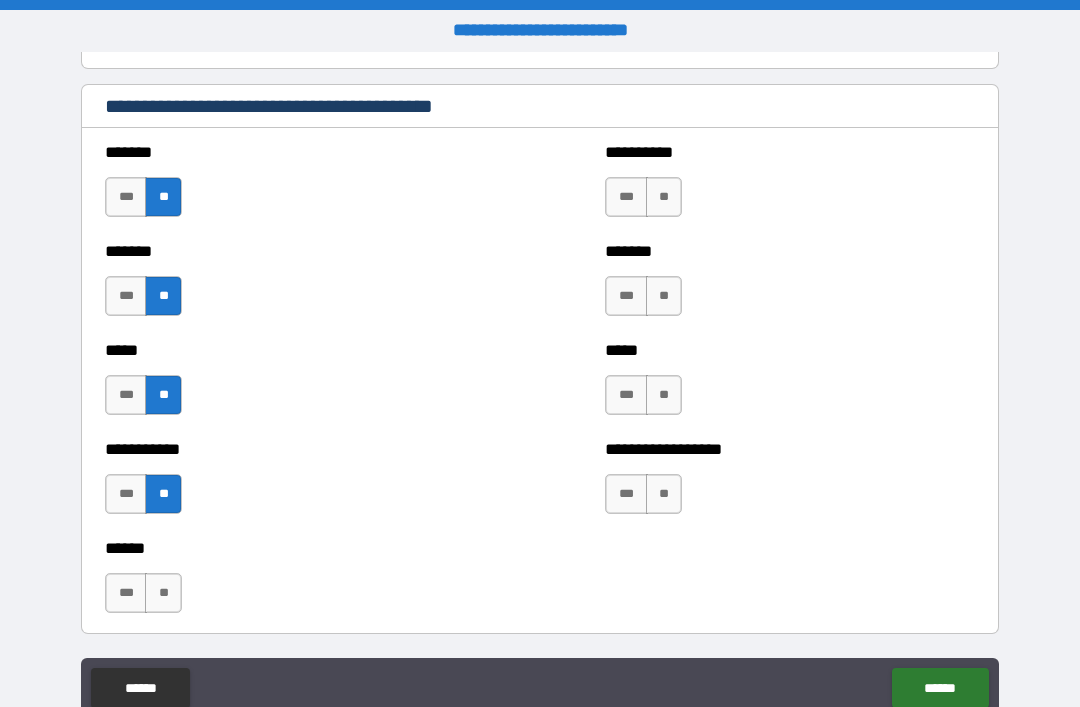 click on "**" at bounding box center (163, 593) 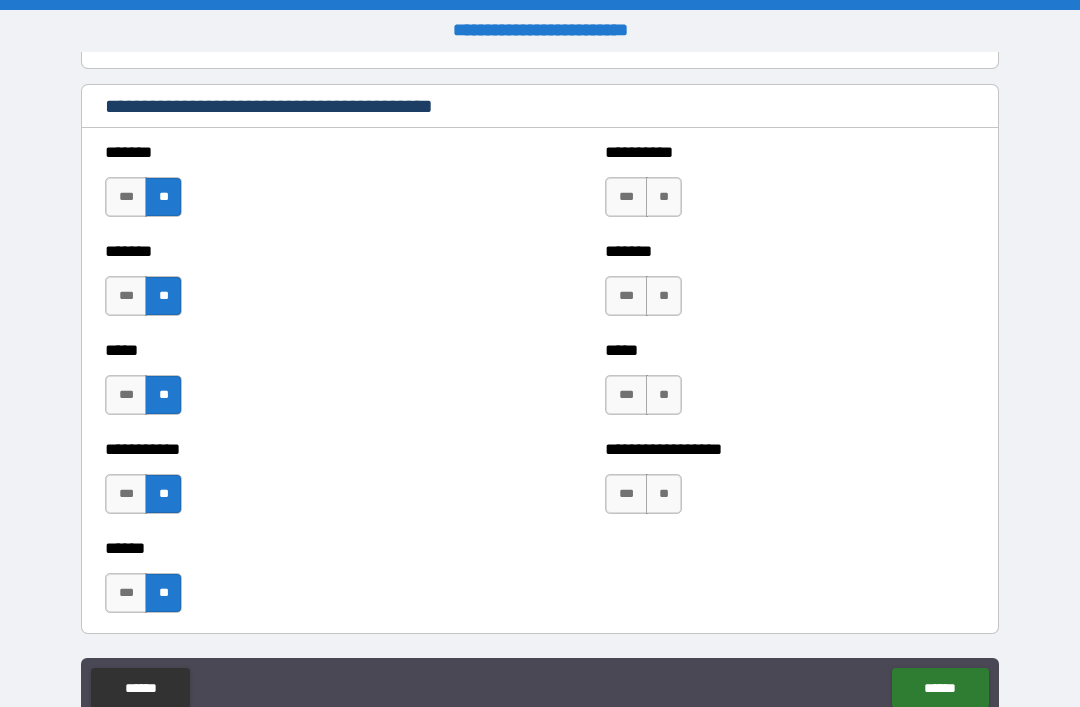 click on "**" at bounding box center (664, 494) 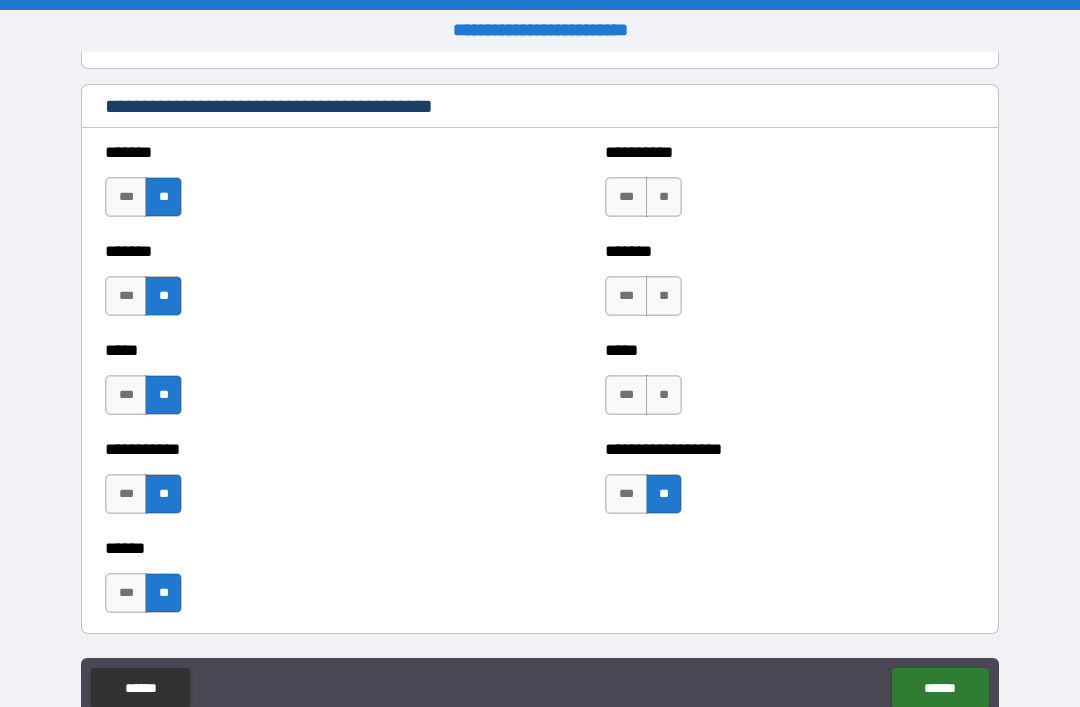 click on "**" at bounding box center [664, 395] 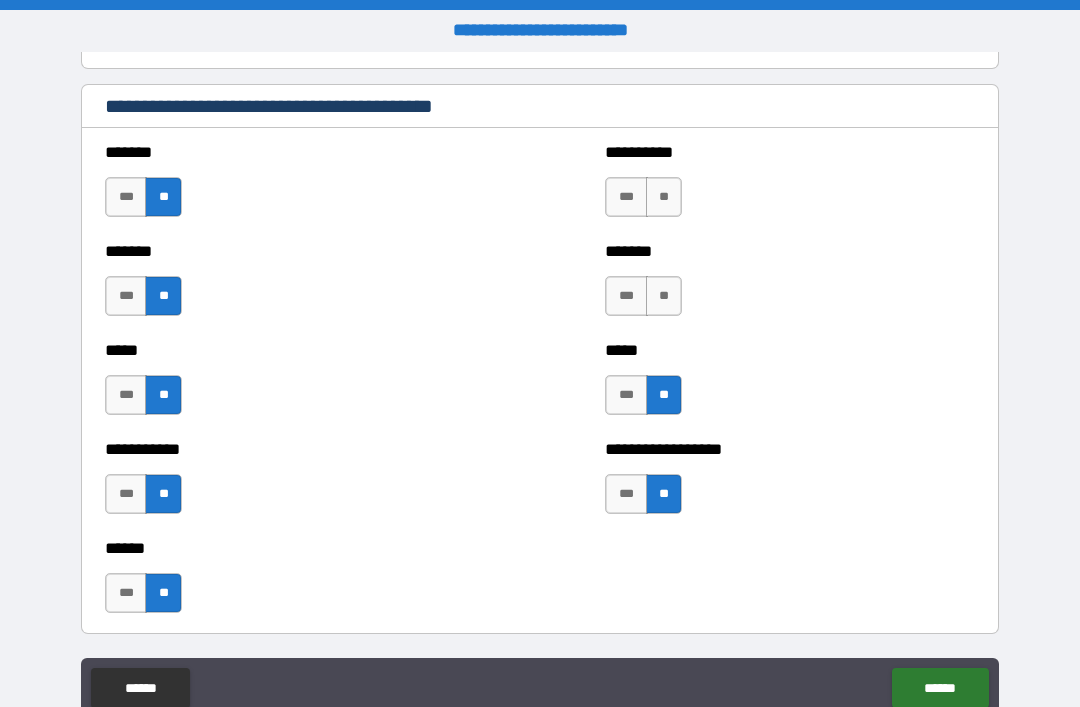 click on "**" at bounding box center [664, 296] 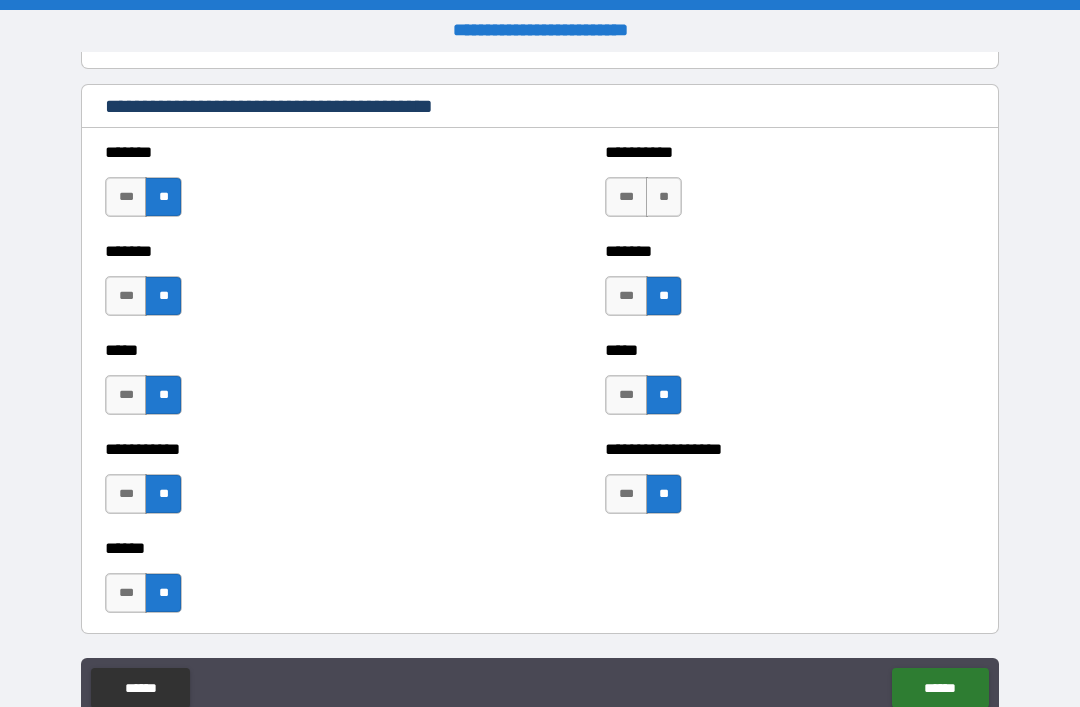 click on "***" at bounding box center (626, 197) 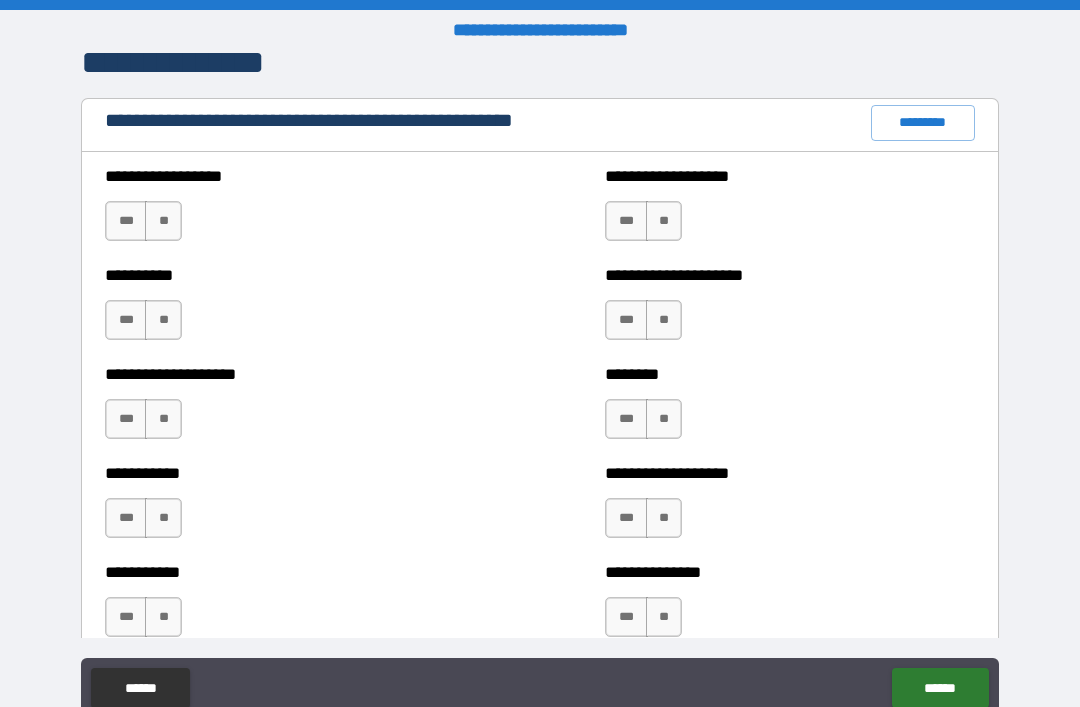 scroll, scrollTop: 2298, scrollLeft: 0, axis: vertical 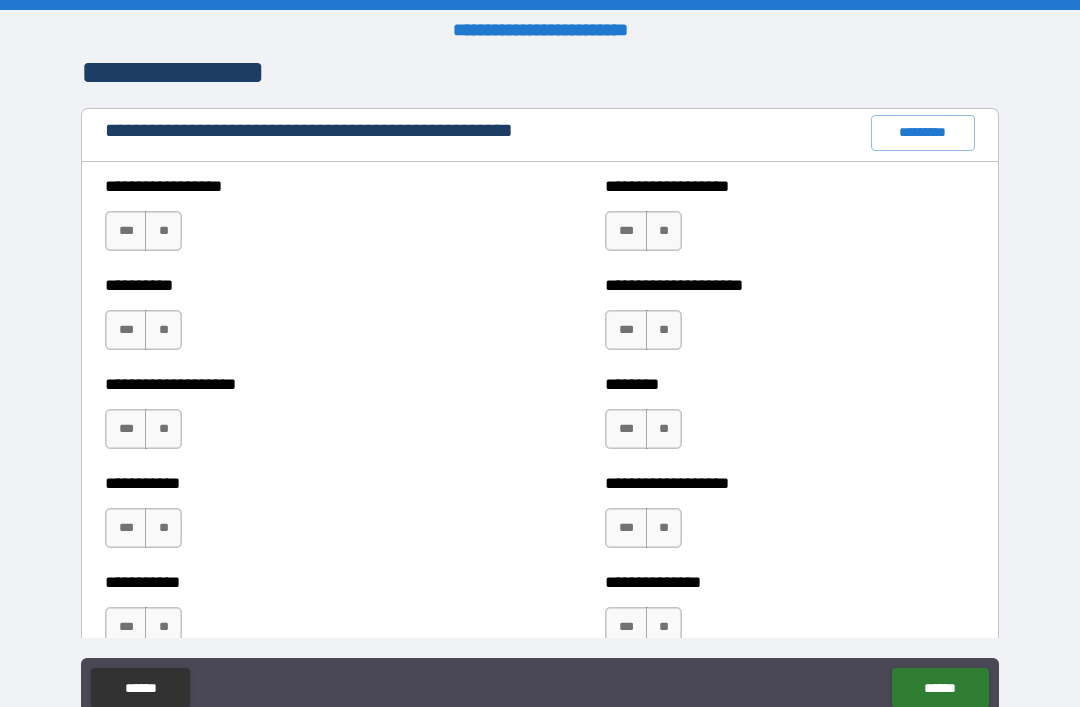 click on "**" at bounding box center (163, 231) 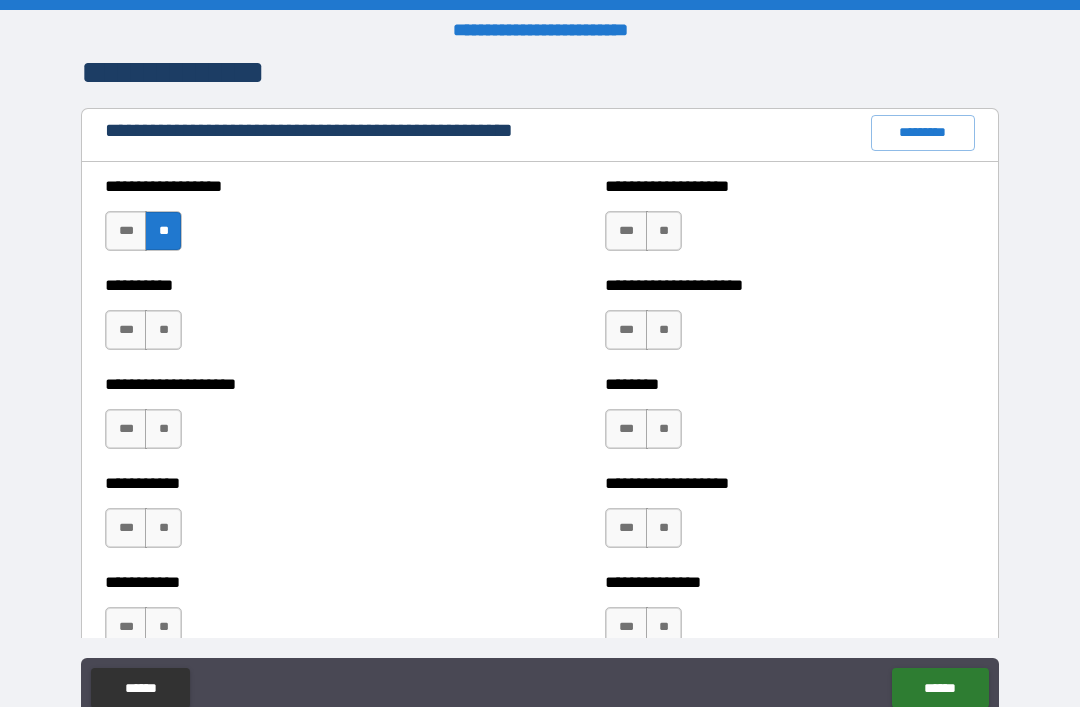 click on "**" at bounding box center [664, 231] 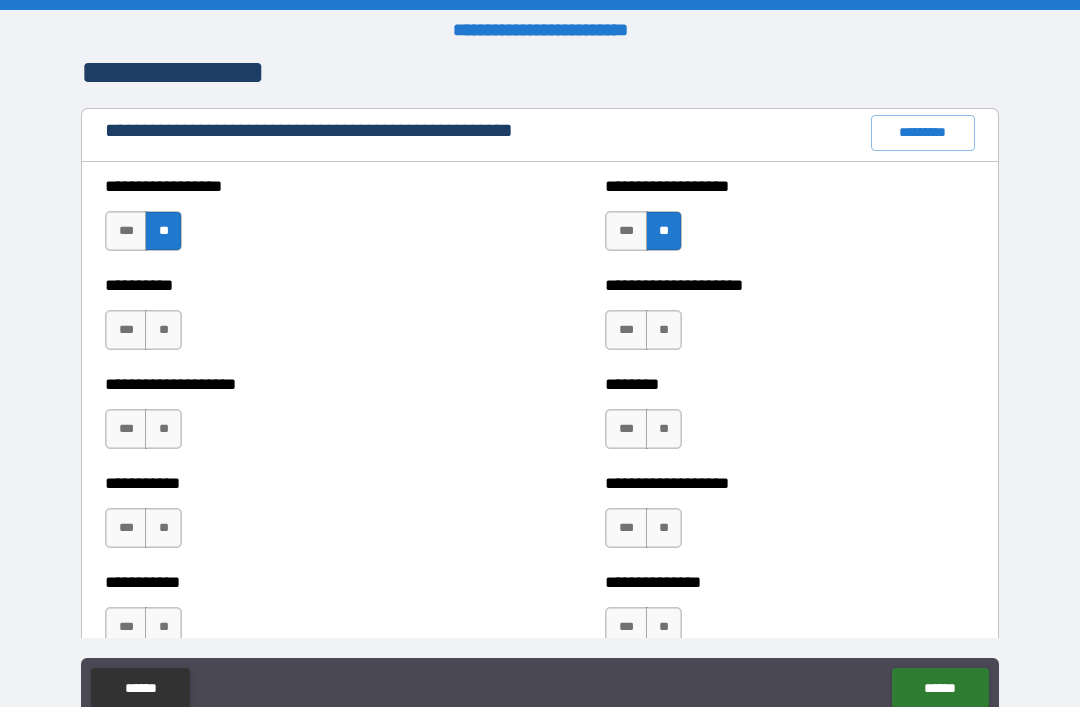 click on "**" at bounding box center [664, 330] 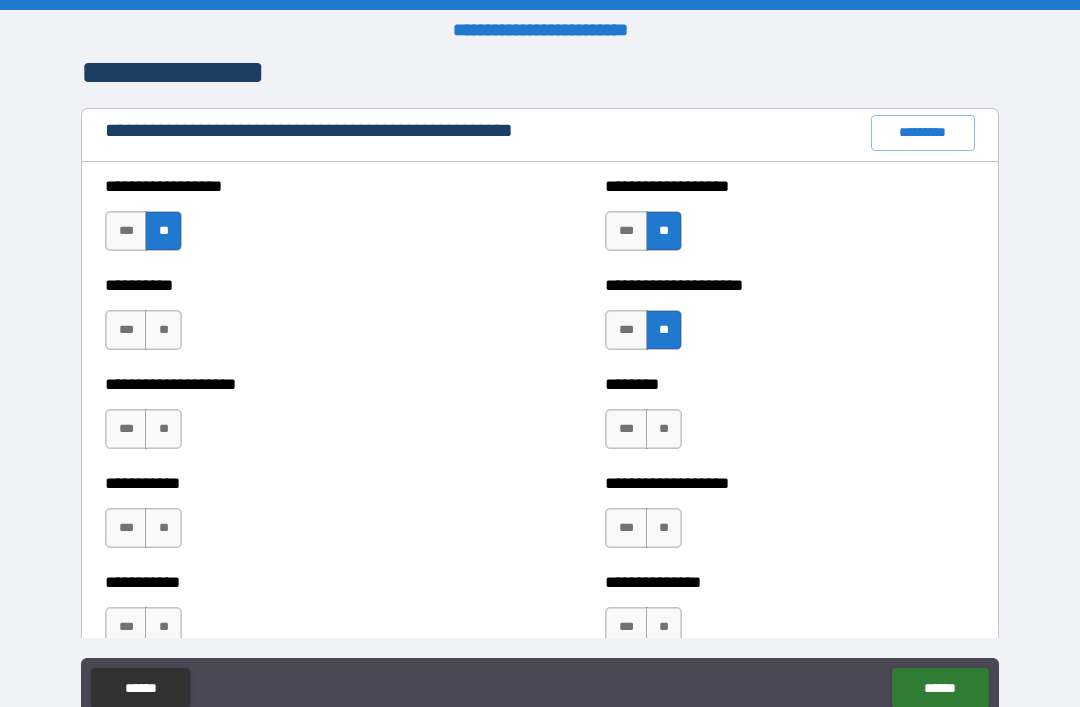 click on "**" at bounding box center [163, 330] 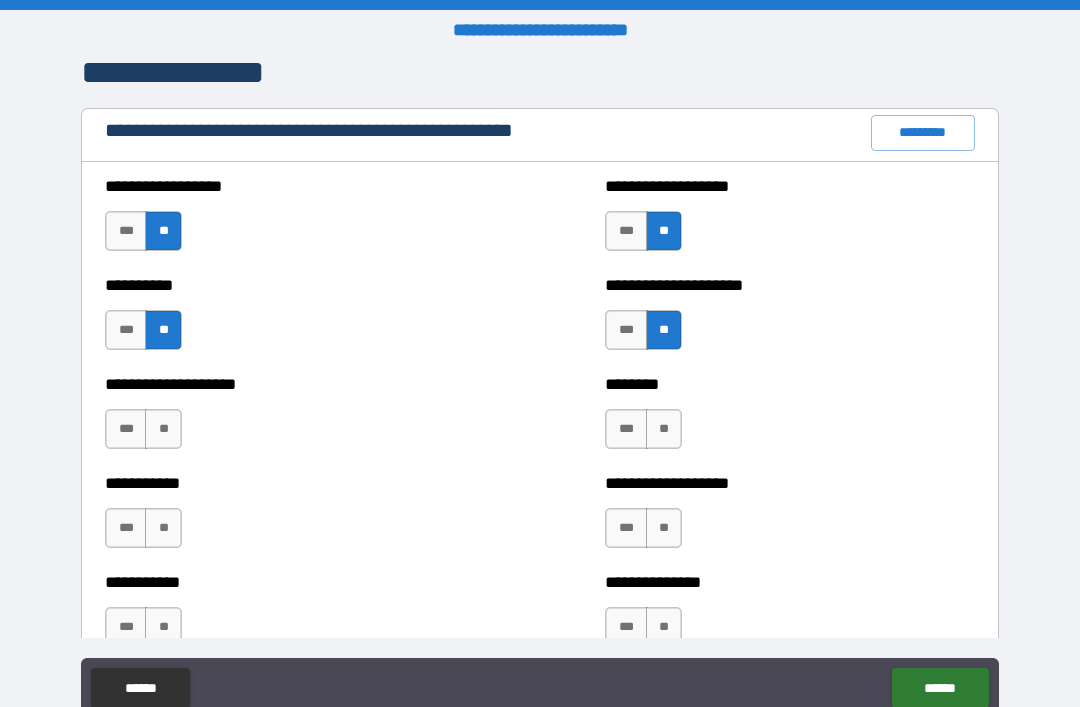 click on "**" at bounding box center [163, 429] 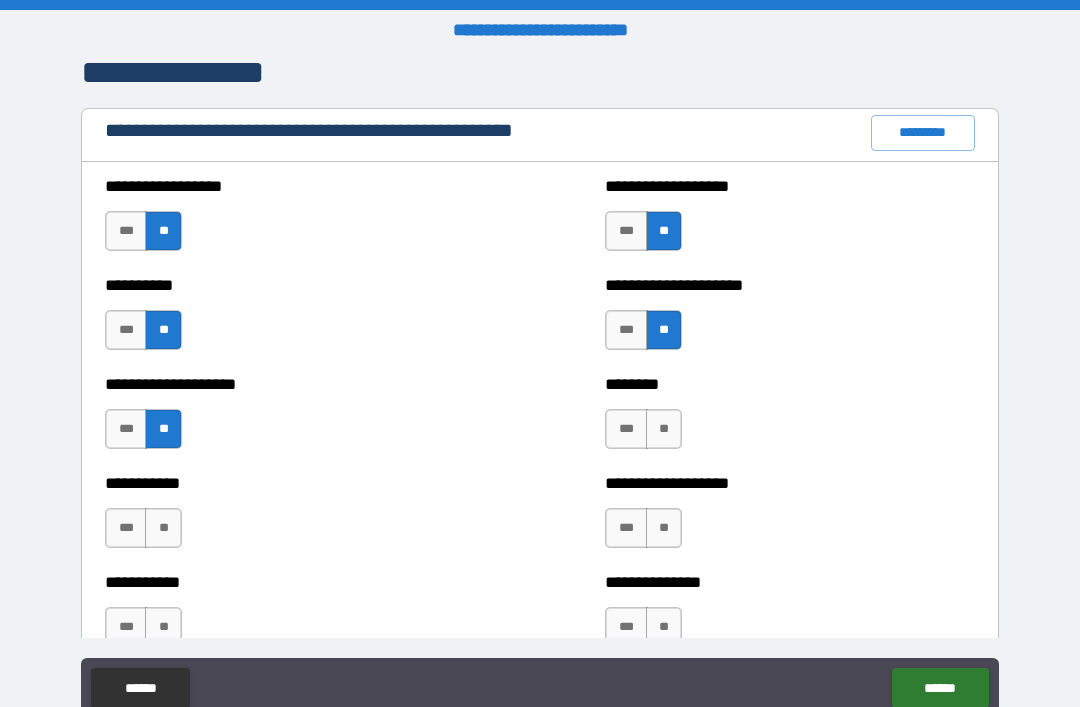 click on "**" at bounding box center [664, 429] 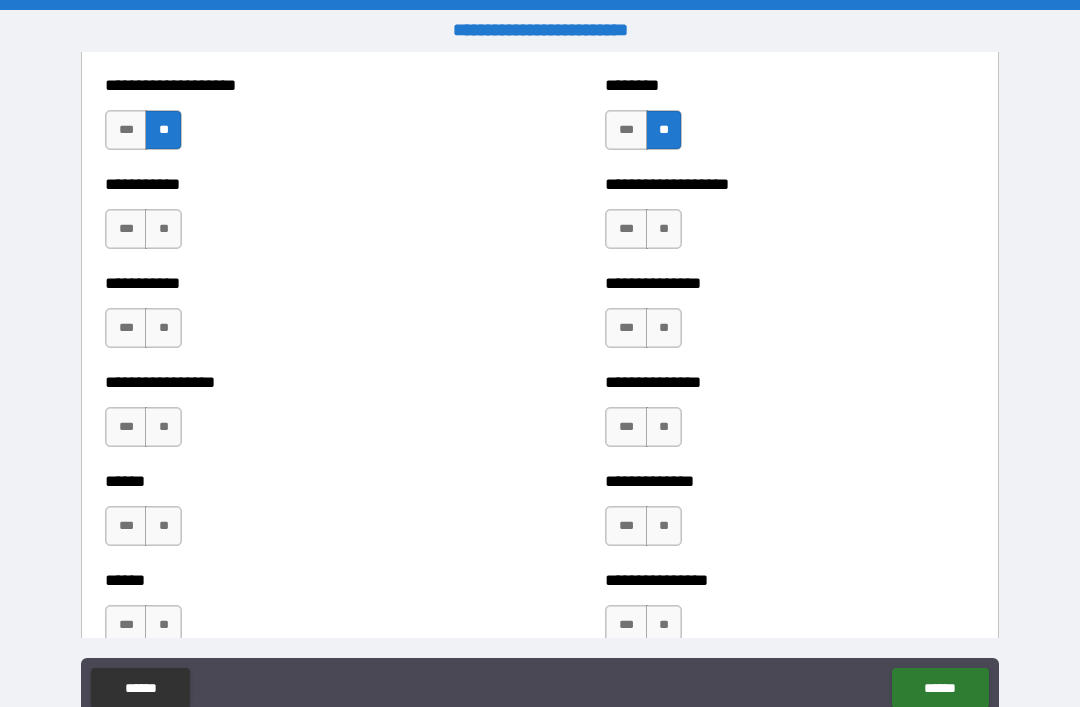 scroll, scrollTop: 2599, scrollLeft: 0, axis: vertical 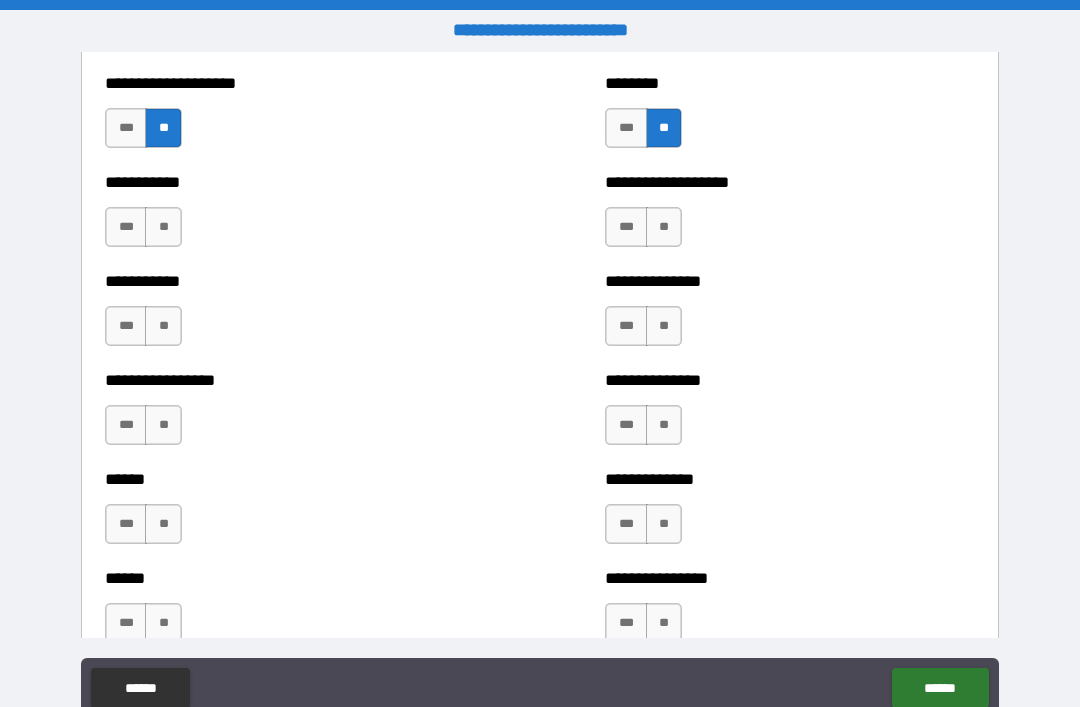 click on "**" at bounding box center (664, 227) 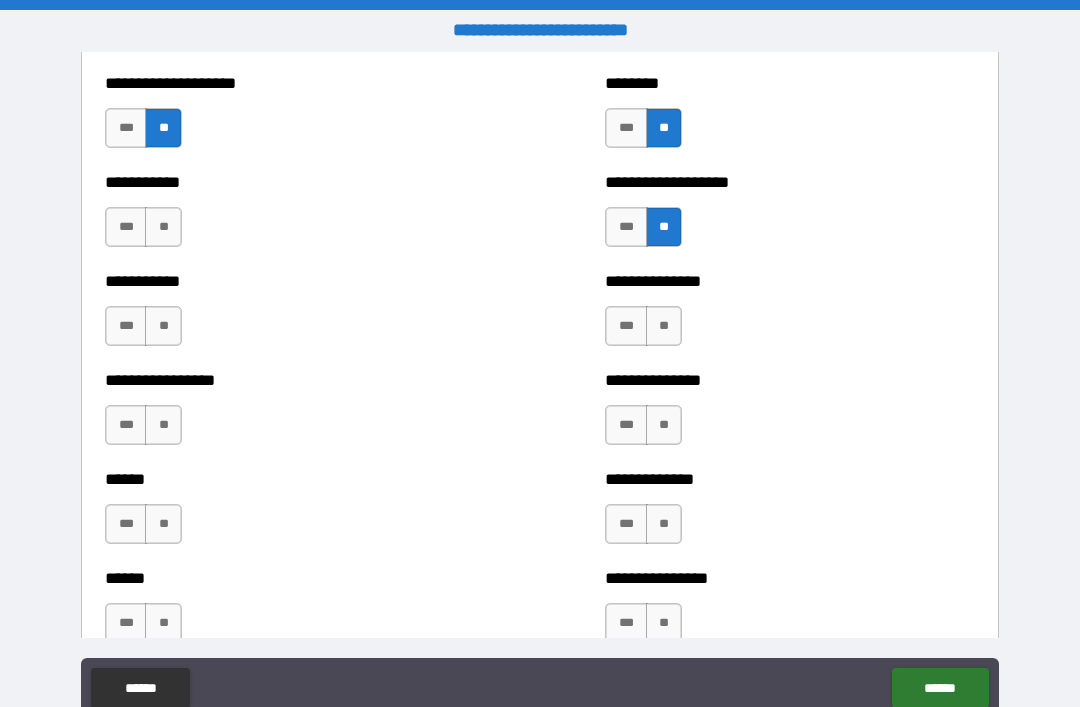 click on "**" at bounding box center (664, 326) 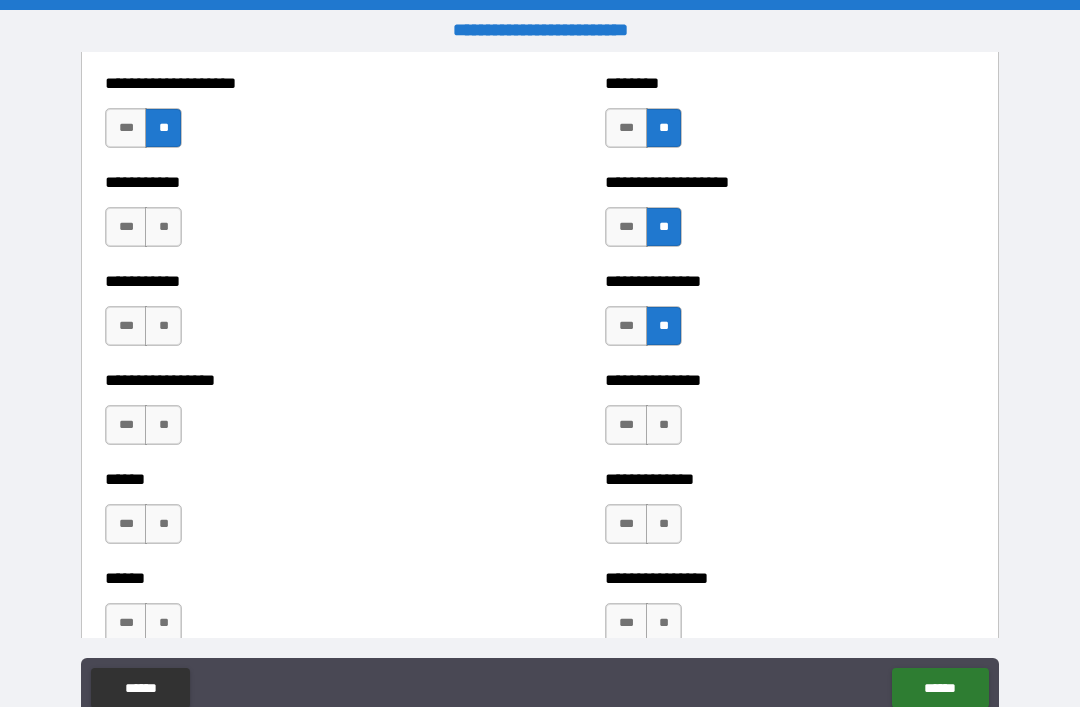 click on "**" at bounding box center [163, 227] 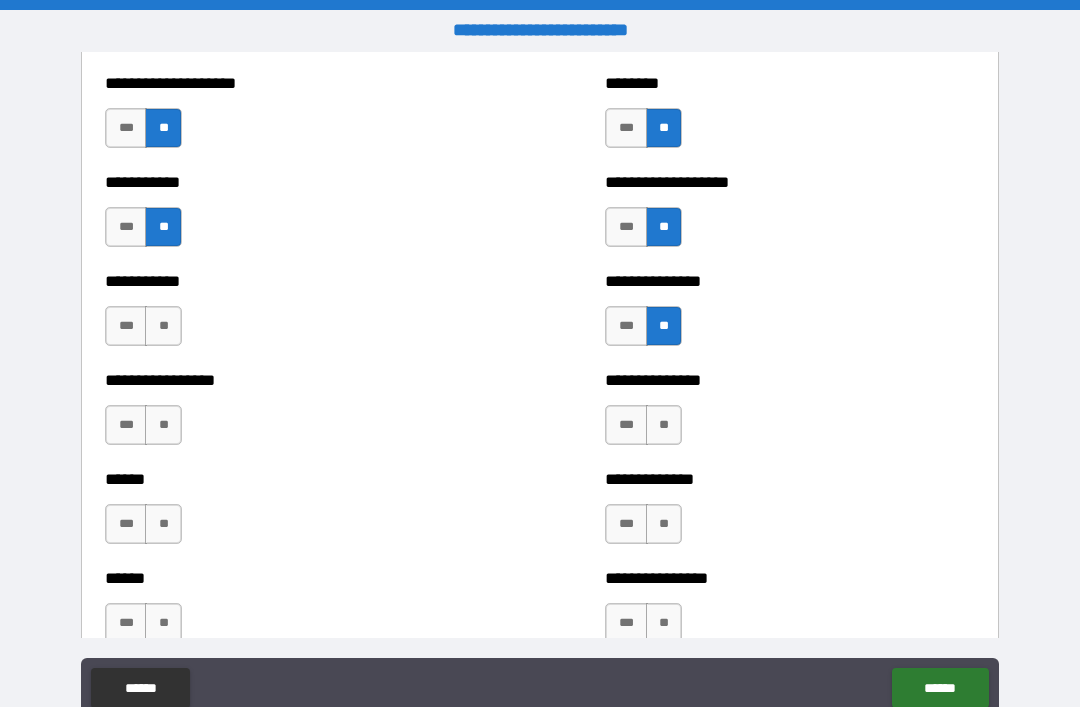 click on "**" at bounding box center [163, 326] 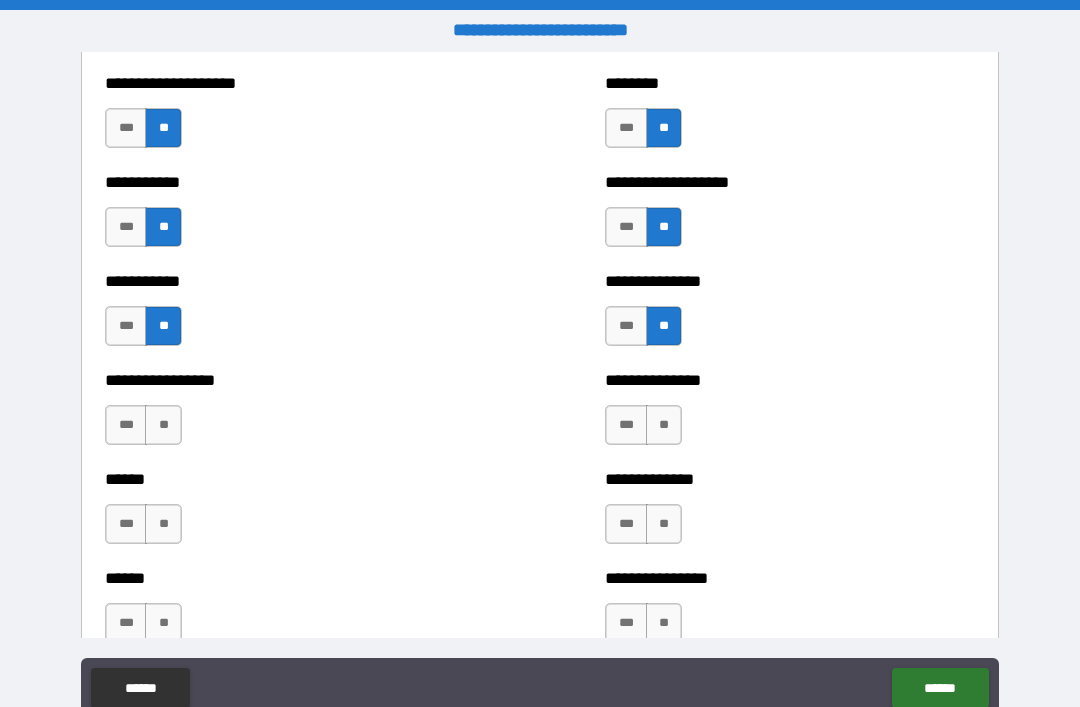 click on "**" at bounding box center [163, 425] 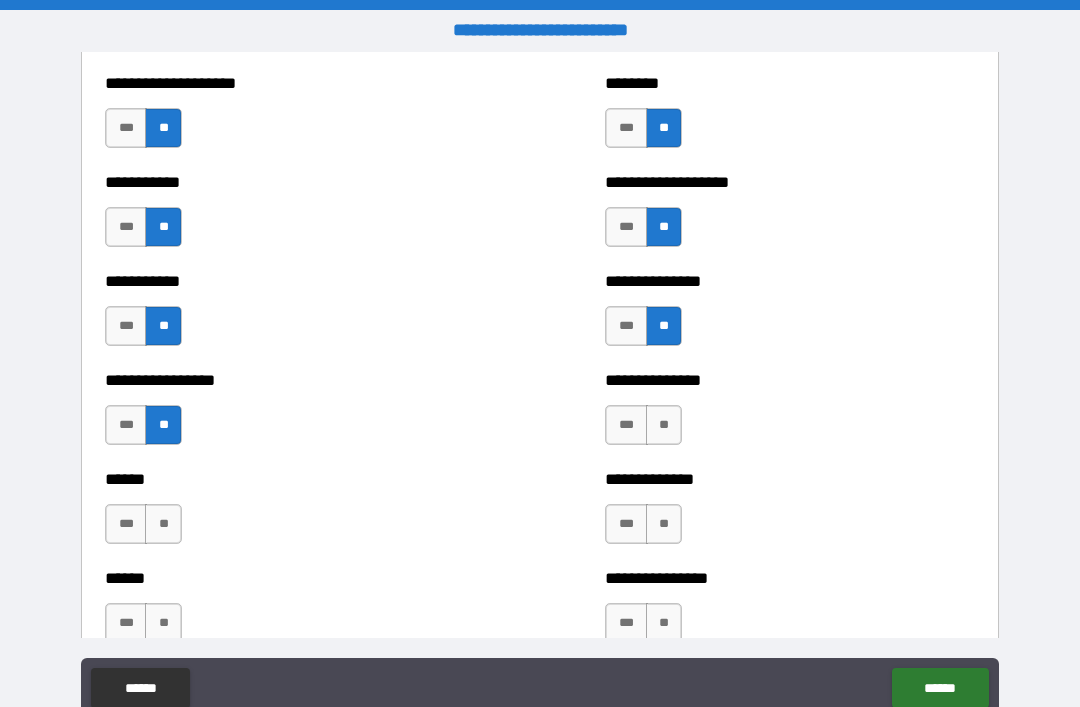 click on "**" at bounding box center [664, 425] 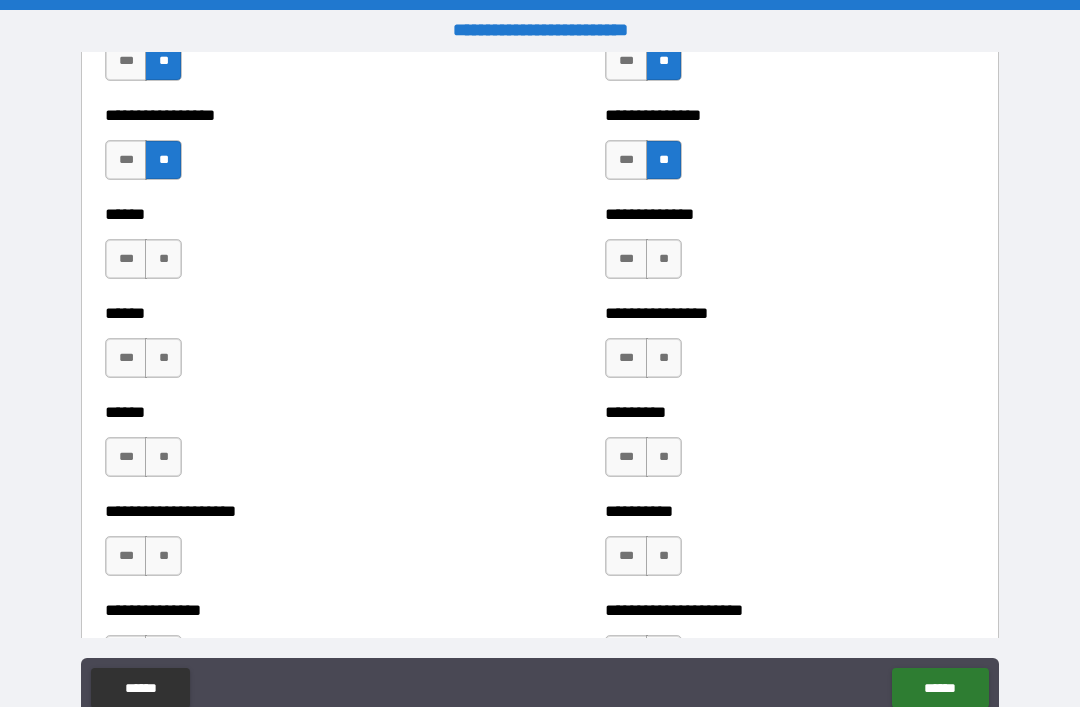 scroll, scrollTop: 2879, scrollLeft: 0, axis: vertical 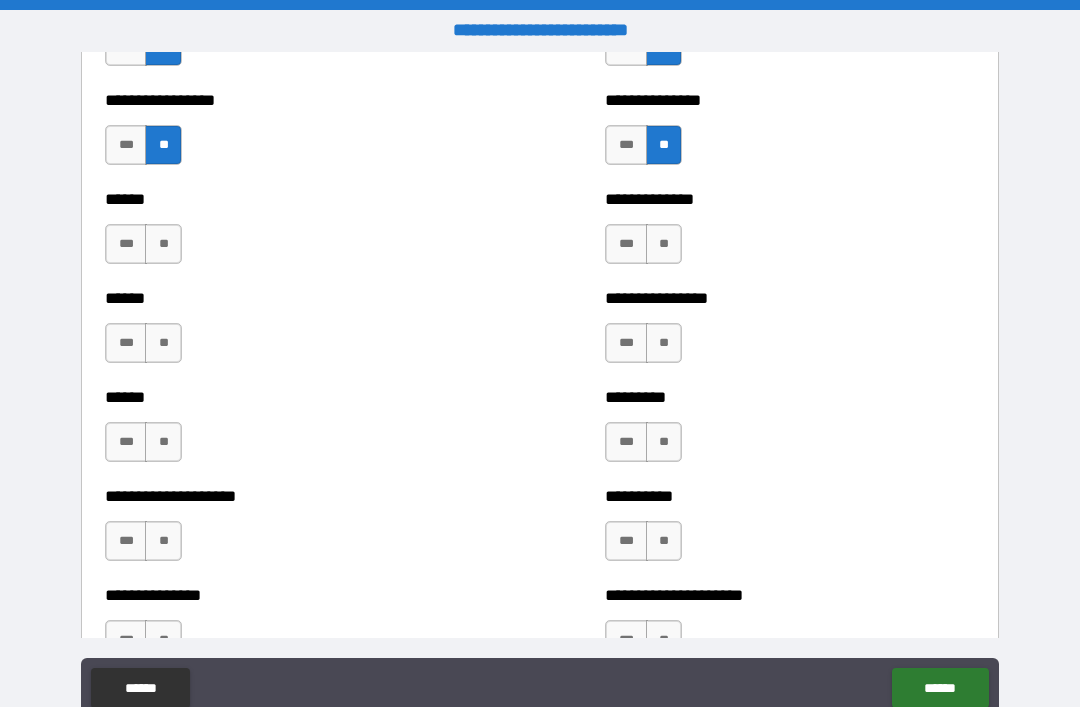 click on "**" at bounding box center [664, 244] 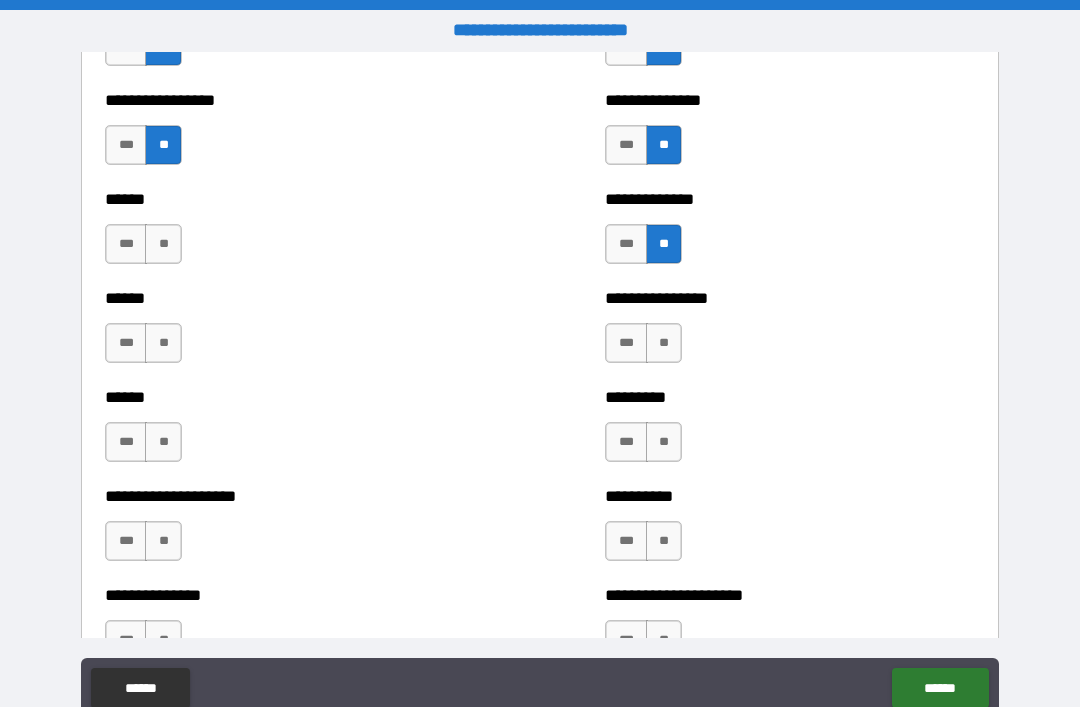 click on "**" at bounding box center [163, 244] 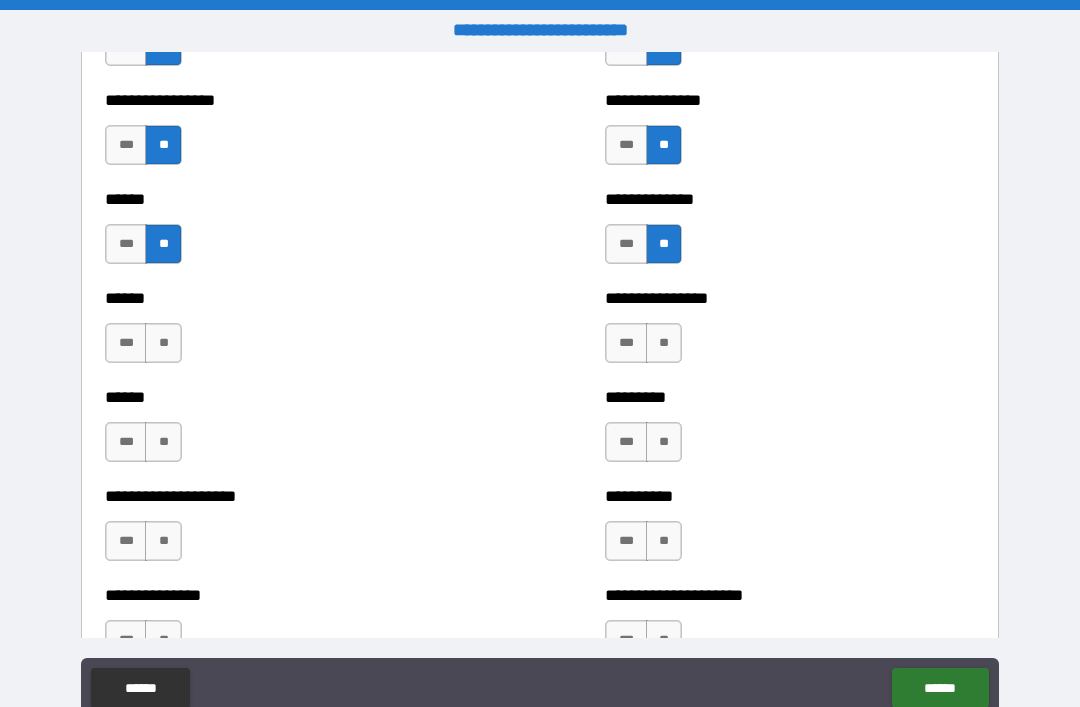 click on "**" at bounding box center [163, 343] 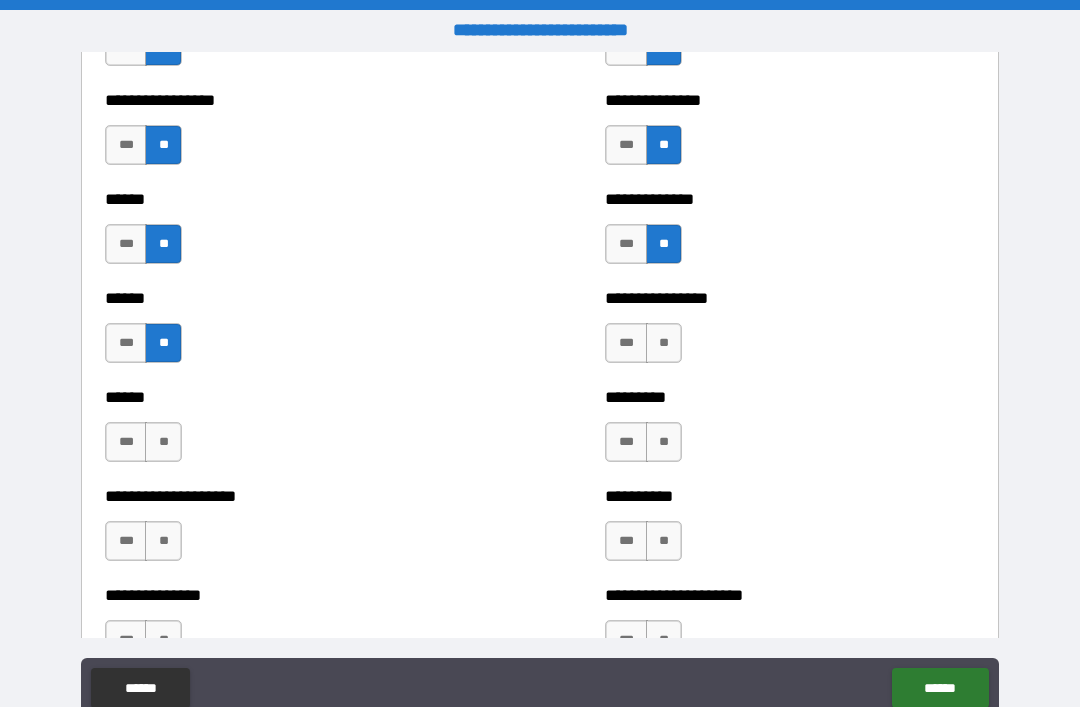 click on "**" at bounding box center (664, 343) 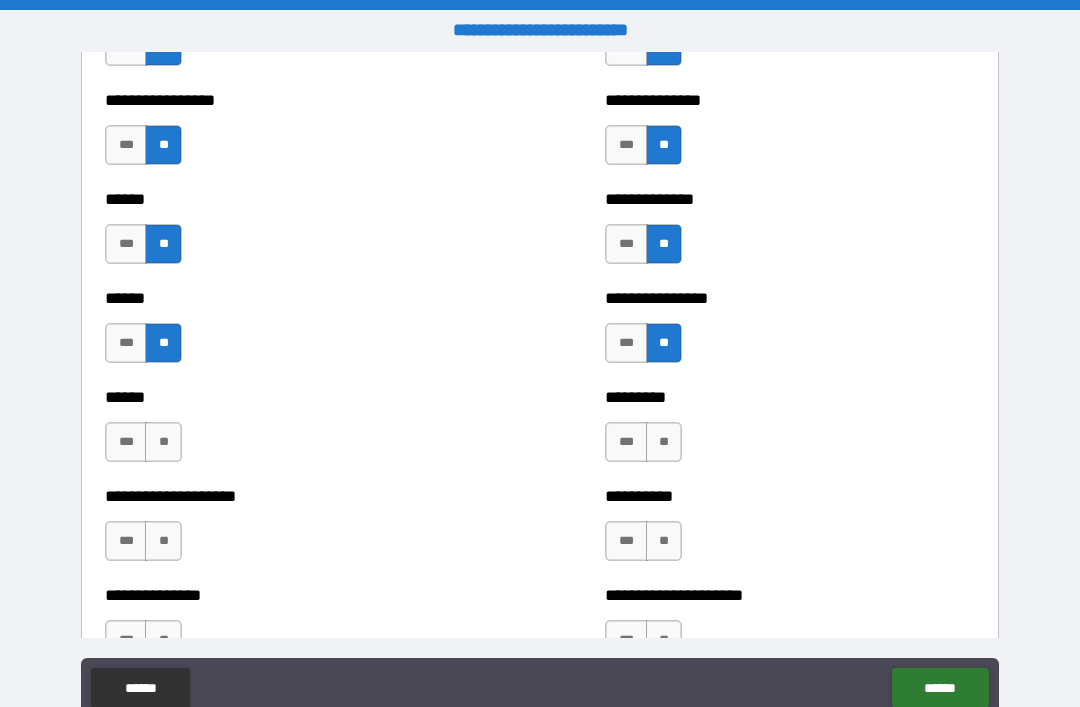 click on "**" at bounding box center (664, 442) 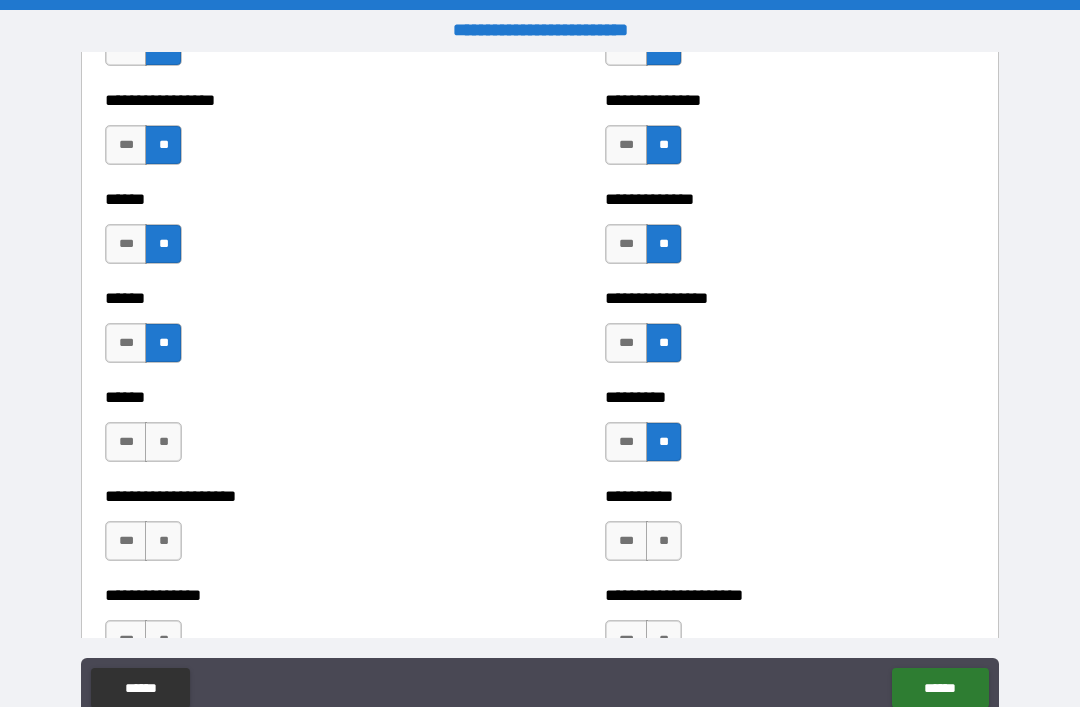 click on "**" at bounding box center (163, 442) 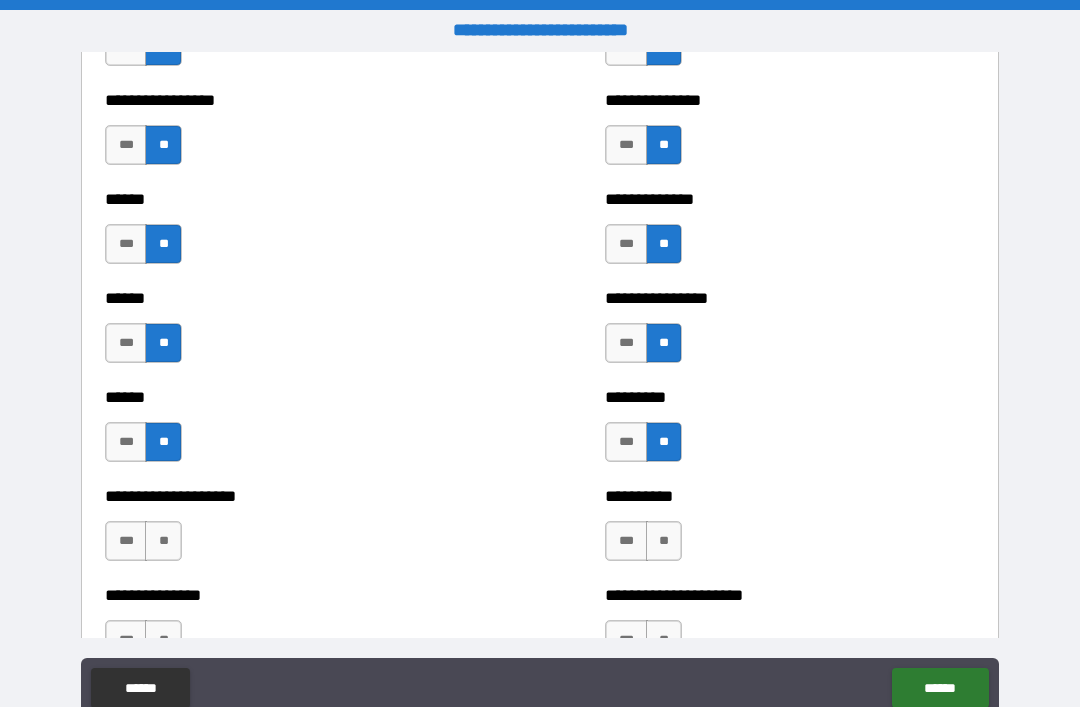 click on "**" at bounding box center [163, 541] 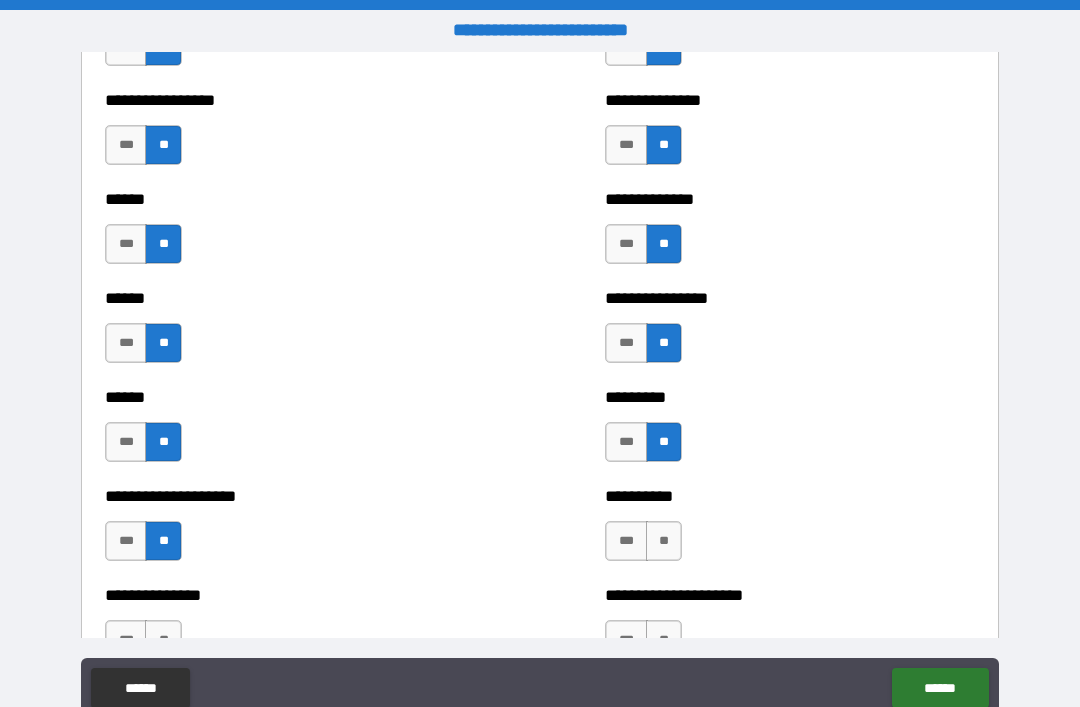 click on "**" at bounding box center (664, 541) 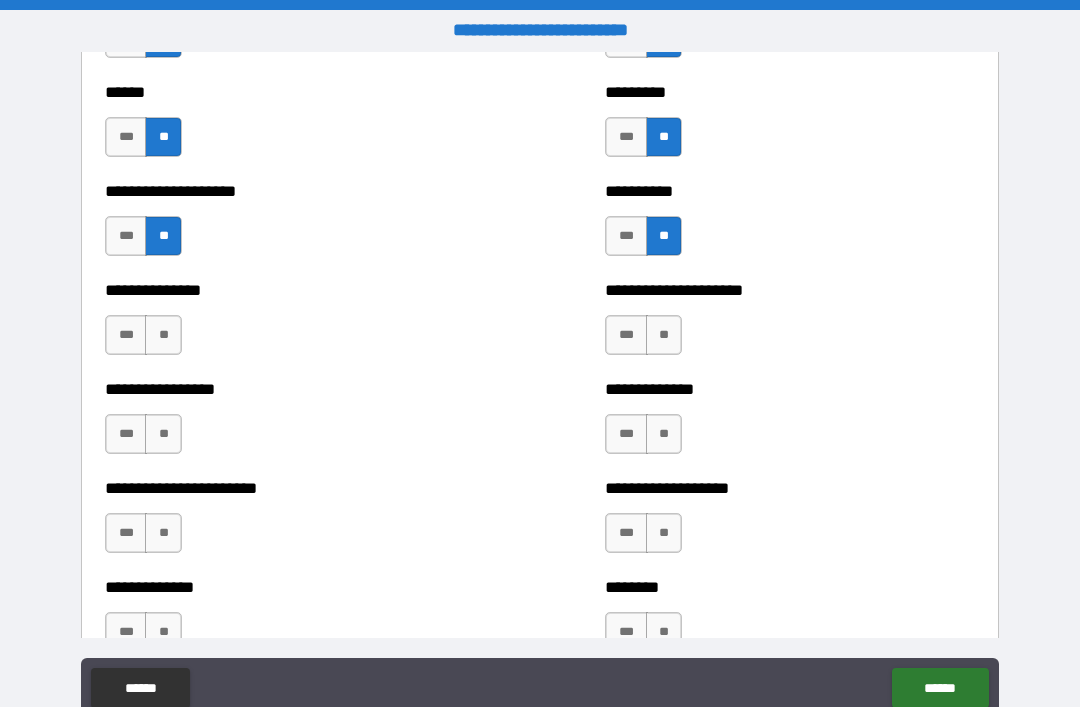 scroll, scrollTop: 3190, scrollLeft: 0, axis: vertical 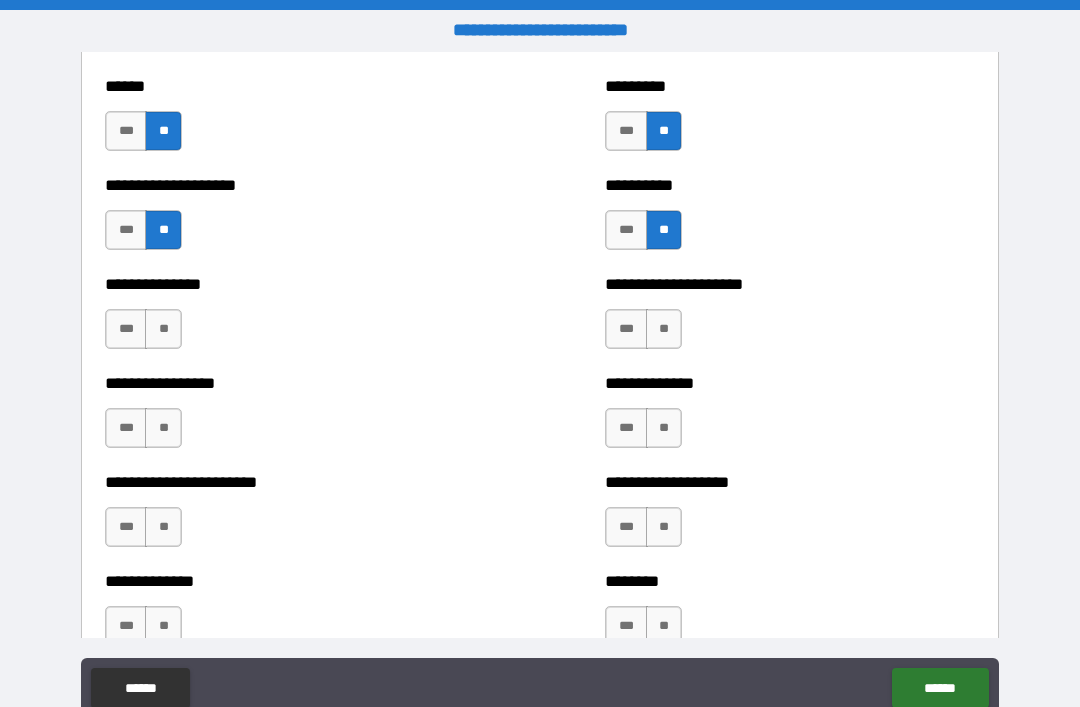 click on "**" at bounding box center (163, 329) 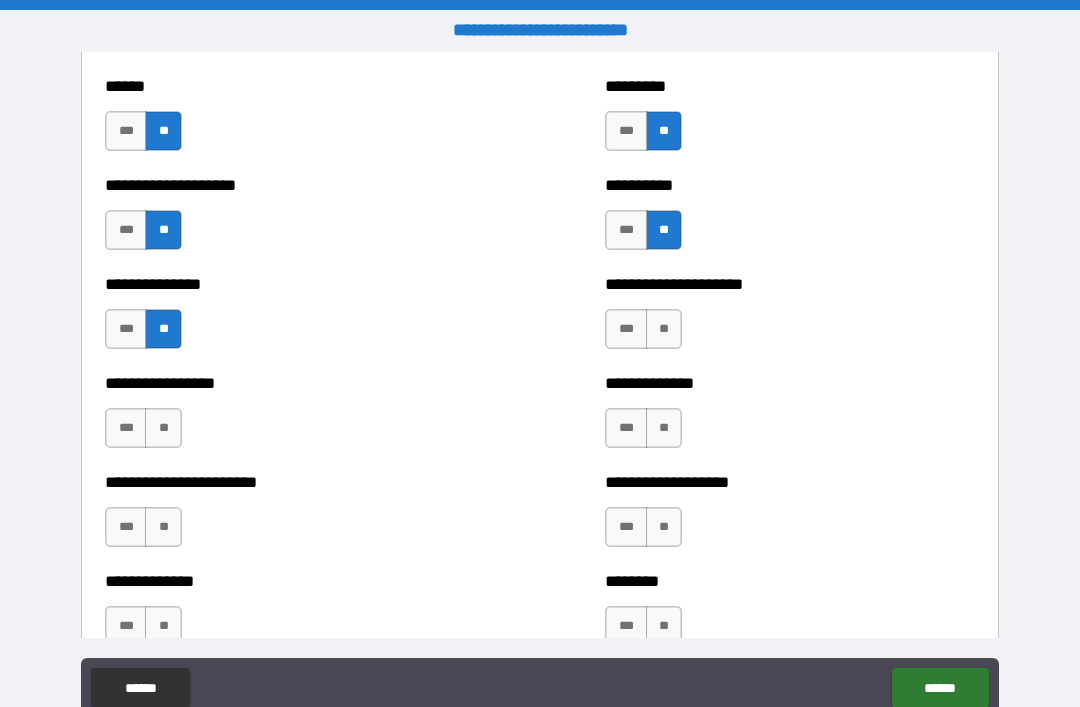 click on "**" at bounding box center (664, 329) 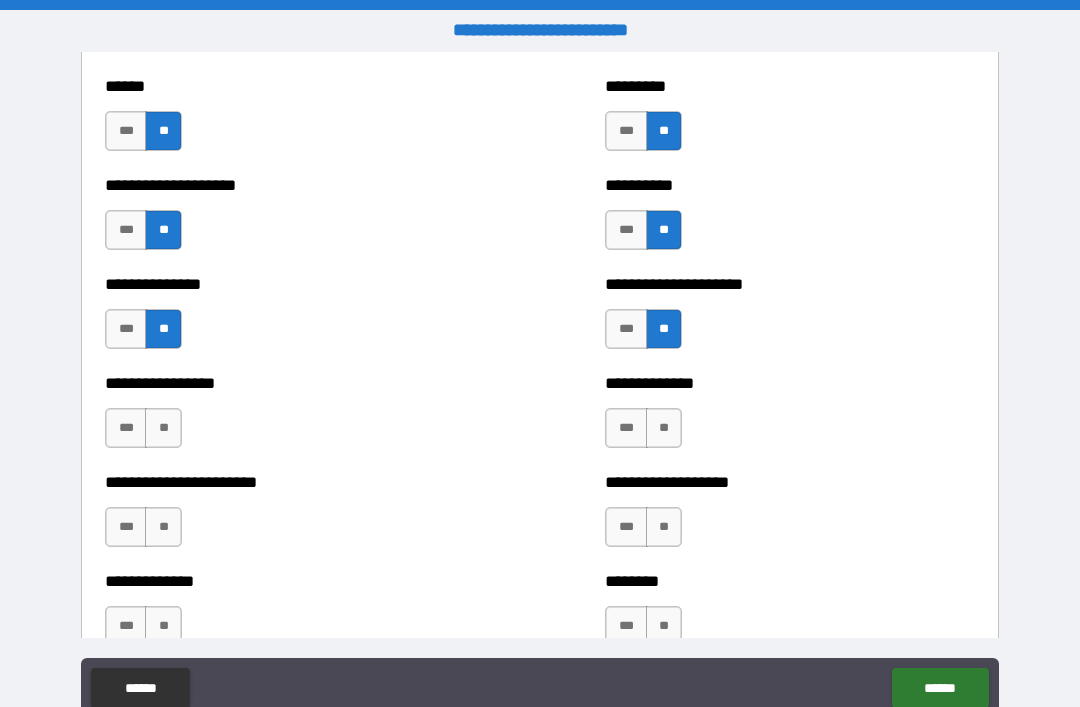 click on "**" at bounding box center (664, 428) 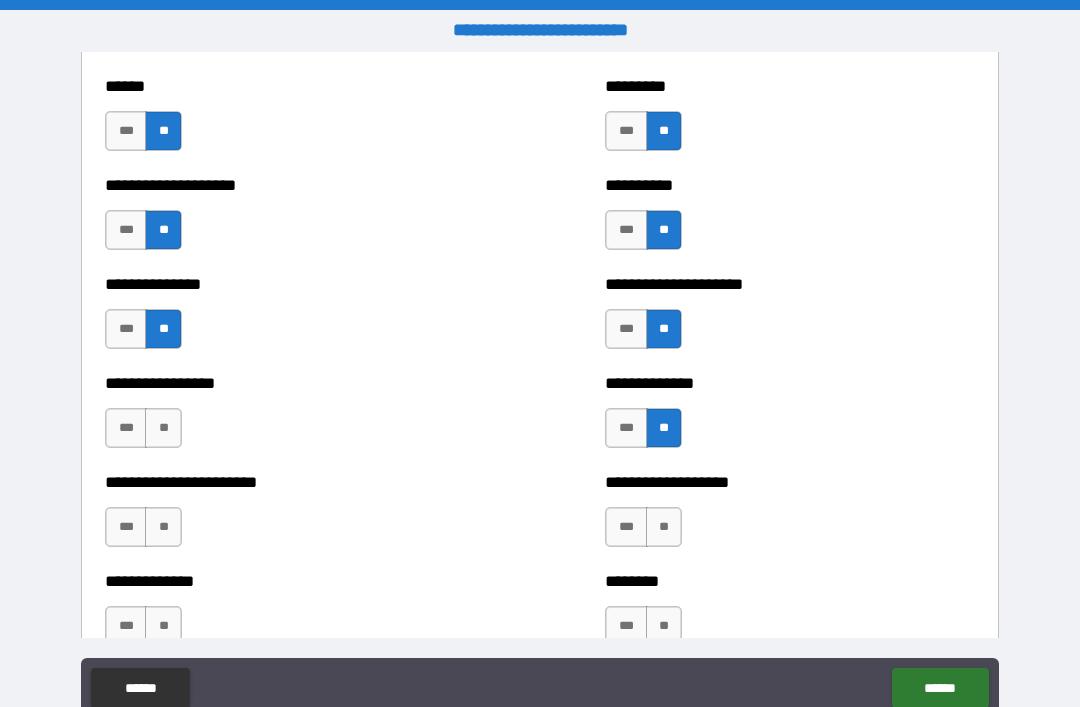click on "**" at bounding box center [163, 428] 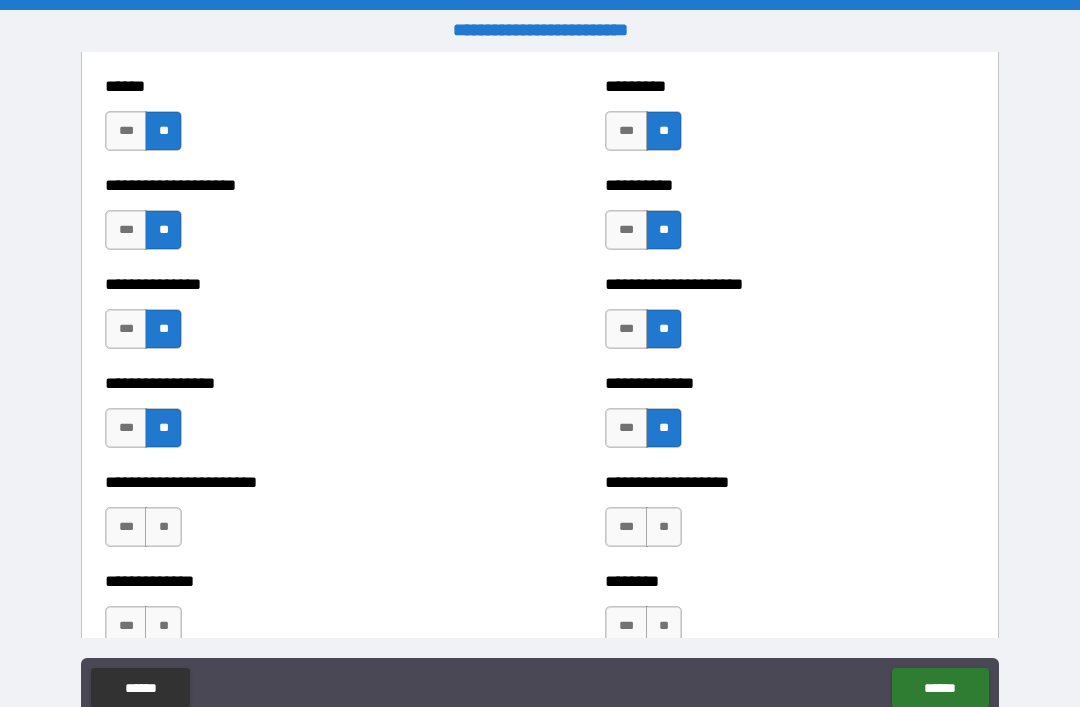 click on "**" at bounding box center [163, 527] 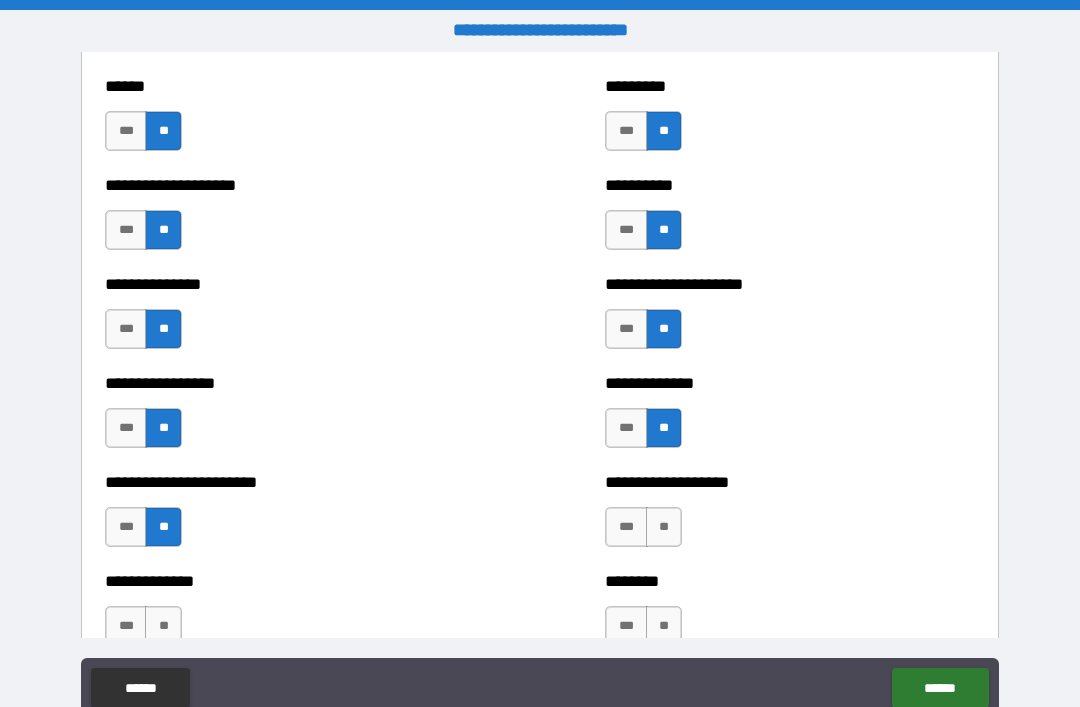 click on "**" at bounding box center [664, 527] 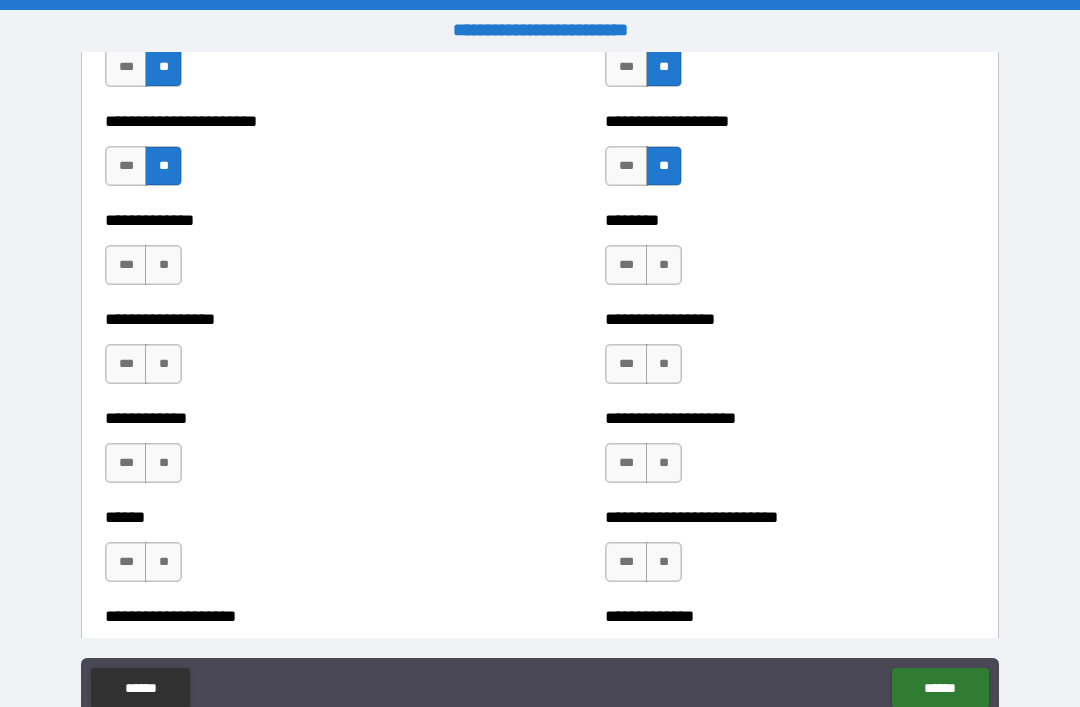 scroll, scrollTop: 3606, scrollLeft: 0, axis: vertical 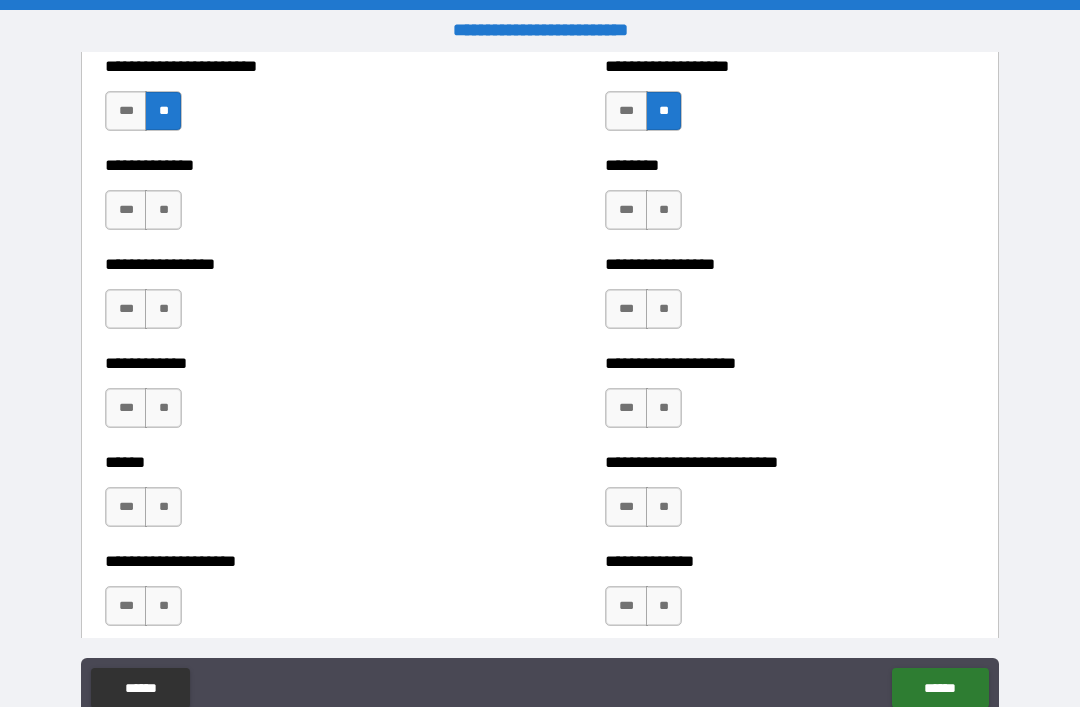 click on "**" at bounding box center (163, 210) 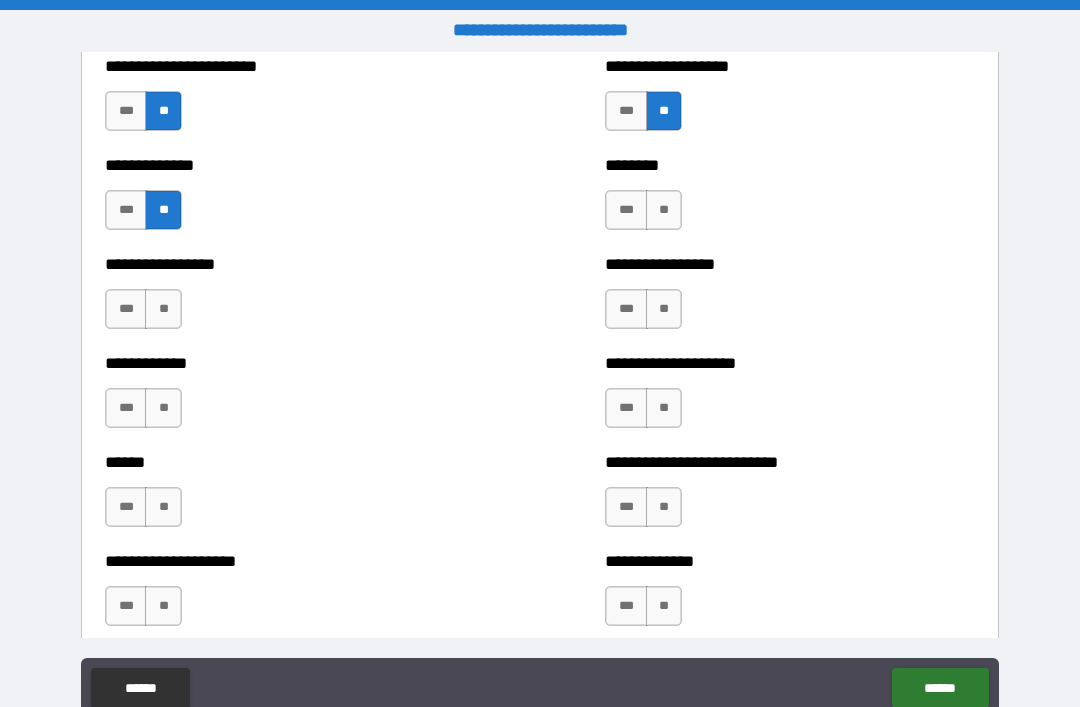 click on "**" at bounding box center (163, 309) 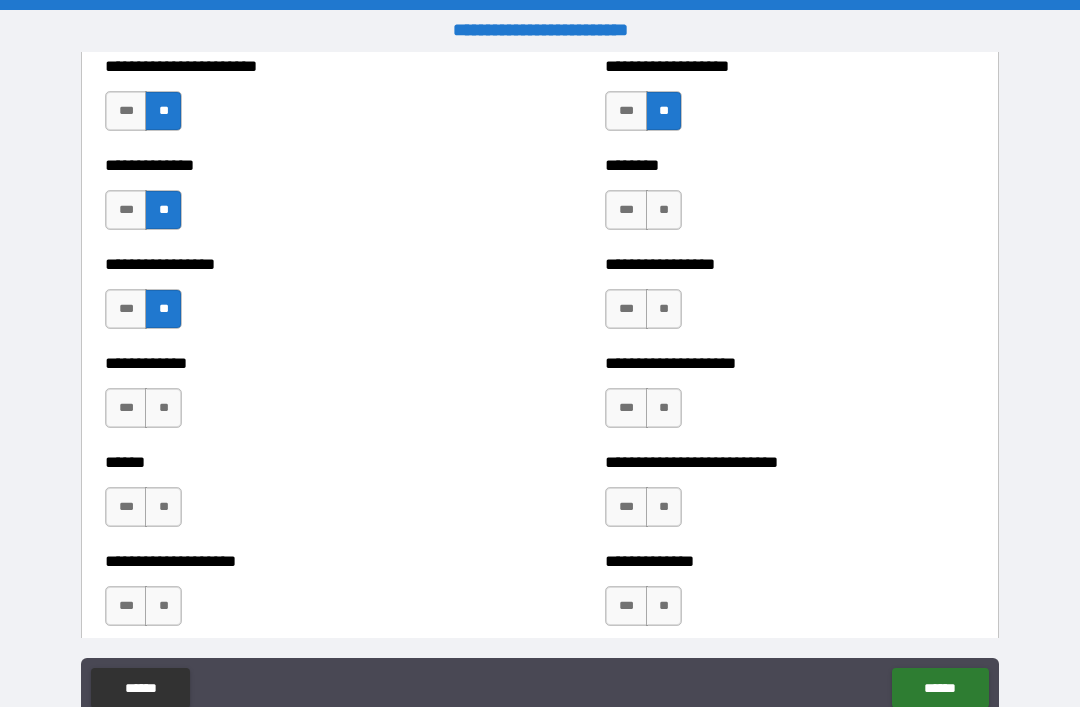 click on "**" at bounding box center (163, 408) 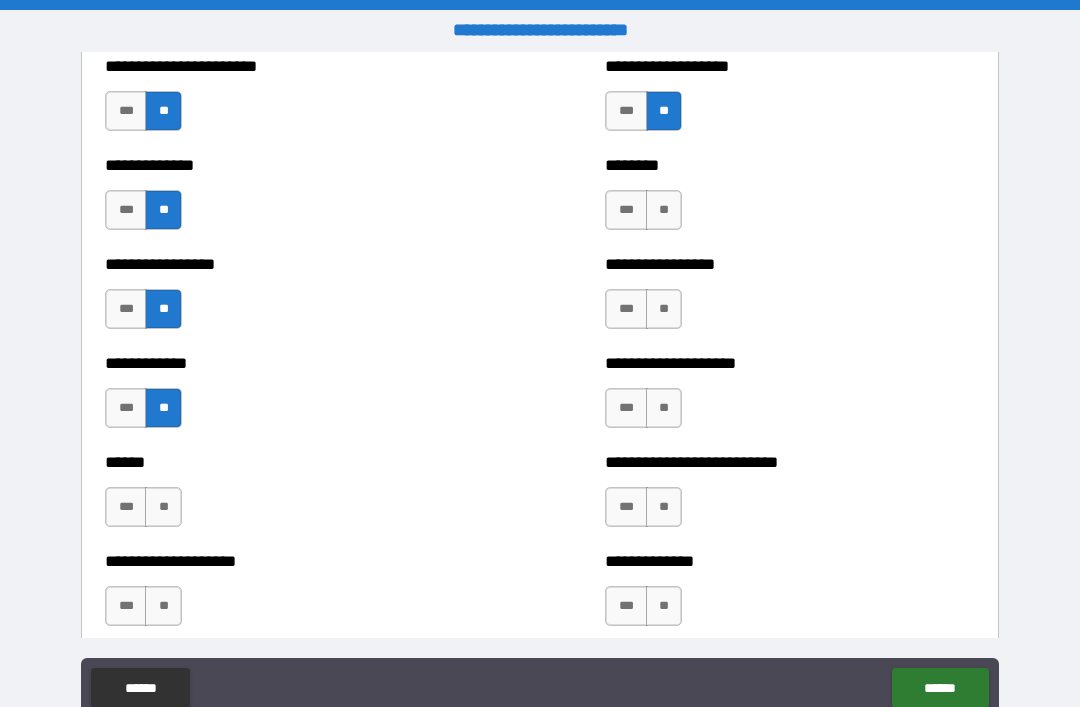 click on "**" at bounding box center [163, 507] 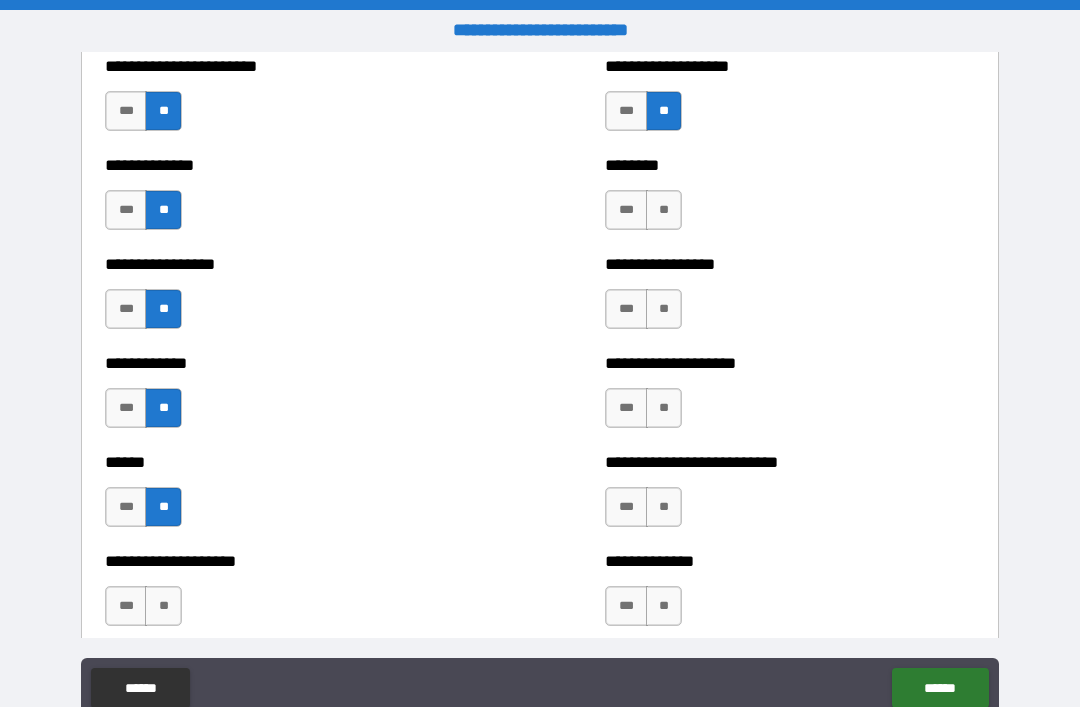 click on "**" at bounding box center [163, 606] 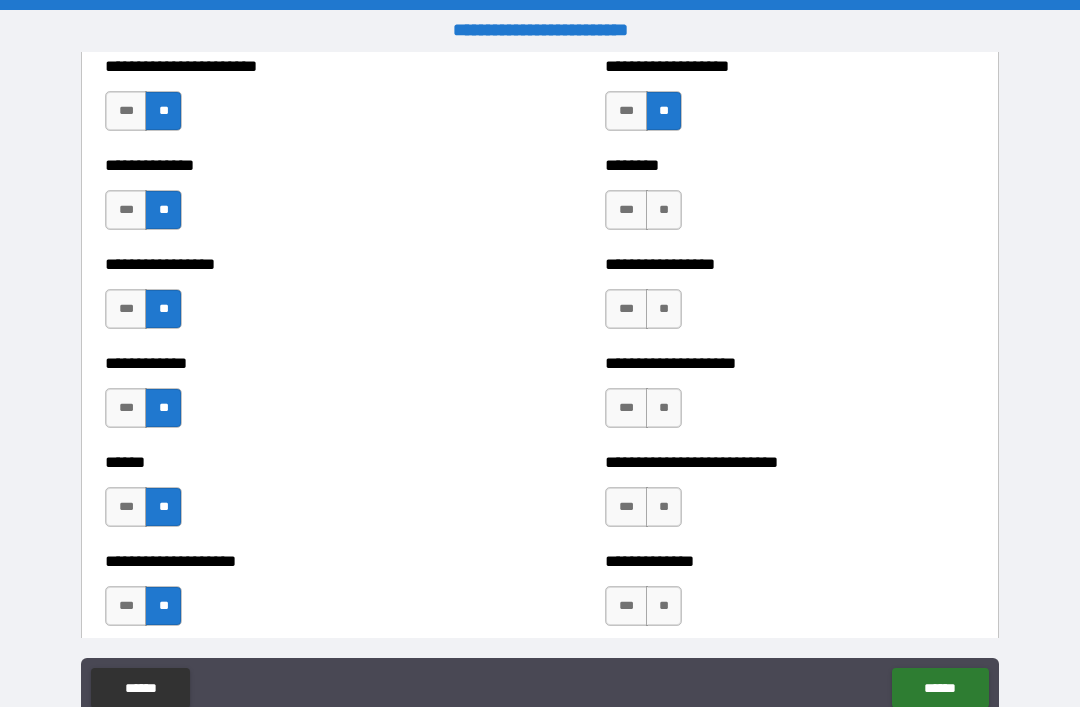 click on "**" at bounding box center [664, 606] 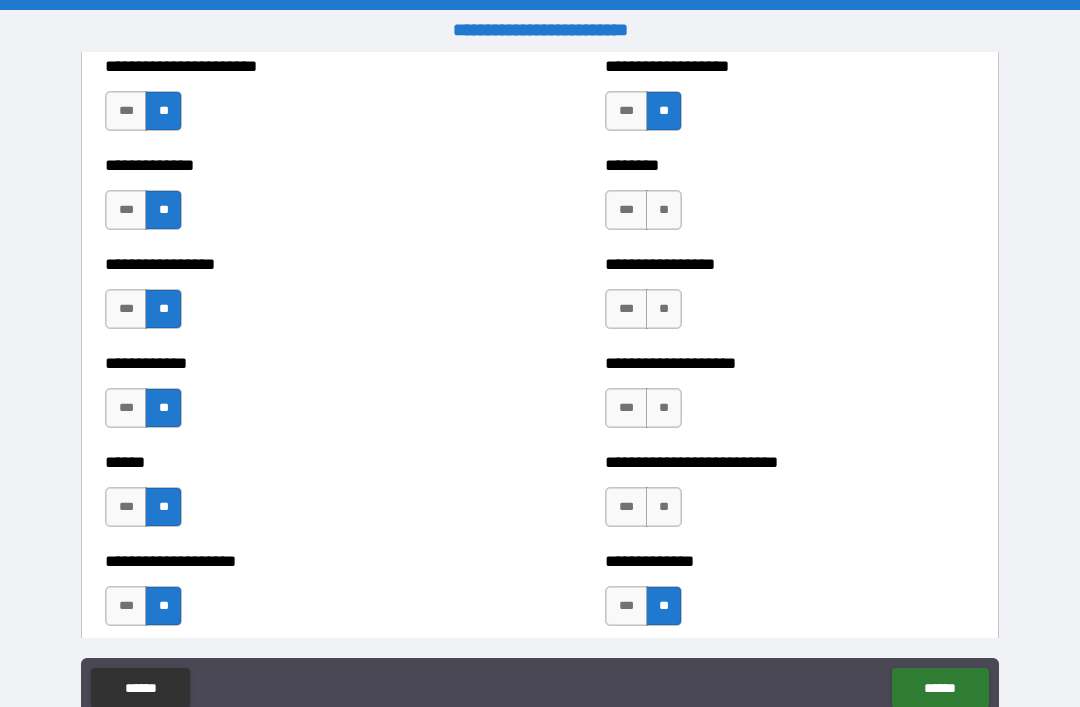click on "**" at bounding box center (664, 507) 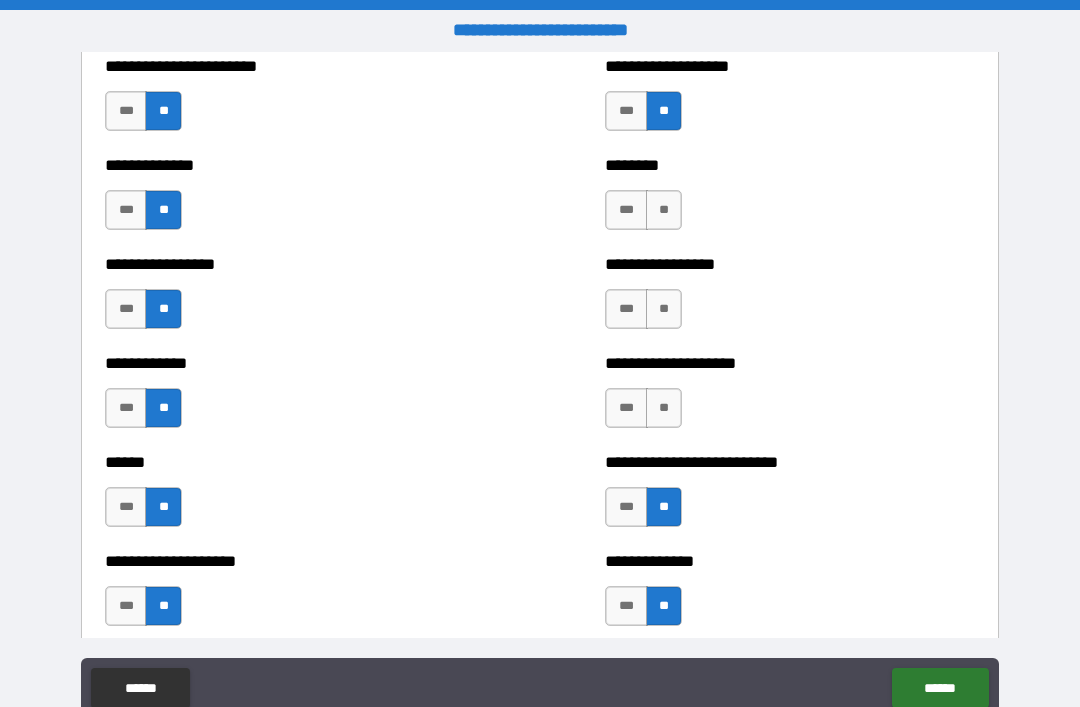 click on "**" at bounding box center (664, 408) 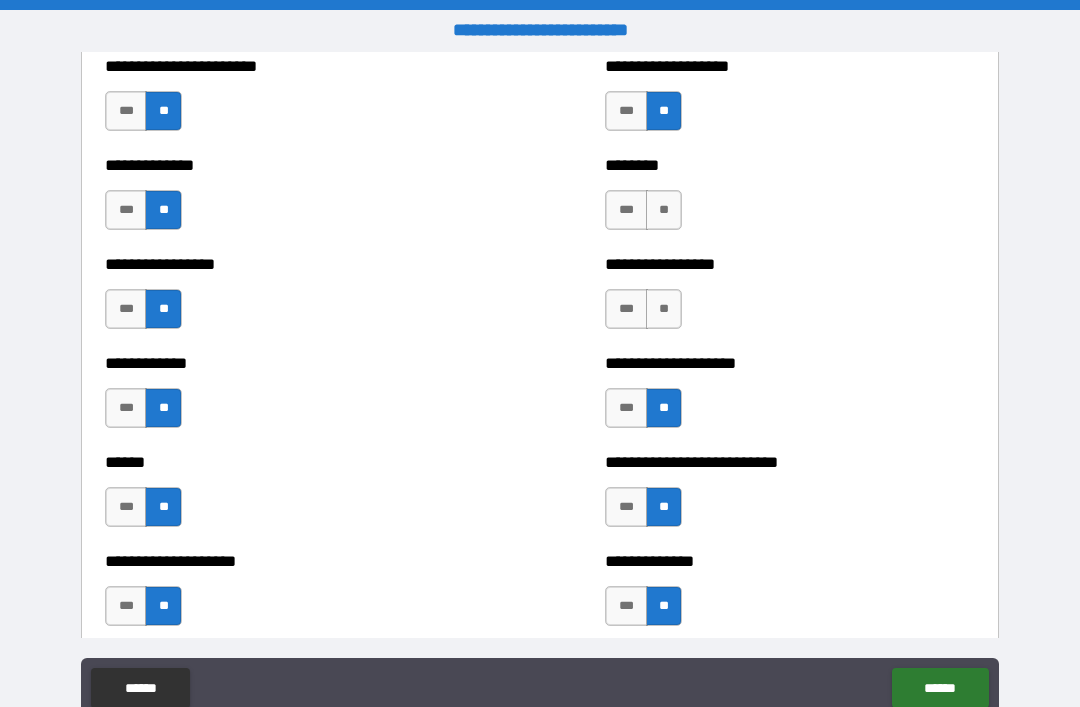 click on "**" at bounding box center [664, 309] 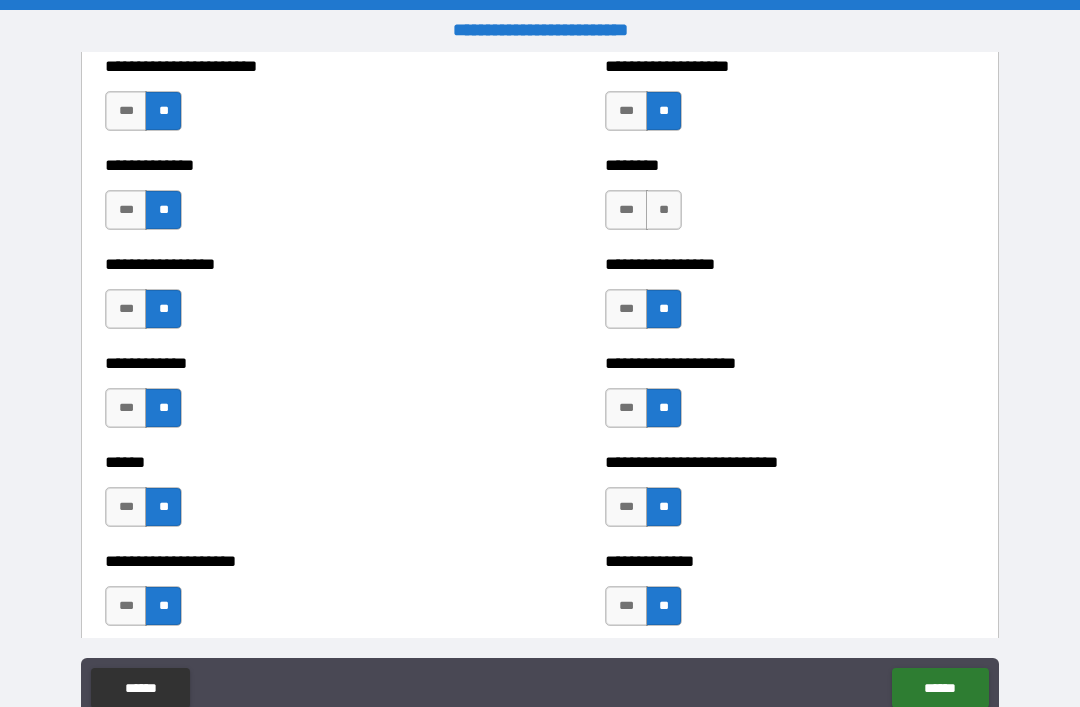 click on "**" at bounding box center [664, 210] 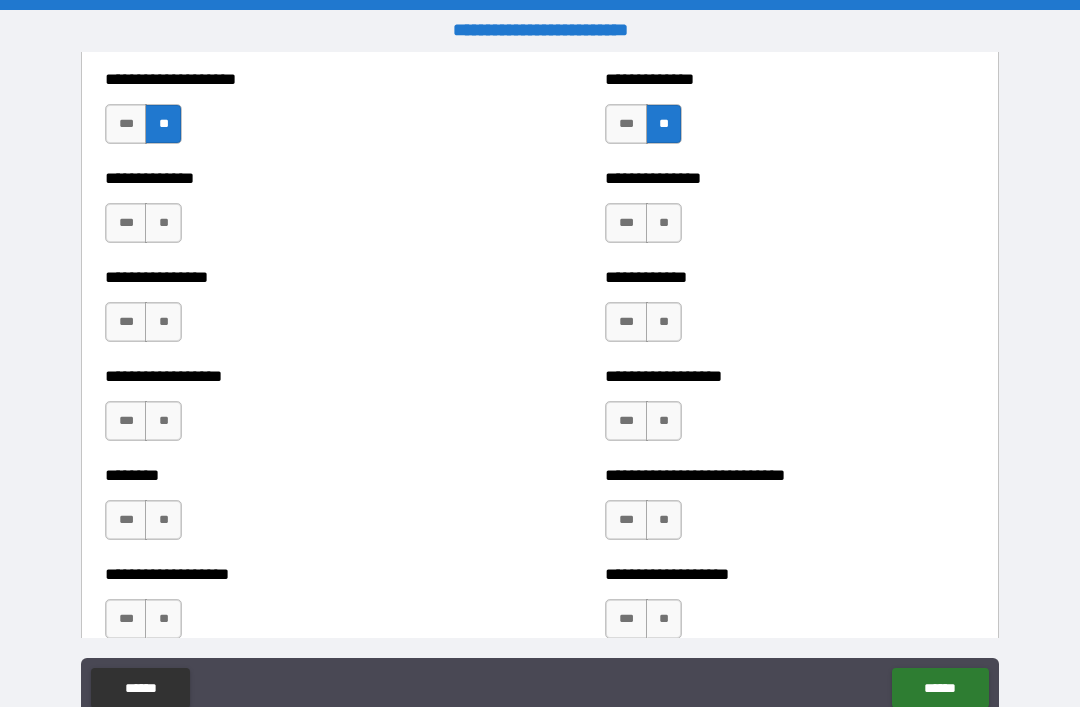 scroll, scrollTop: 4145, scrollLeft: 0, axis: vertical 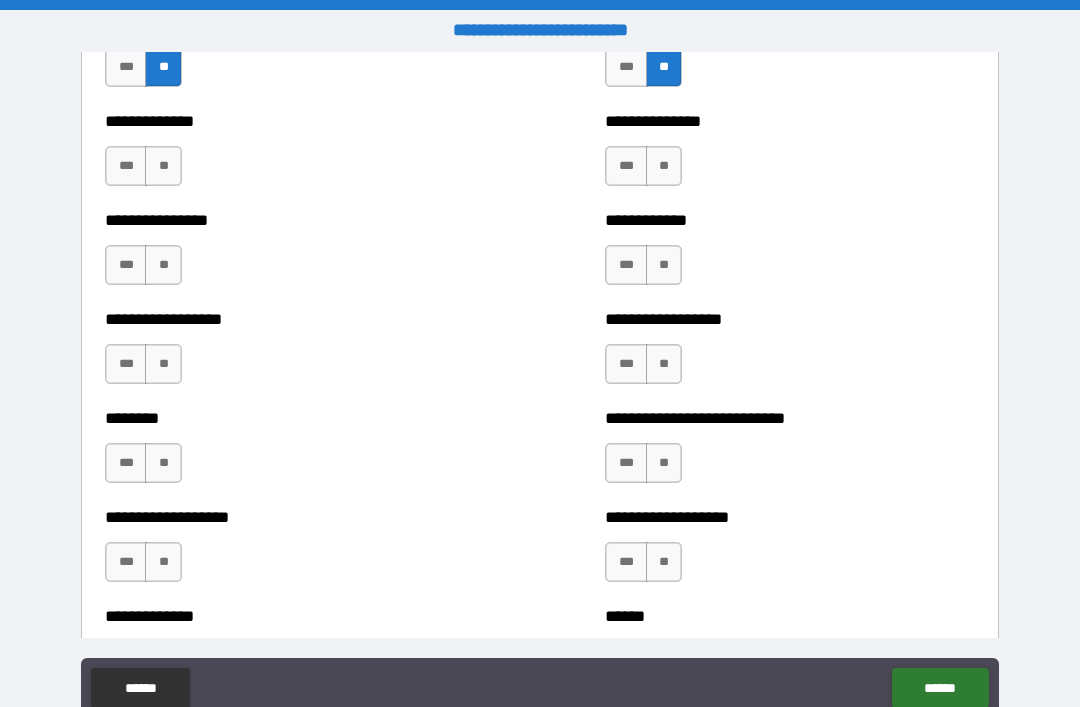 click on "**" at bounding box center [163, 166] 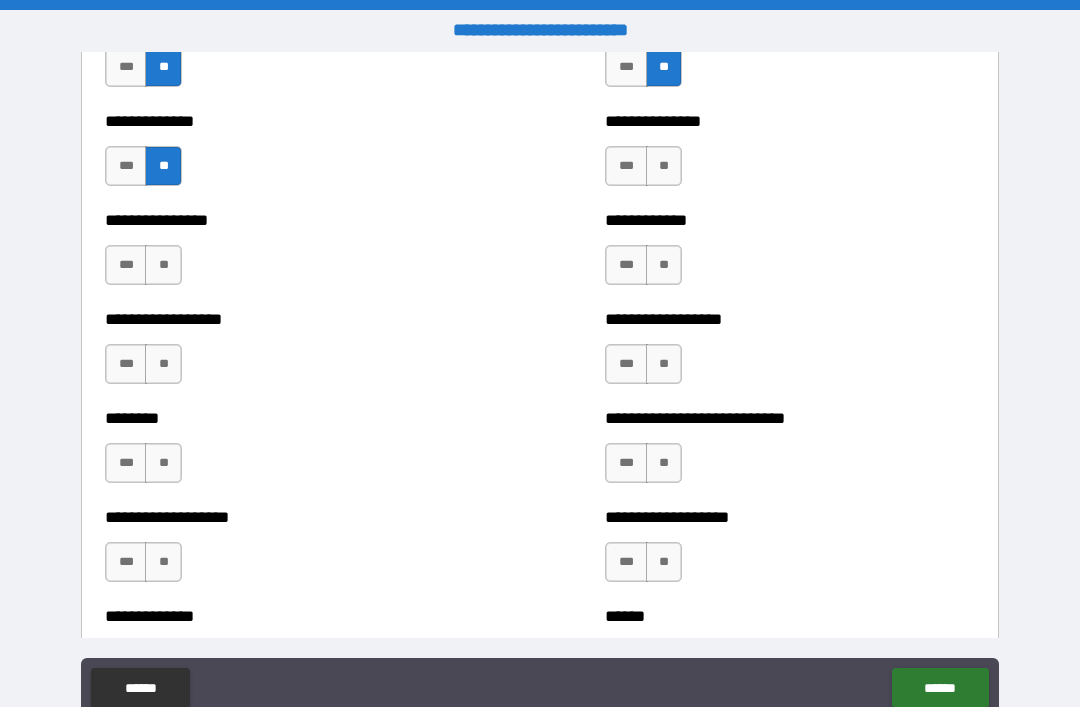 click on "**" at bounding box center (163, 265) 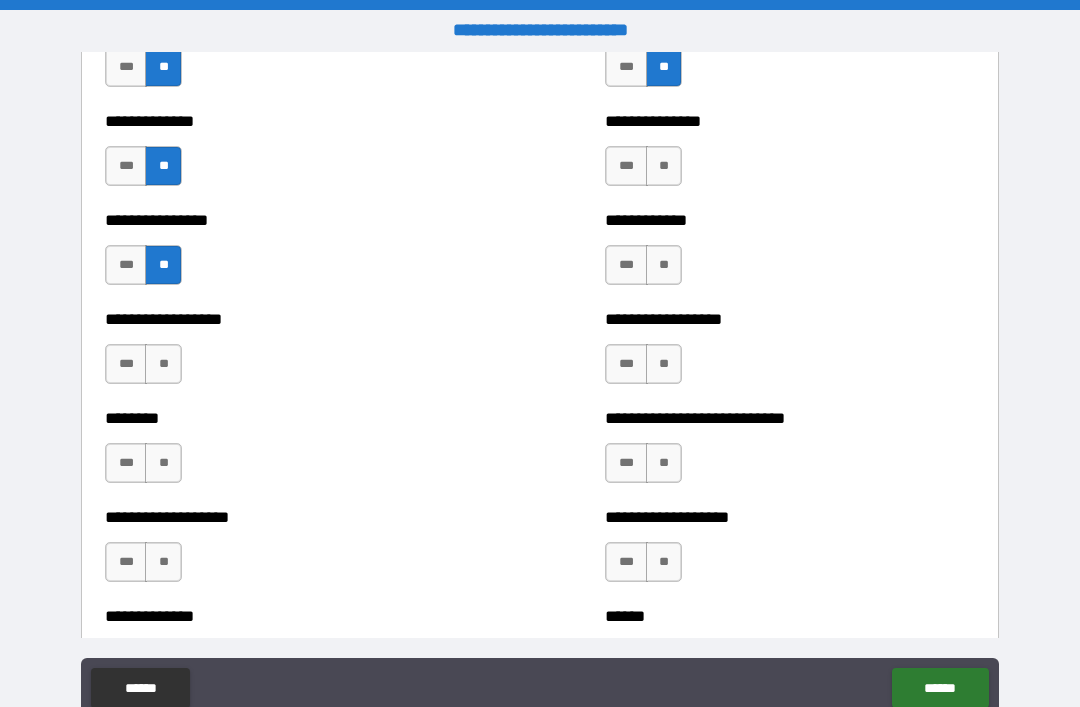 click on "**" at bounding box center [163, 364] 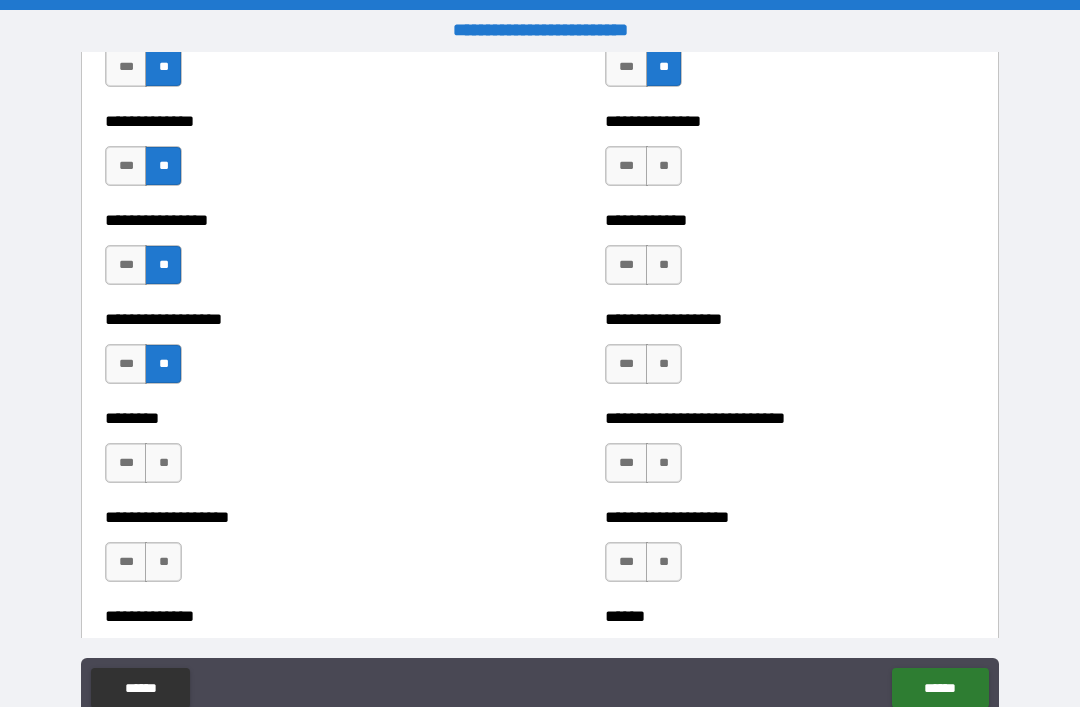 click on "**" at bounding box center [163, 463] 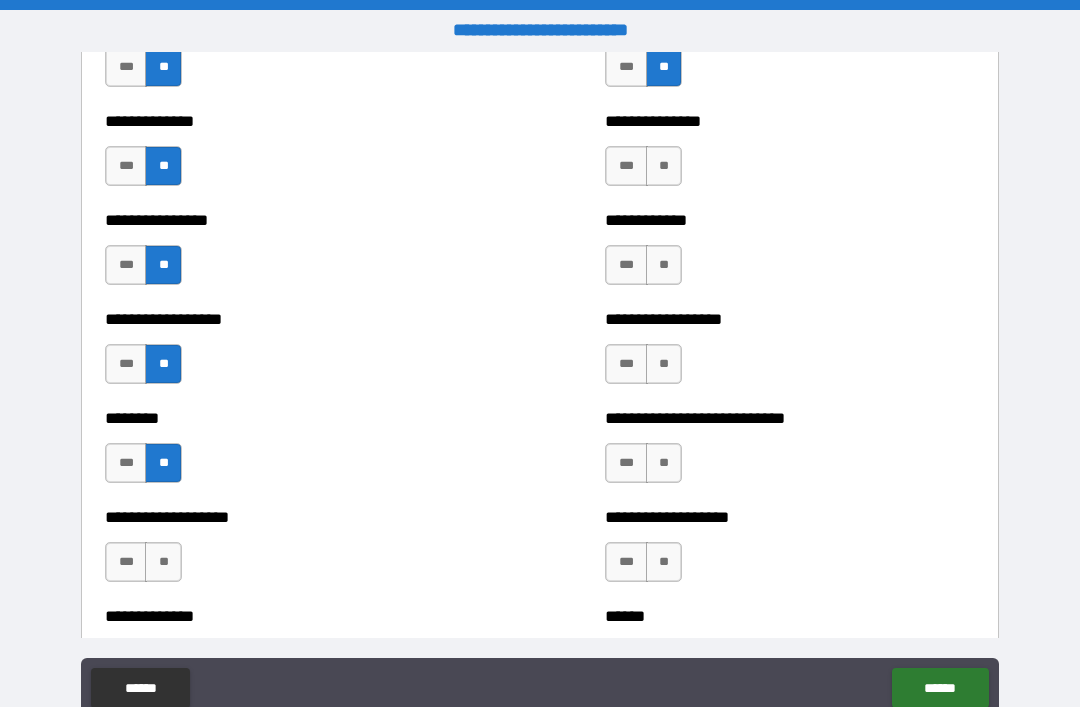 click on "**" at bounding box center [163, 562] 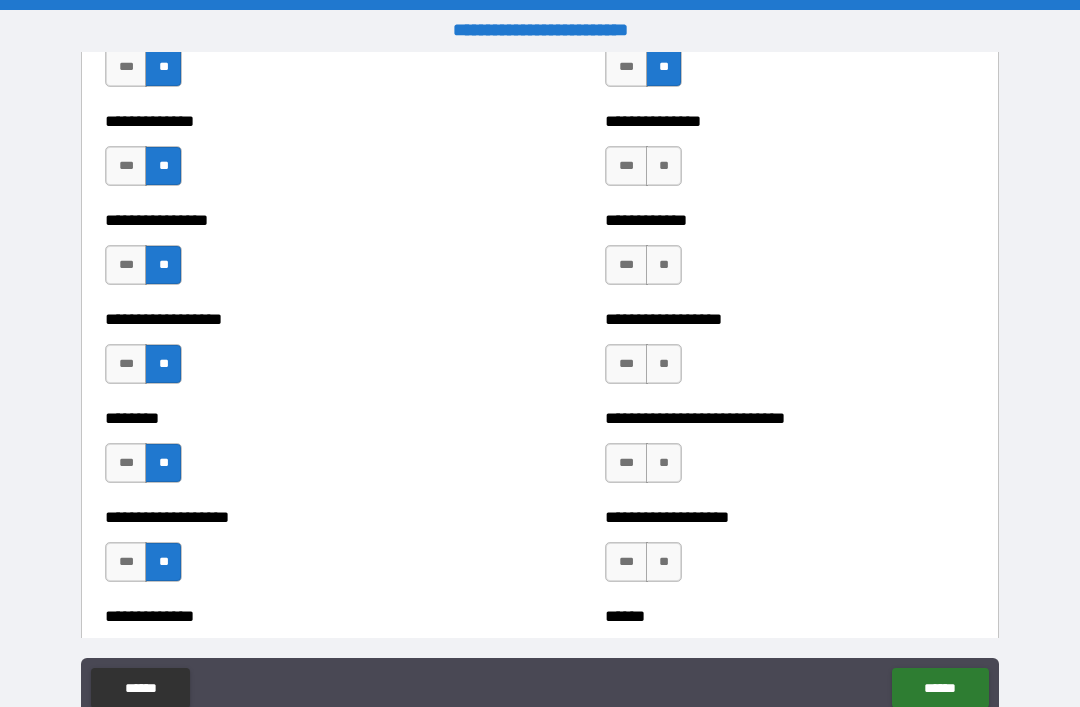 click on "**" at bounding box center [664, 562] 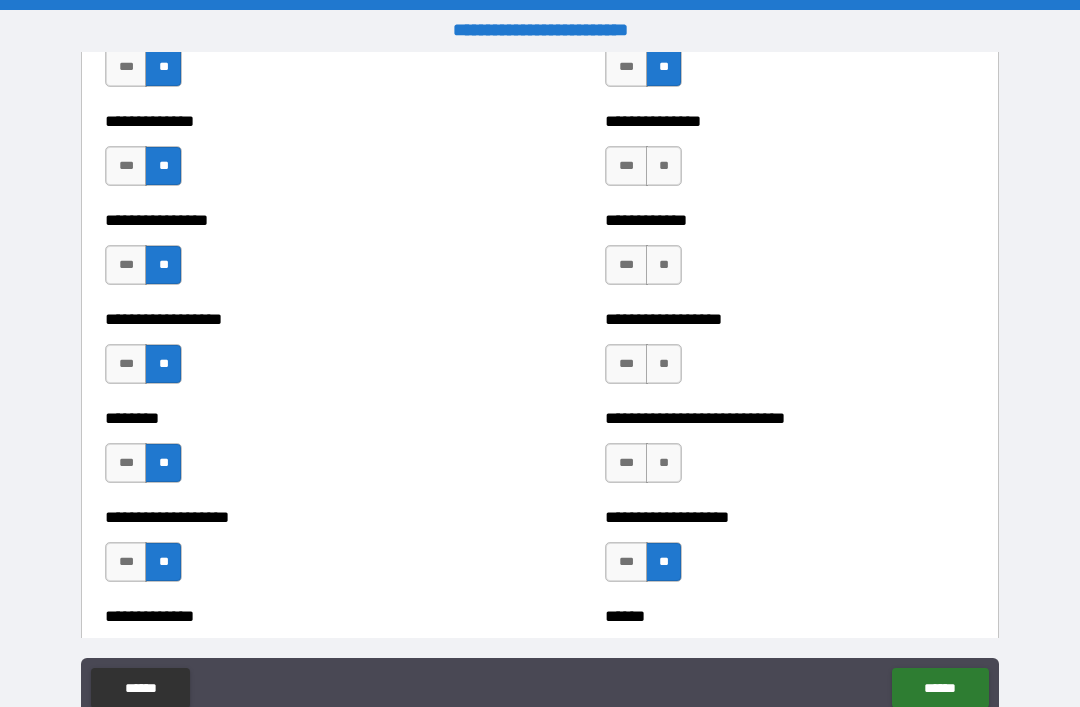 click on "**" at bounding box center [664, 463] 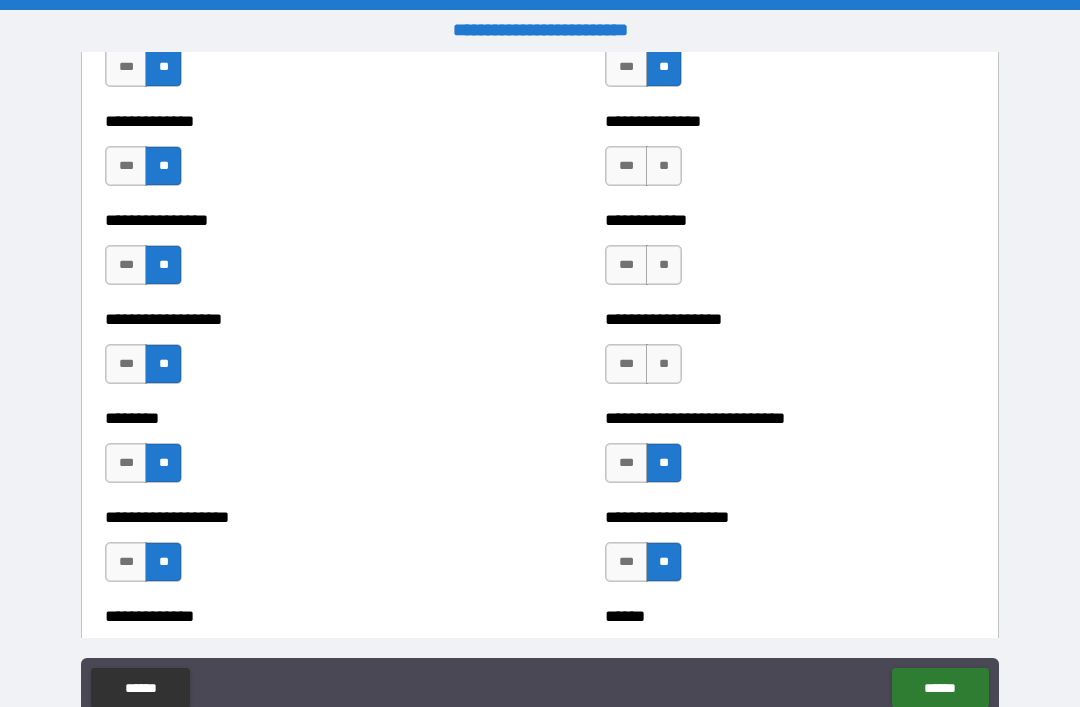 click on "**" at bounding box center (664, 364) 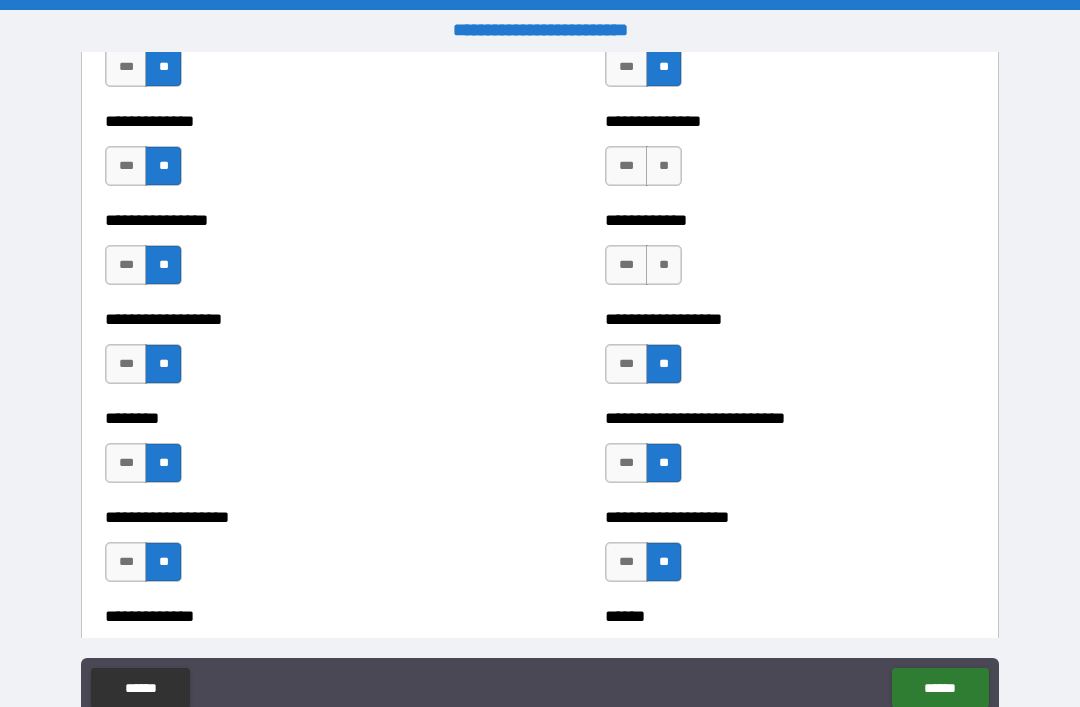 click on "**" at bounding box center [664, 265] 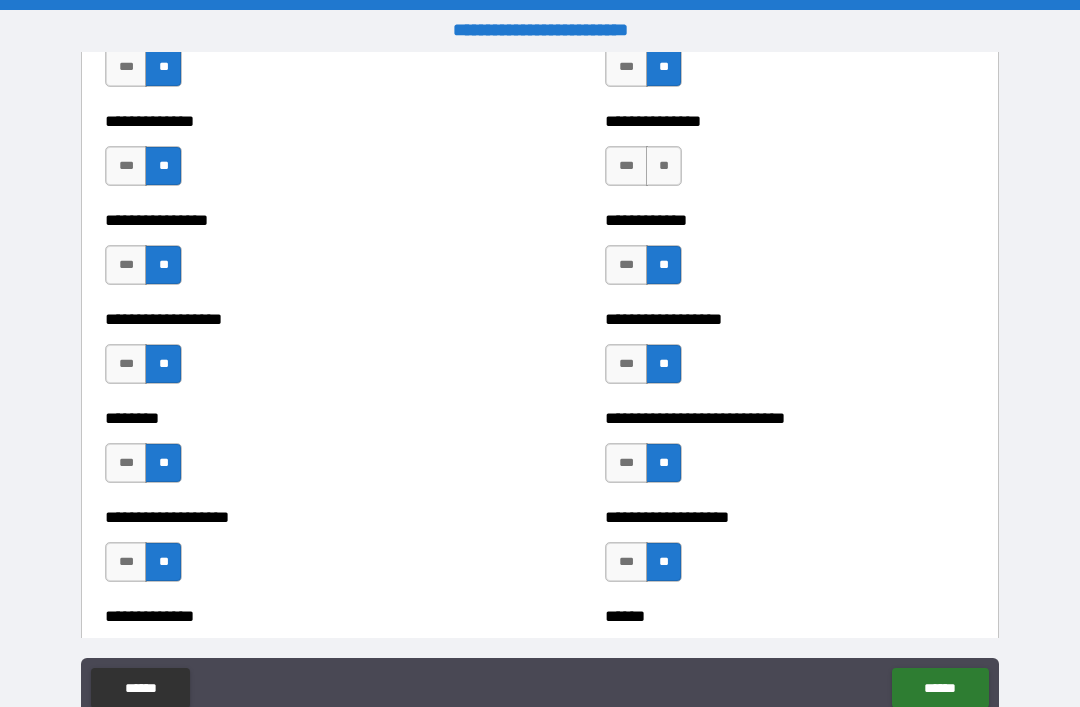click on "**" at bounding box center [664, 166] 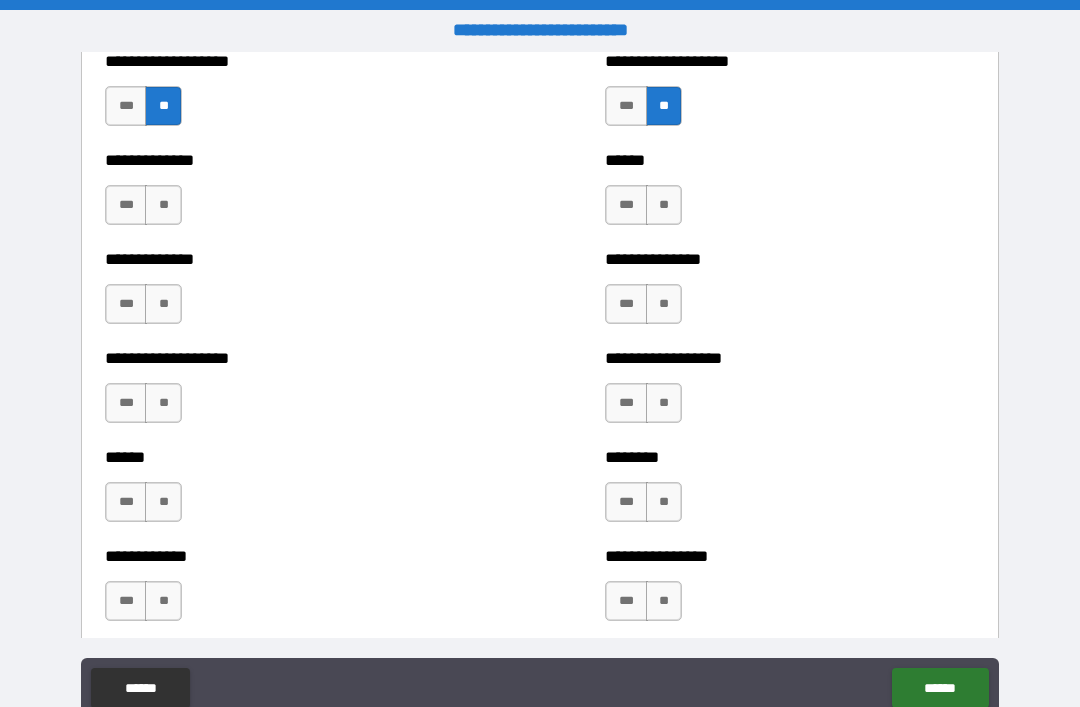 scroll, scrollTop: 4644, scrollLeft: 0, axis: vertical 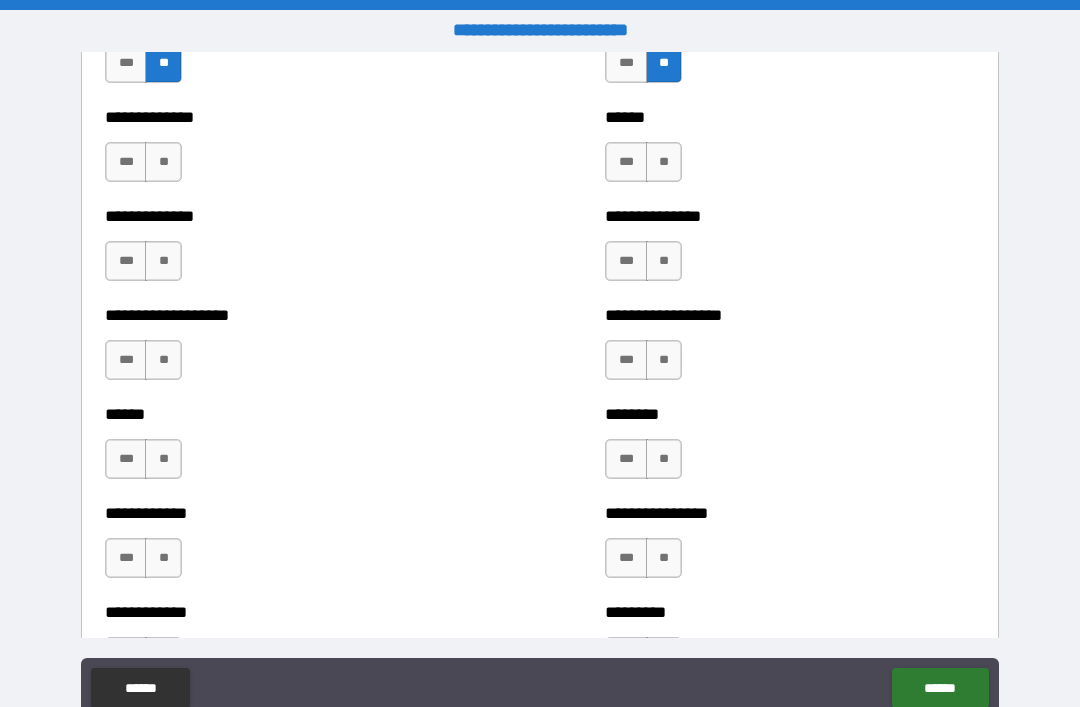 click on "**" at bounding box center [163, 162] 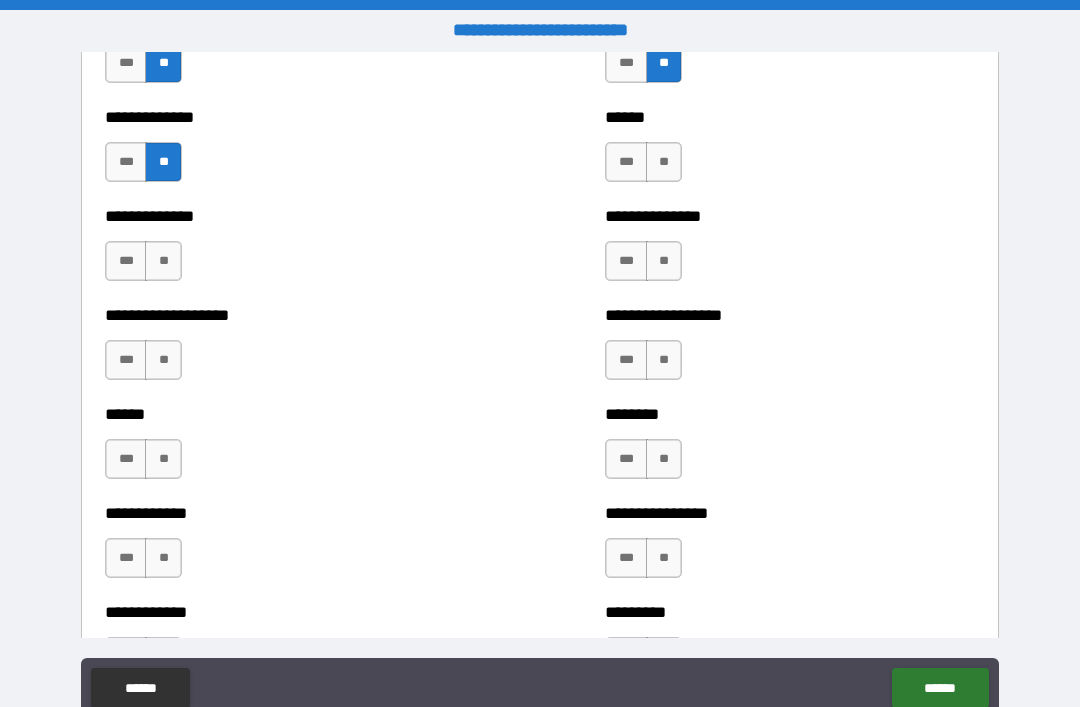 click on "**" at bounding box center (163, 261) 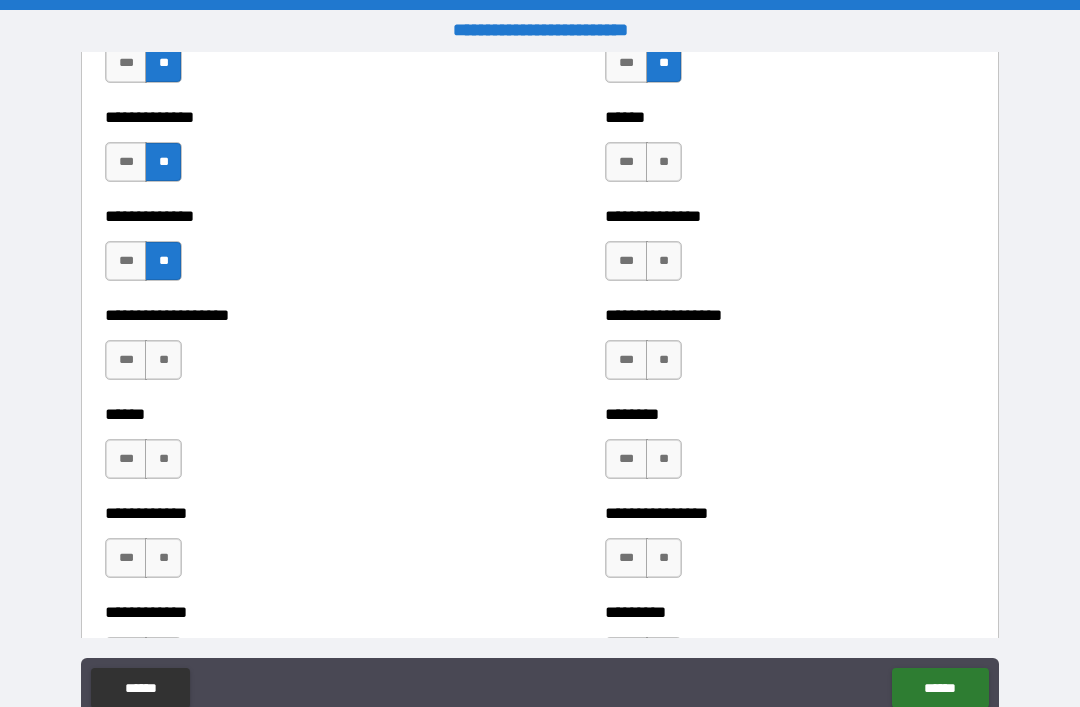 click on "**" at bounding box center [163, 360] 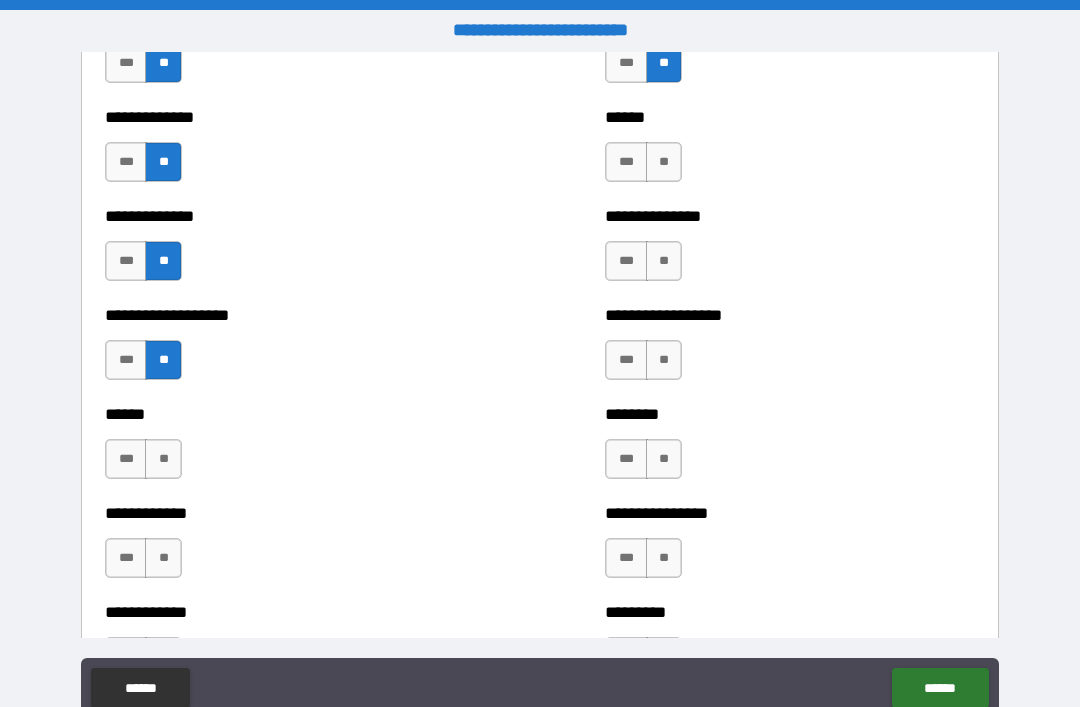 click on "**" at bounding box center (163, 459) 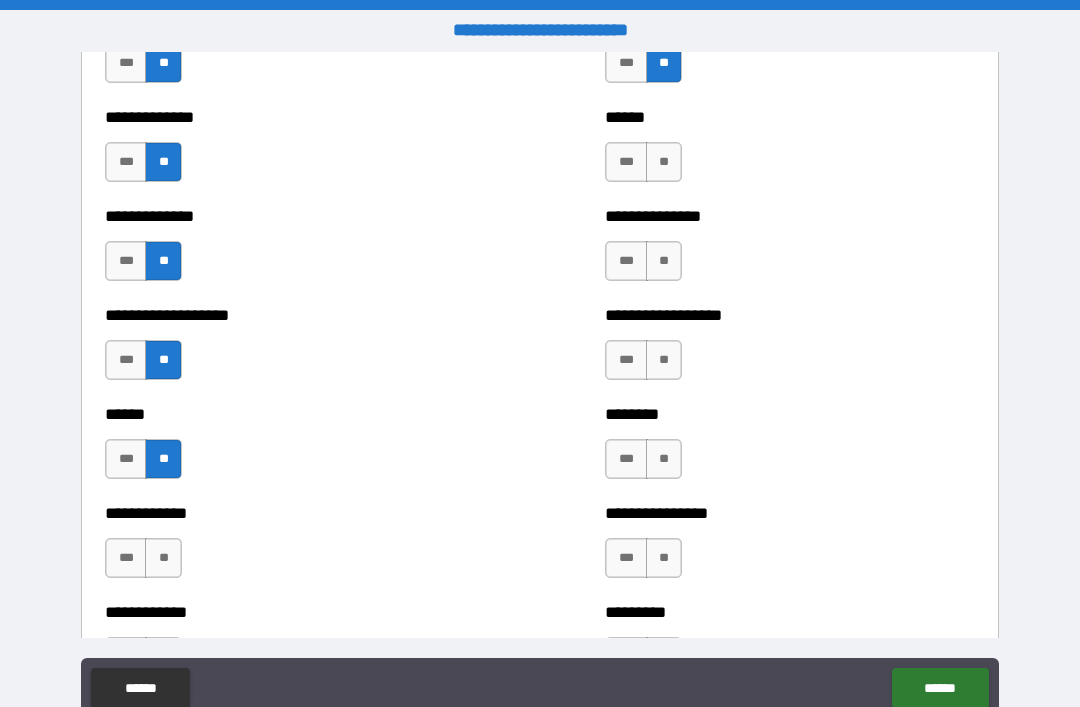 click on "**" at bounding box center [163, 558] 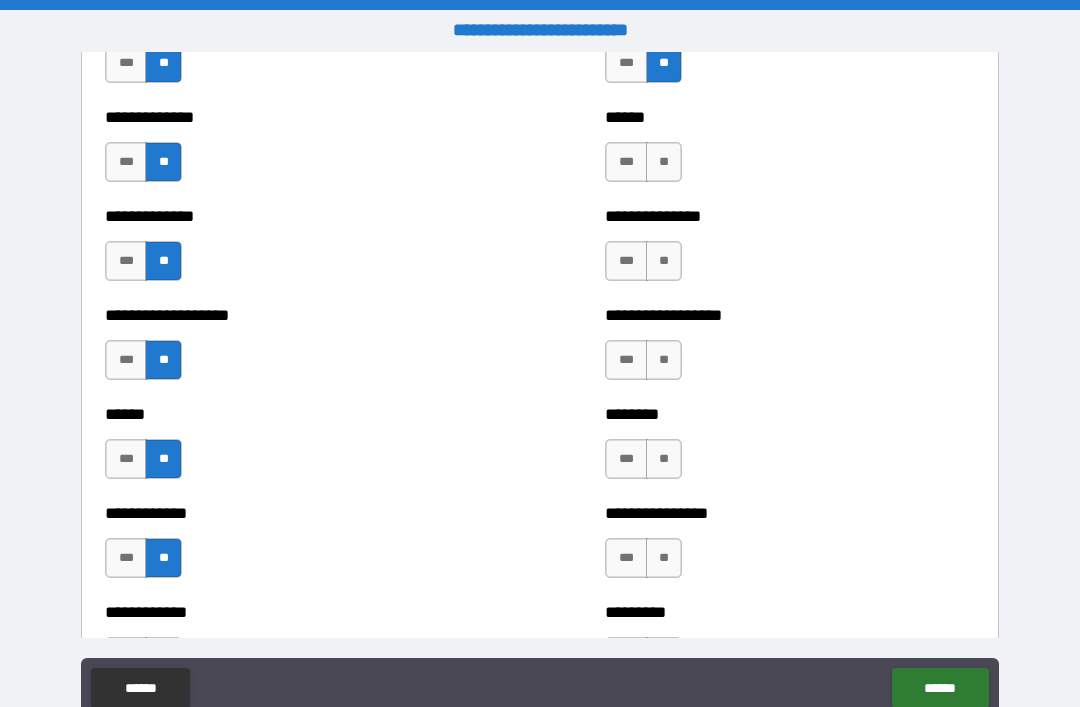 click on "**" at bounding box center [664, 558] 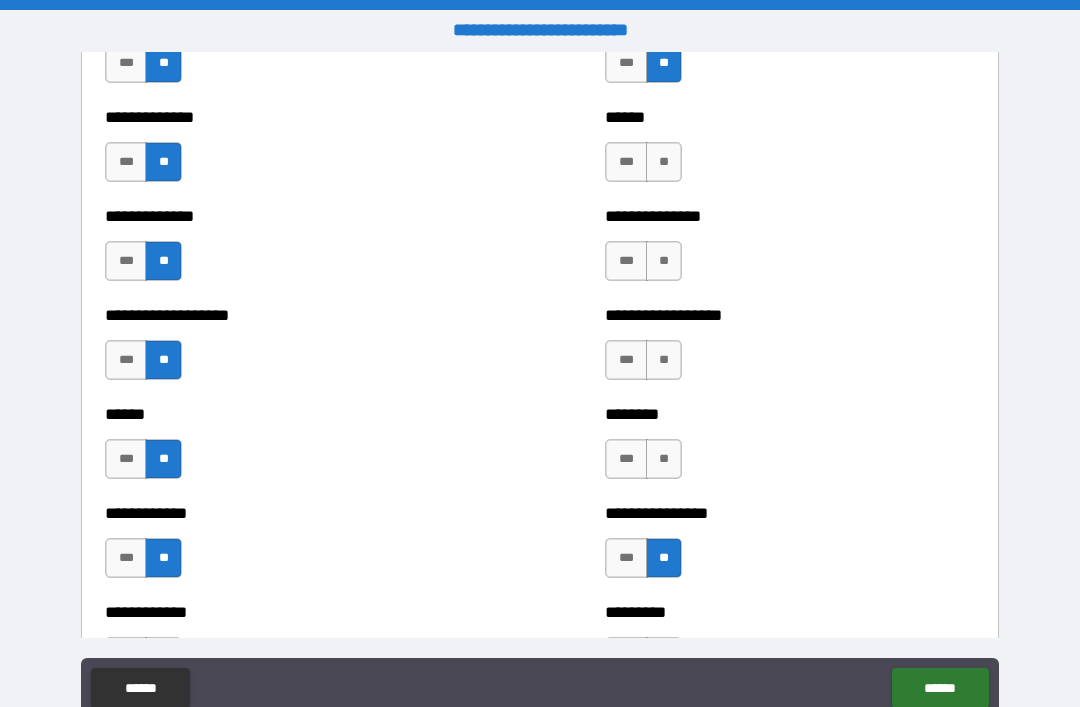 click on "**" at bounding box center (664, 459) 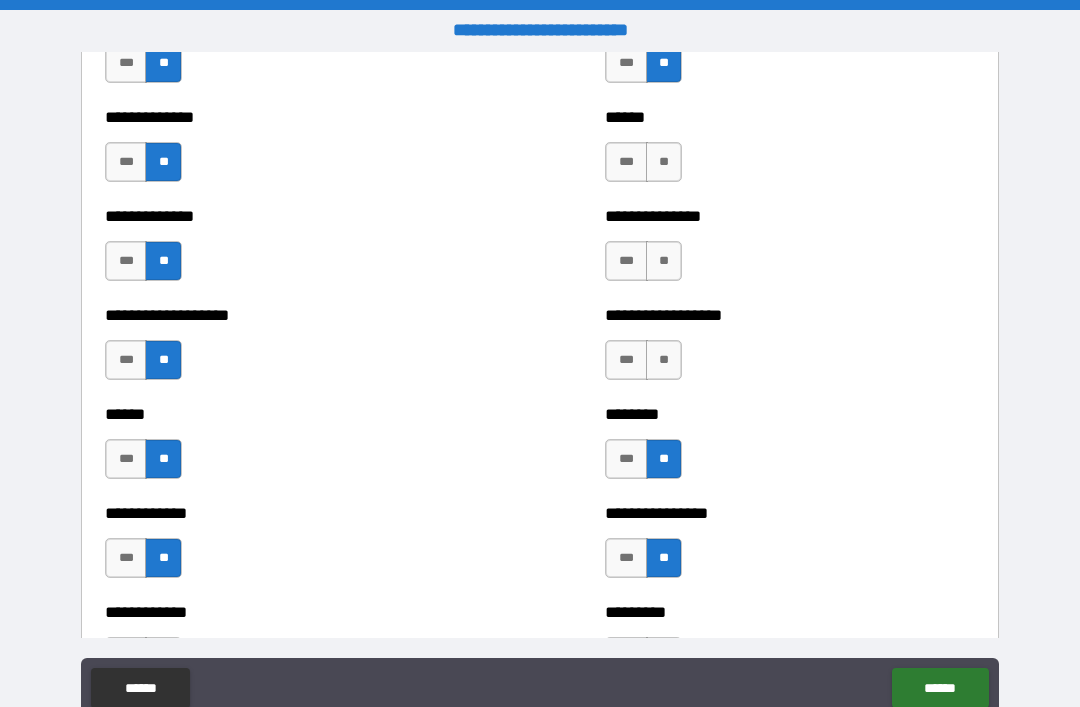 click on "**" at bounding box center (664, 360) 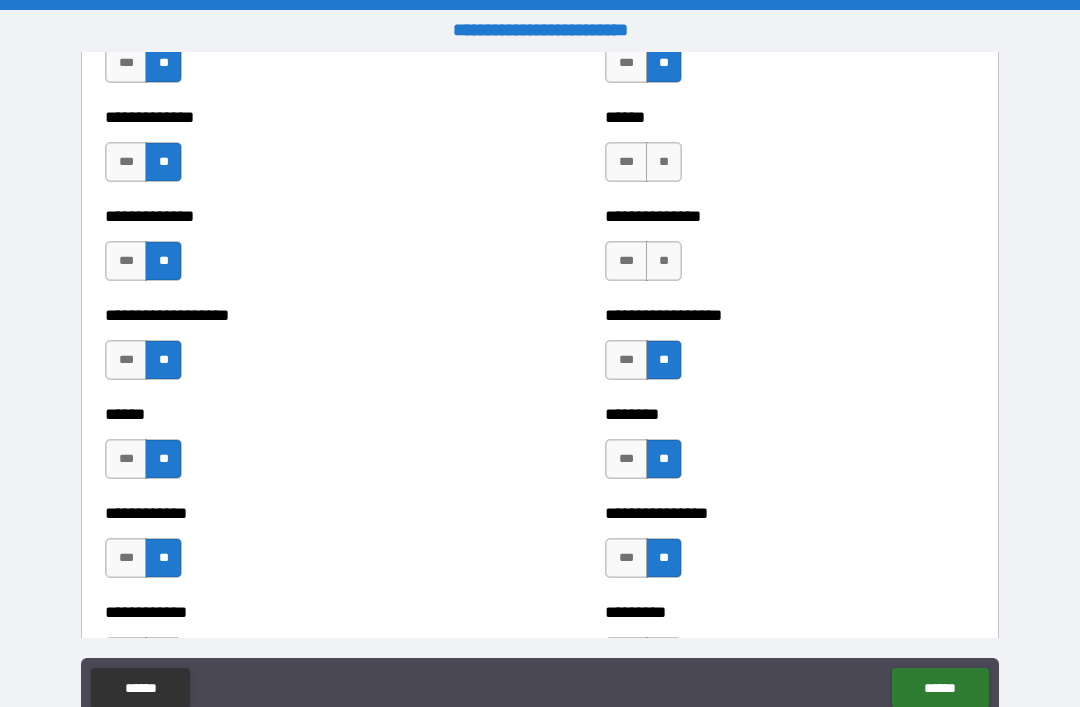 click on "**" at bounding box center [664, 261] 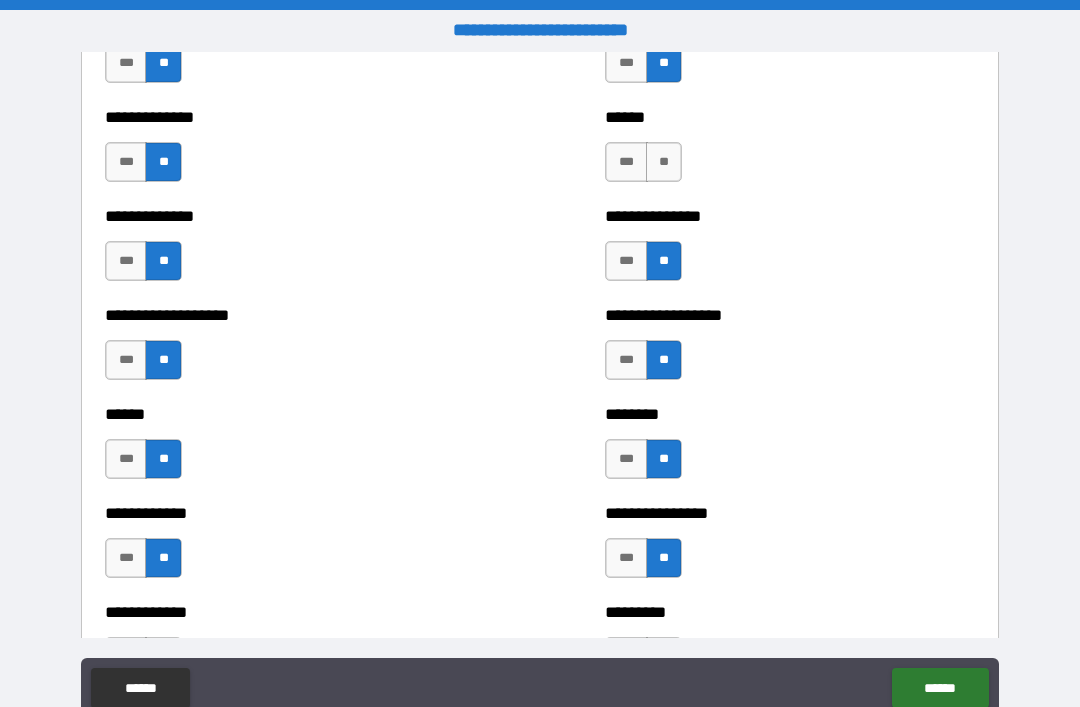 click on "**" at bounding box center [664, 162] 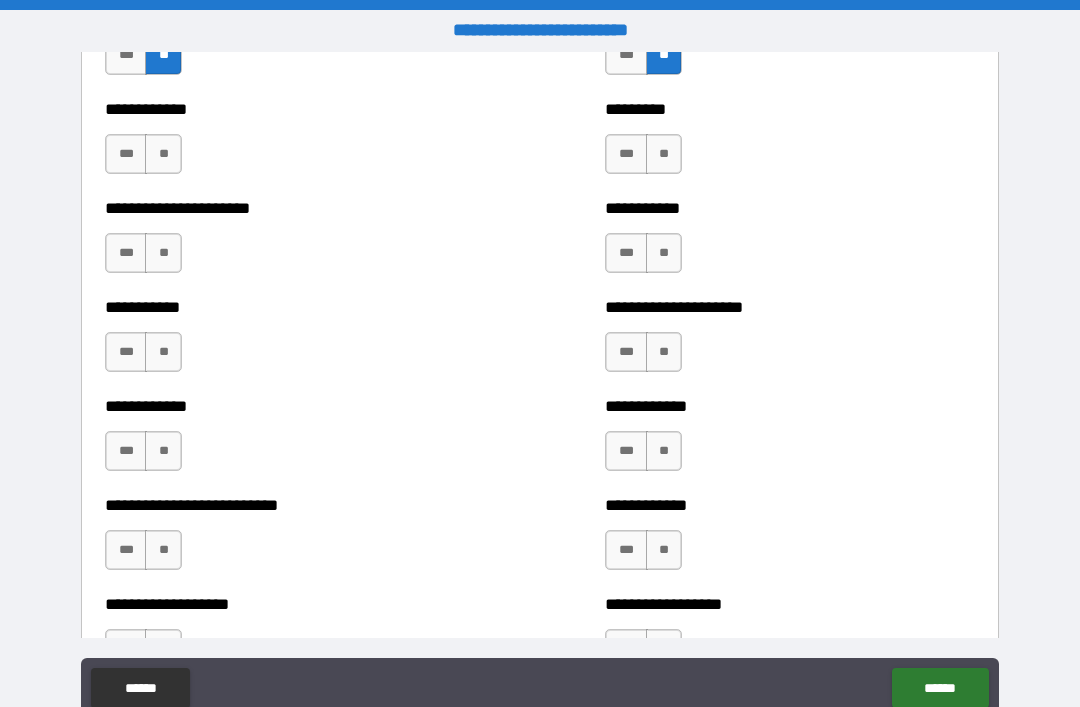 scroll, scrollTop: 5159, scrollLeft: 0, axis: vertical 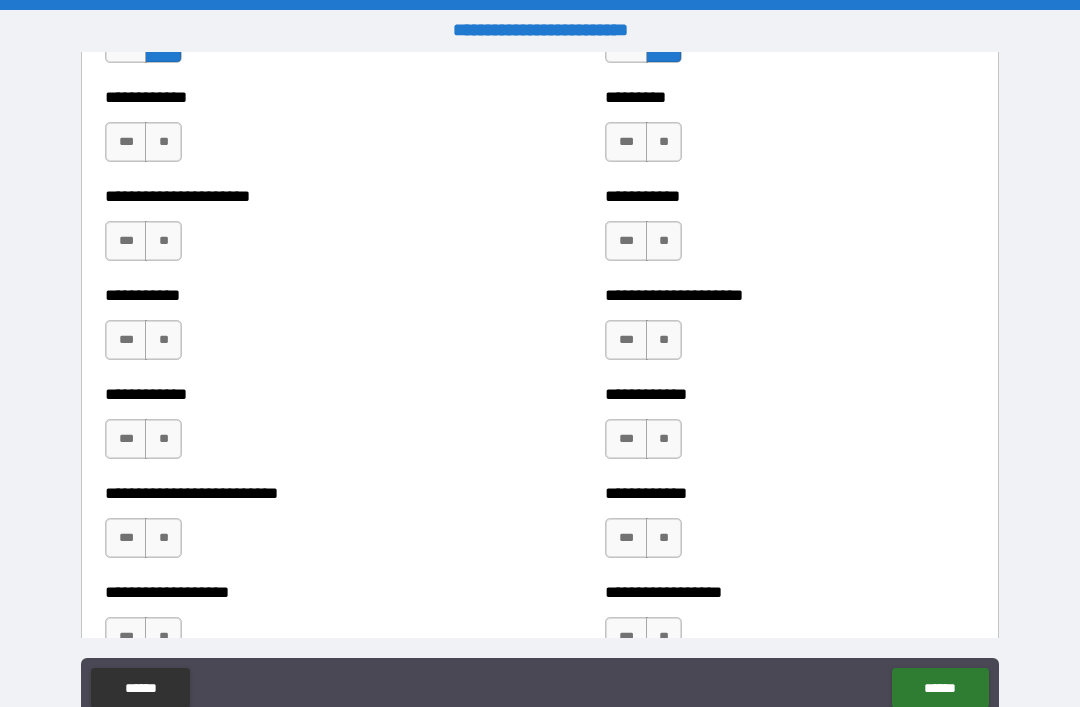 click on "**" at bounding box center [163, 142] 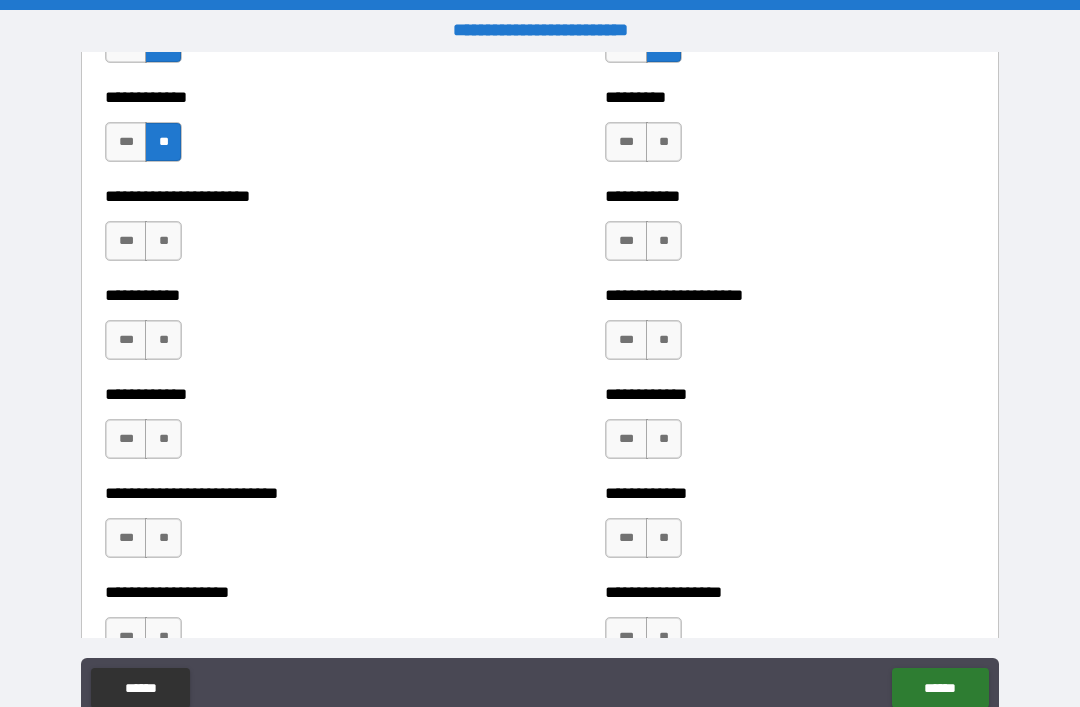 click on "**" at bounding box center (163, 241) 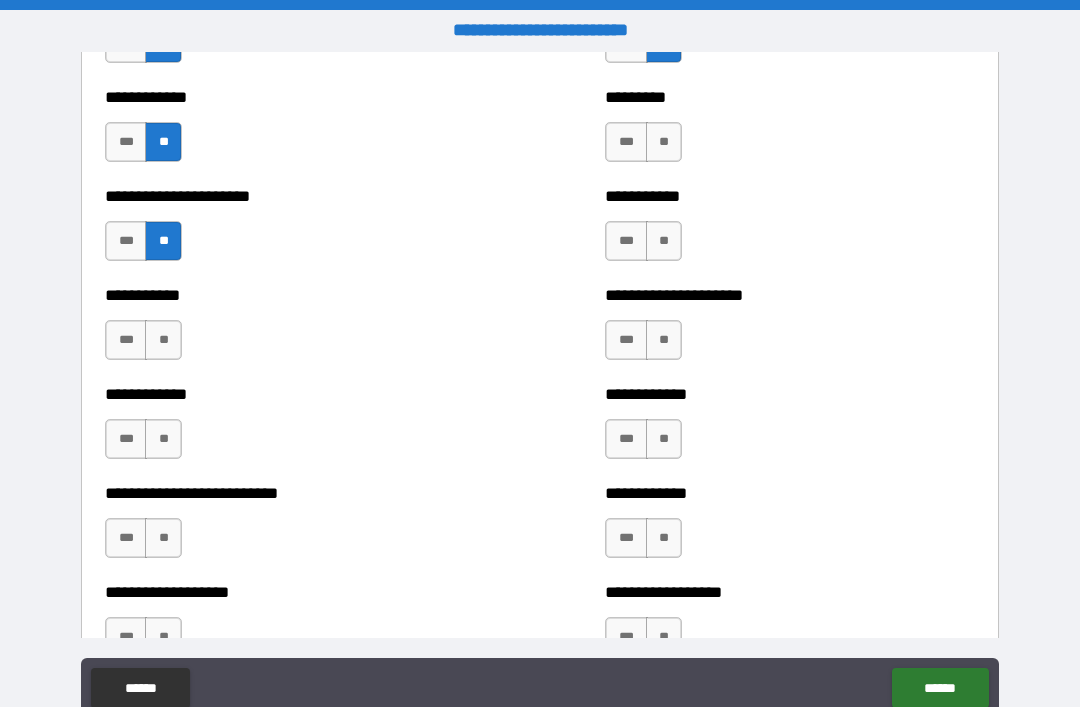 click on "**" at bounding box center [163, 340] 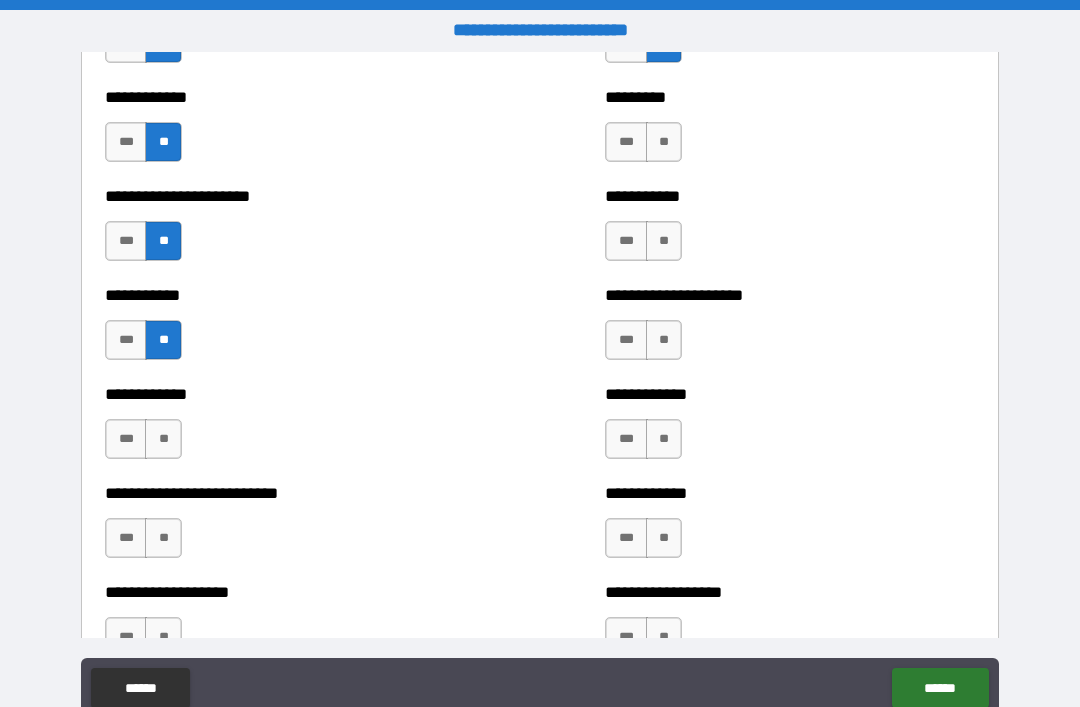 click on "**" at bounding box center [163, 439] 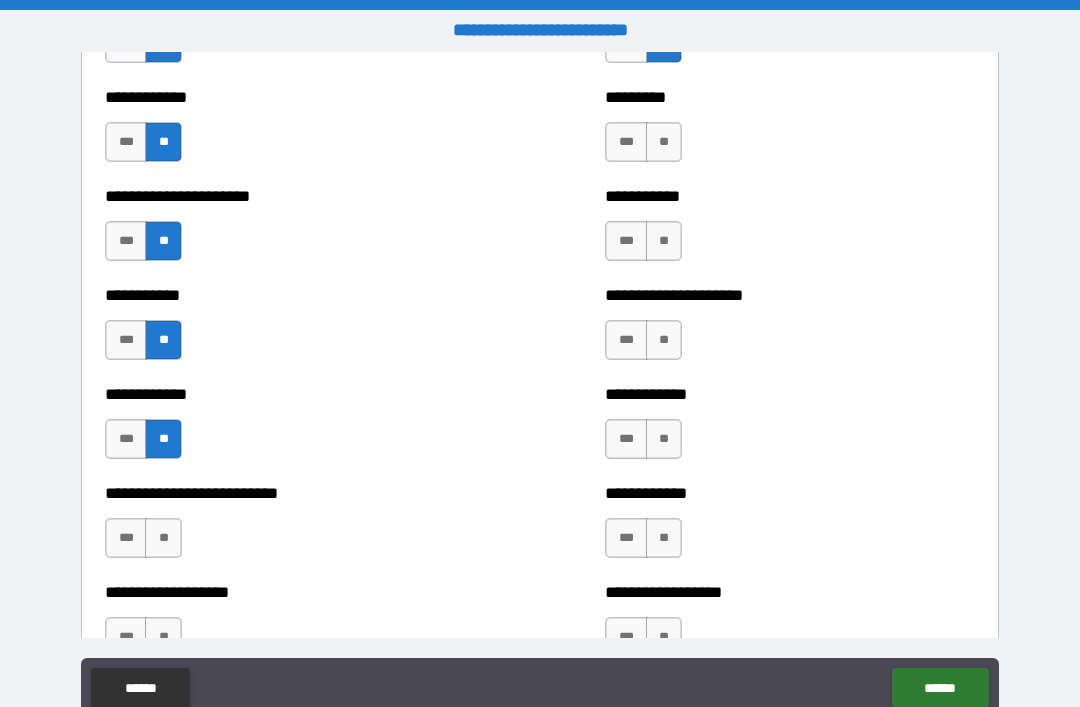click on "**" at bounding box center (163, 538) 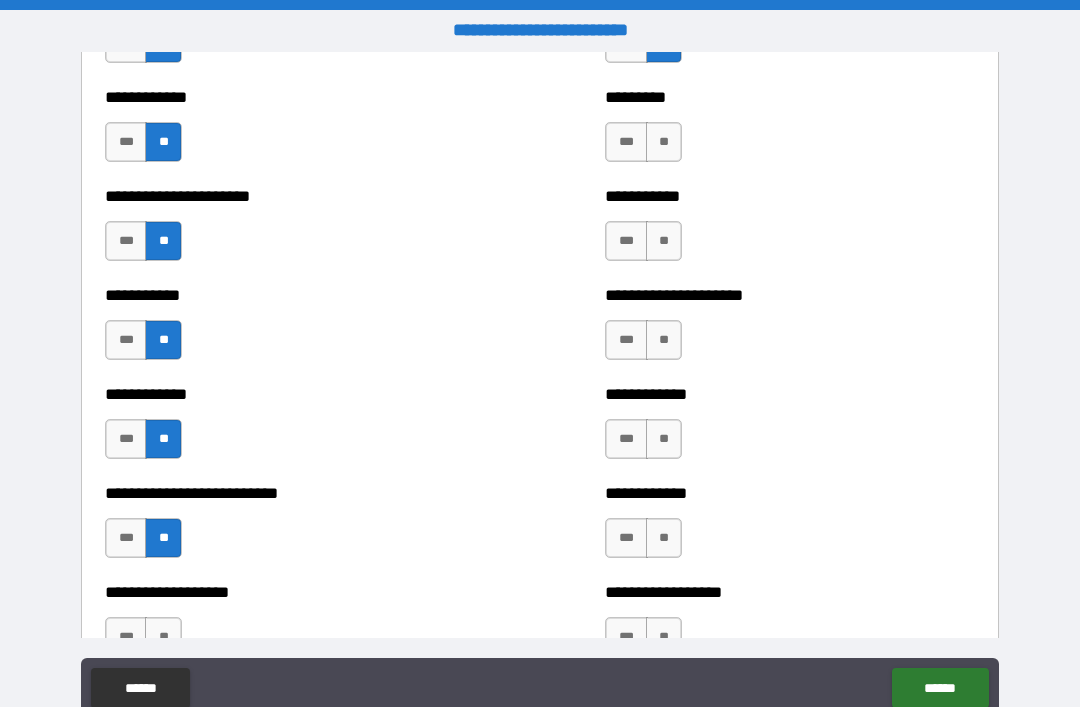 click on "**" at bounding box center (163, 637) 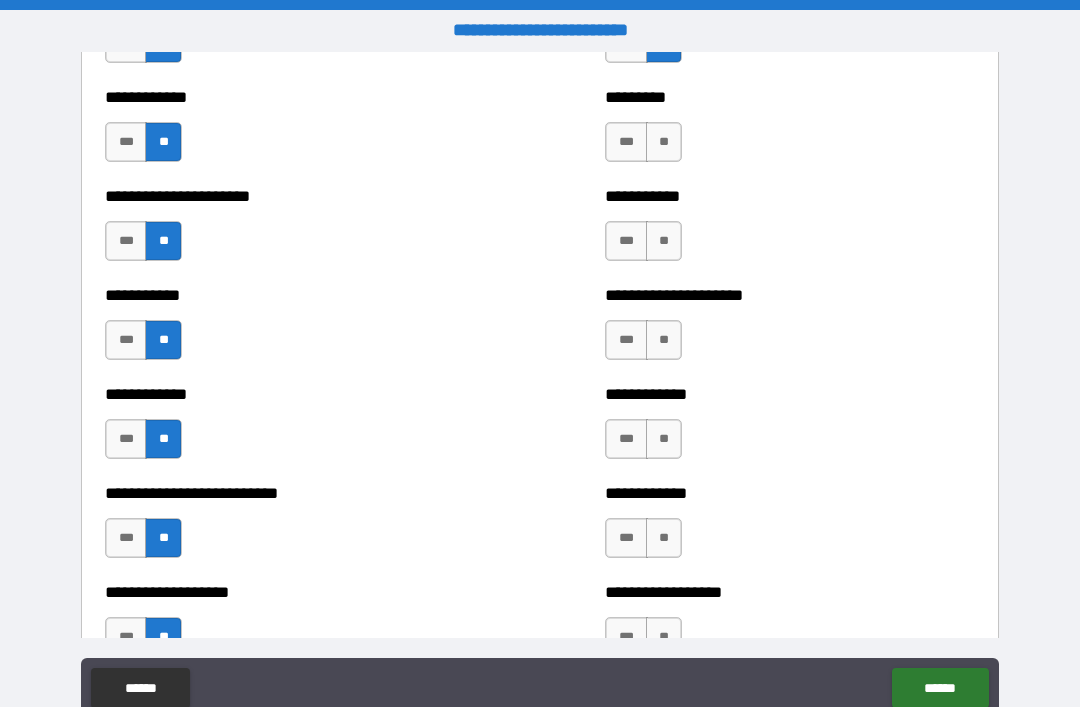 click on "**" at bounding box center [664, 637] 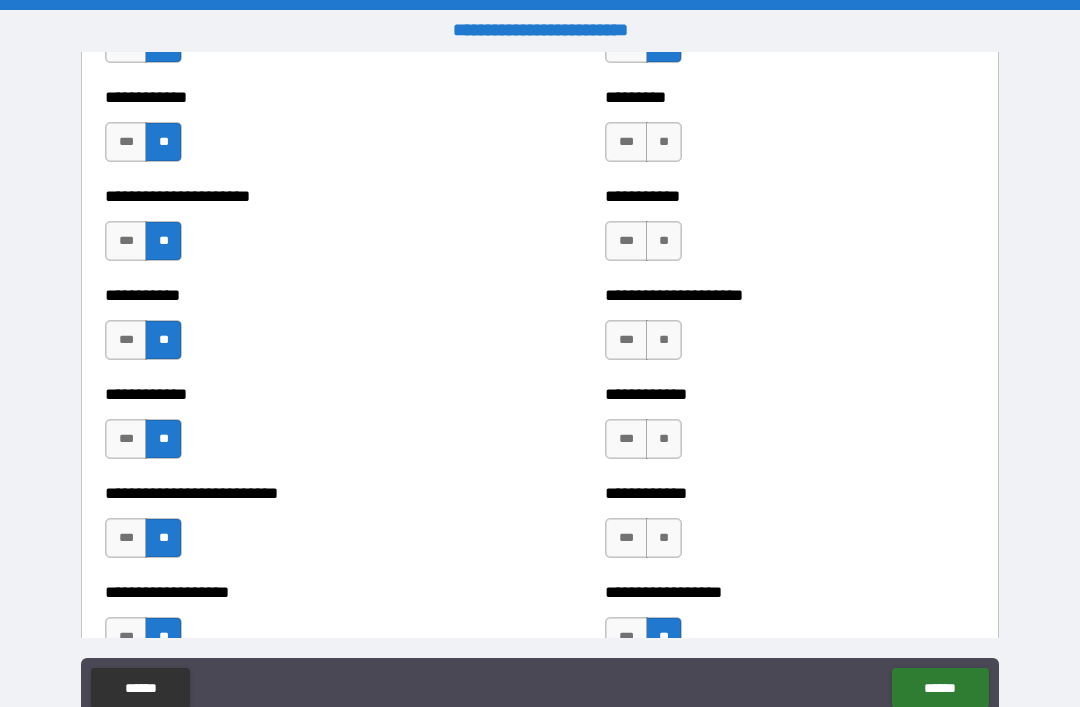 click on "**" at bounding box center [664, 538] 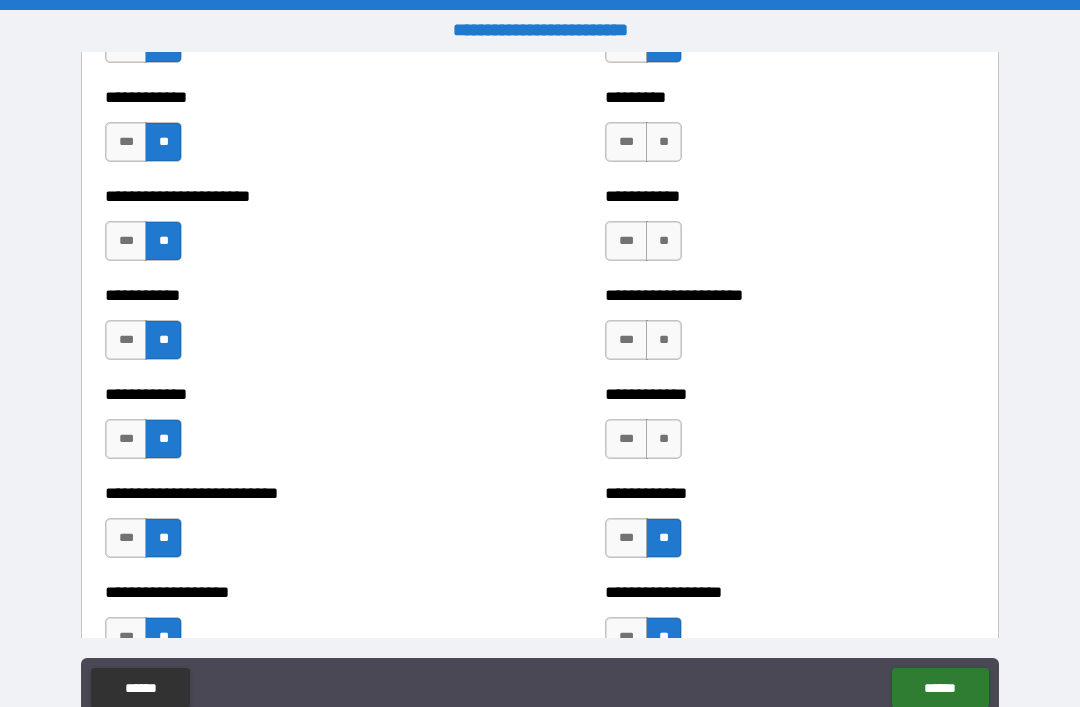 click on "**" at bounding box center (664, 439) 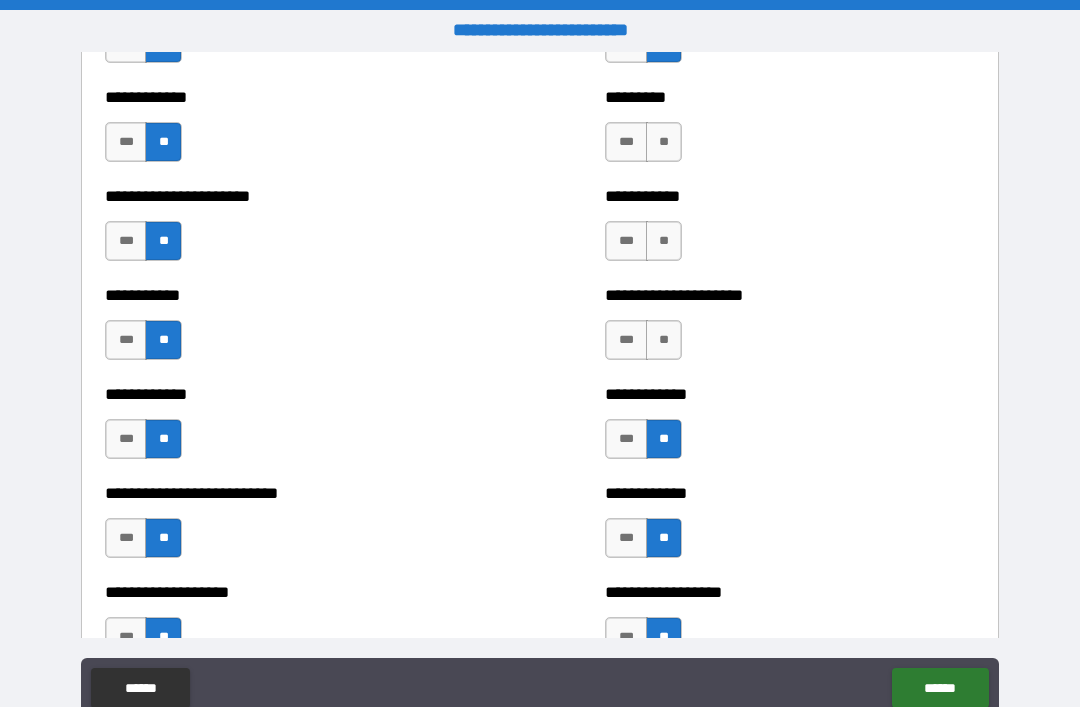 click on "**" at bounding box center [664, 340] 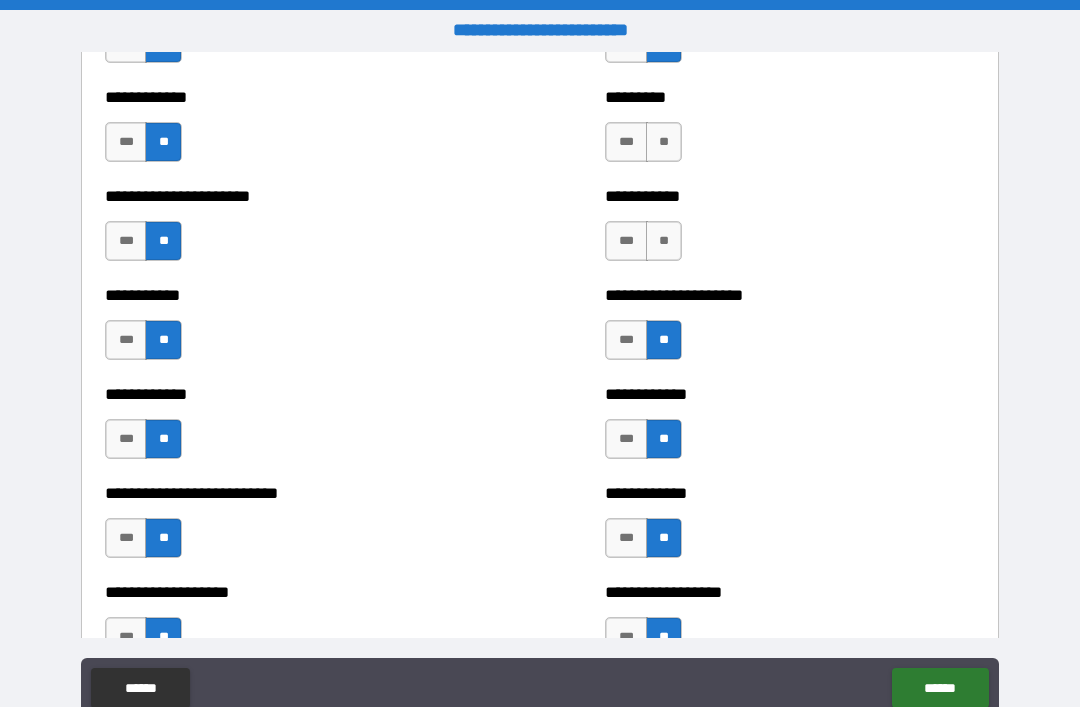 click on "**" at bounding box center [664, 241] 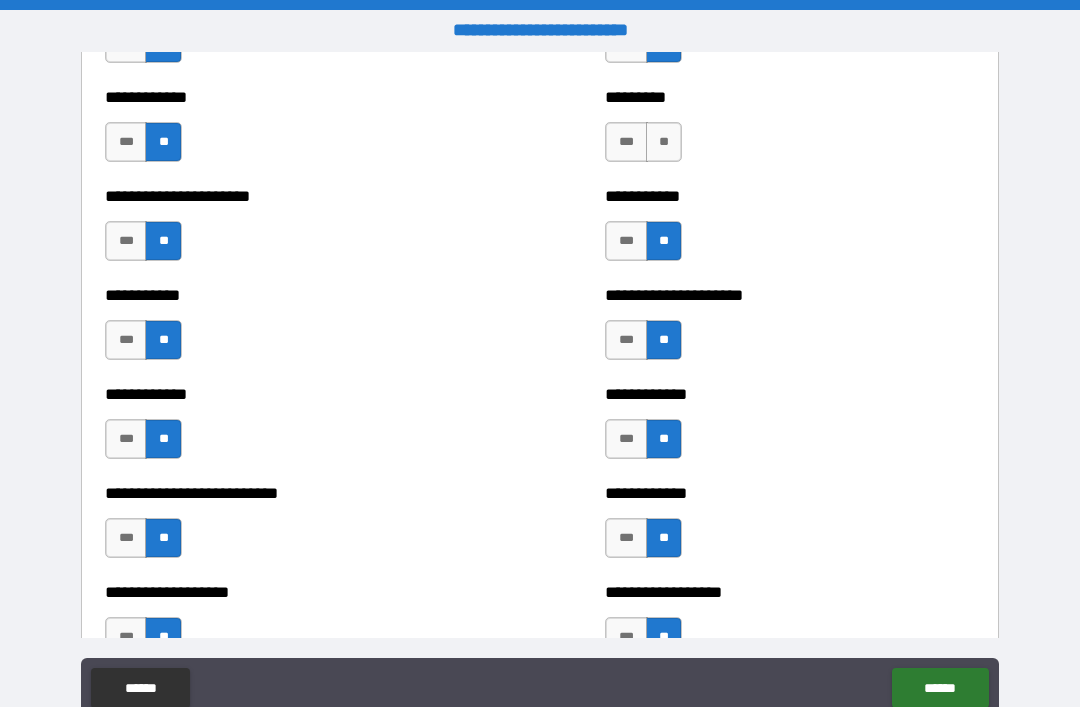 click on "**" at bounding box center (664, 142) 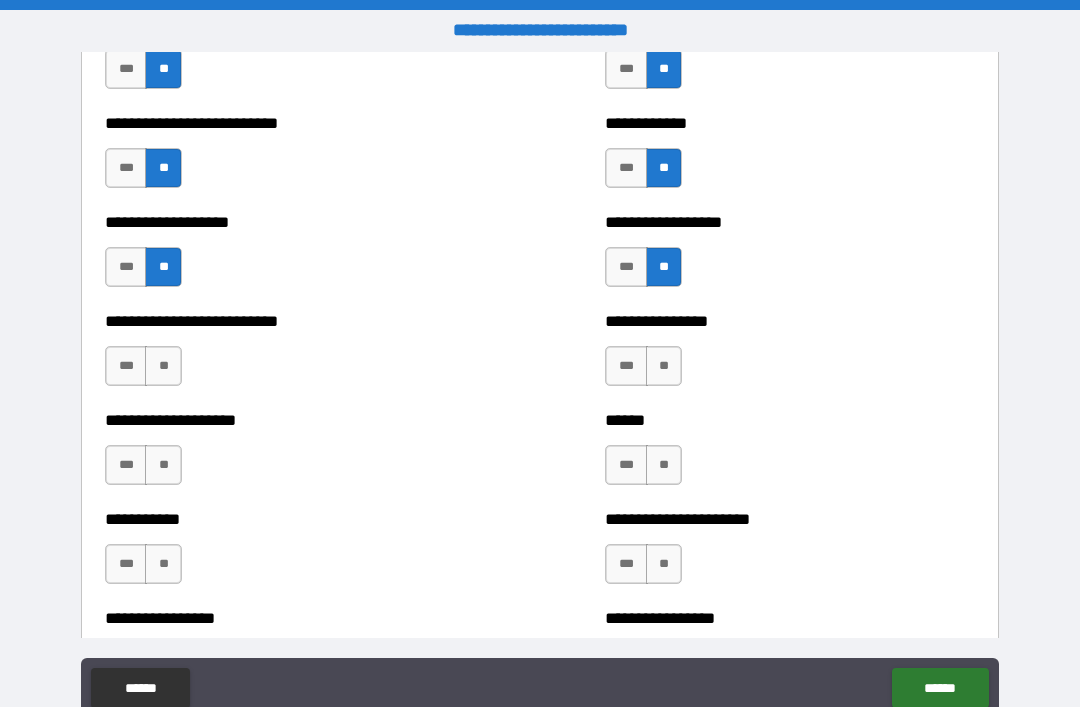 scroll, scrollTop: 5574, scrollLeft: 0, axis: vertical 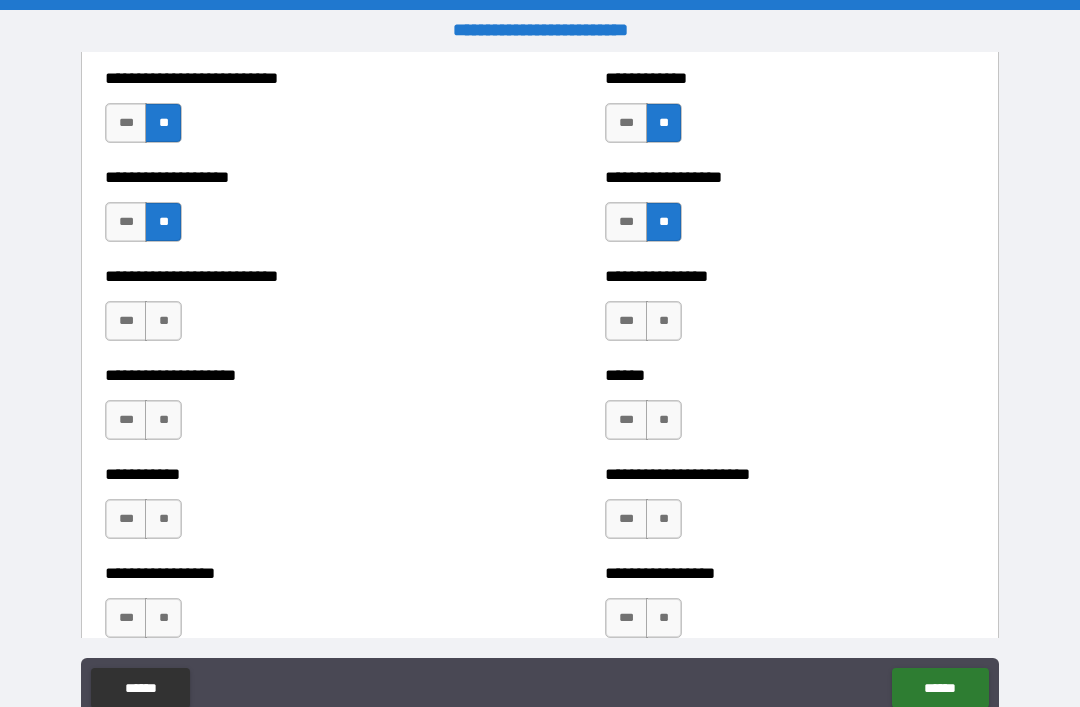 click on "**" at bounding box center [163, 321] 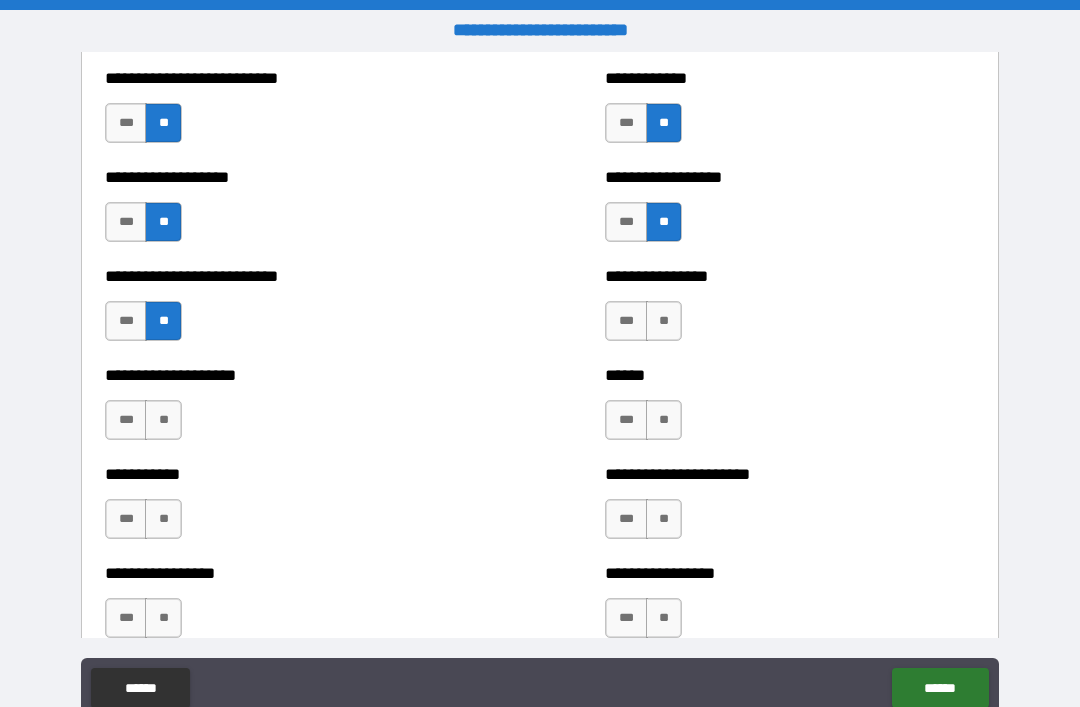 click on "**" at bounding box center [163, 420] 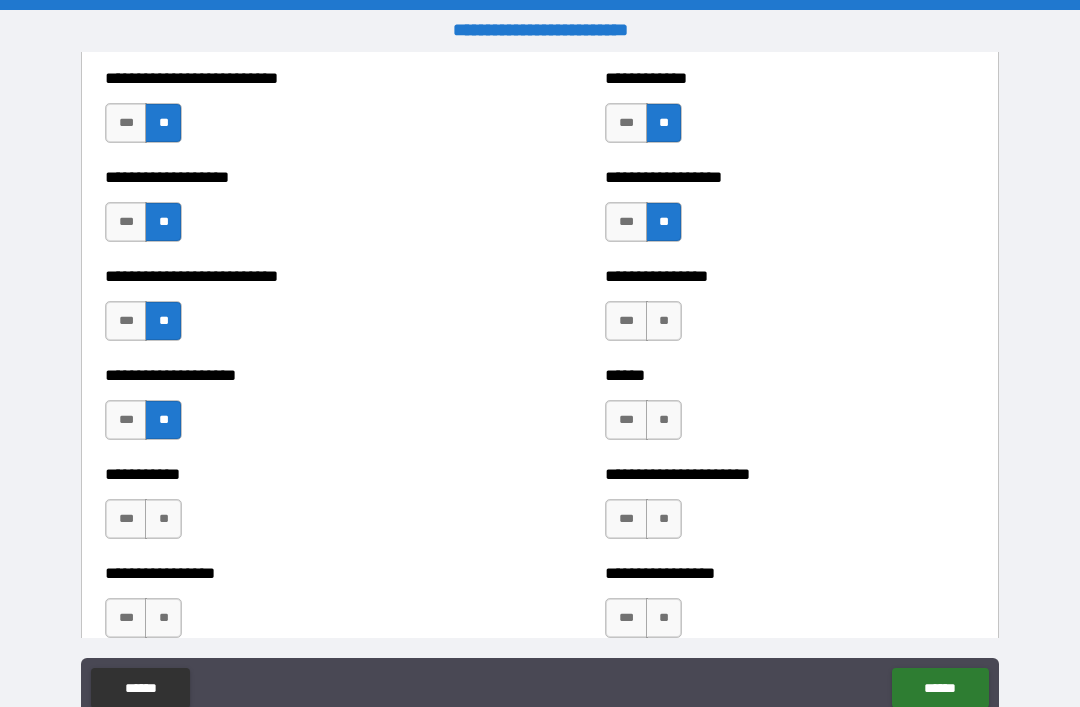 click on "**" at bounding box center [163, 519] 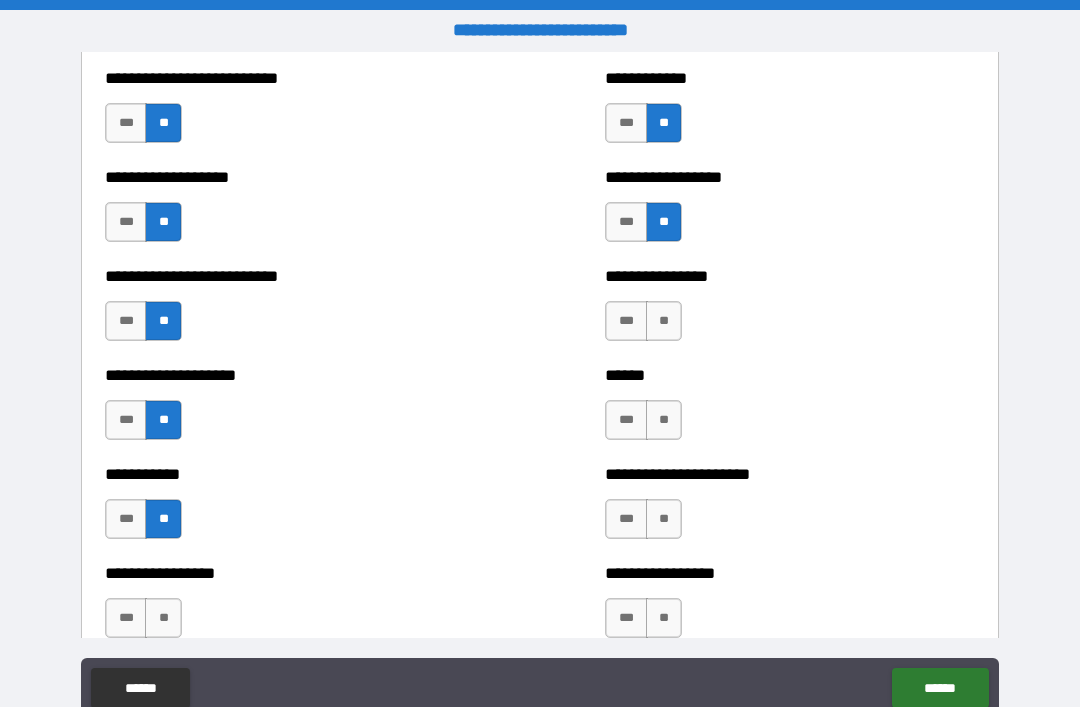 click on "**" at bounding box center [163, 618] 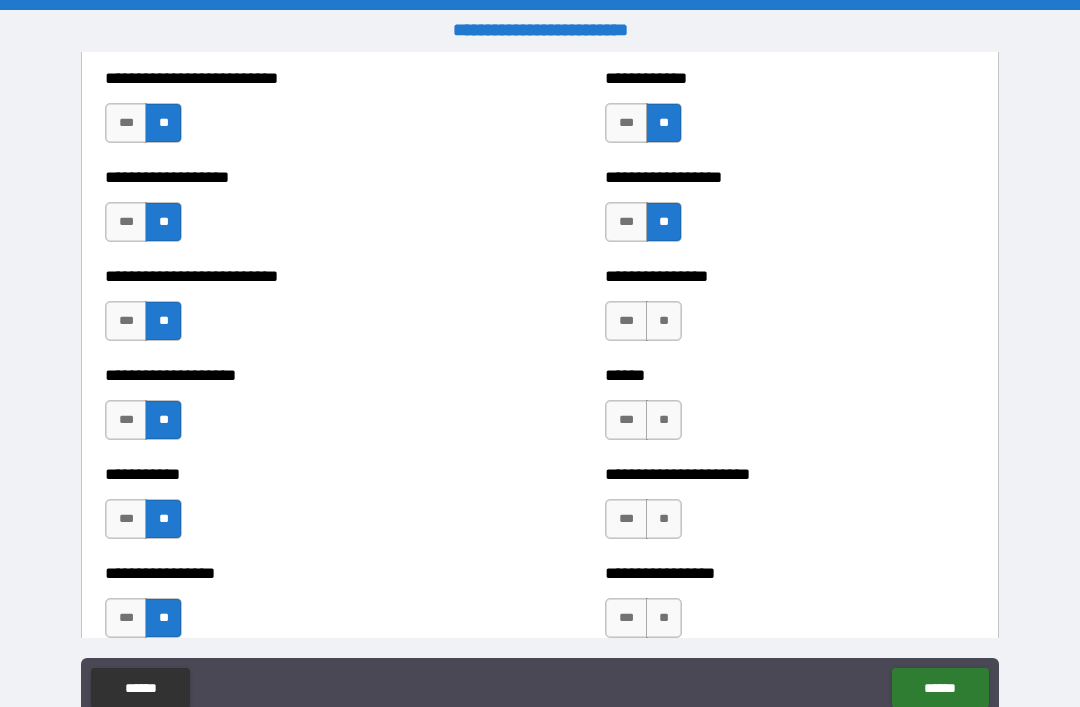 click on "**" at bounding box center (664, 618) 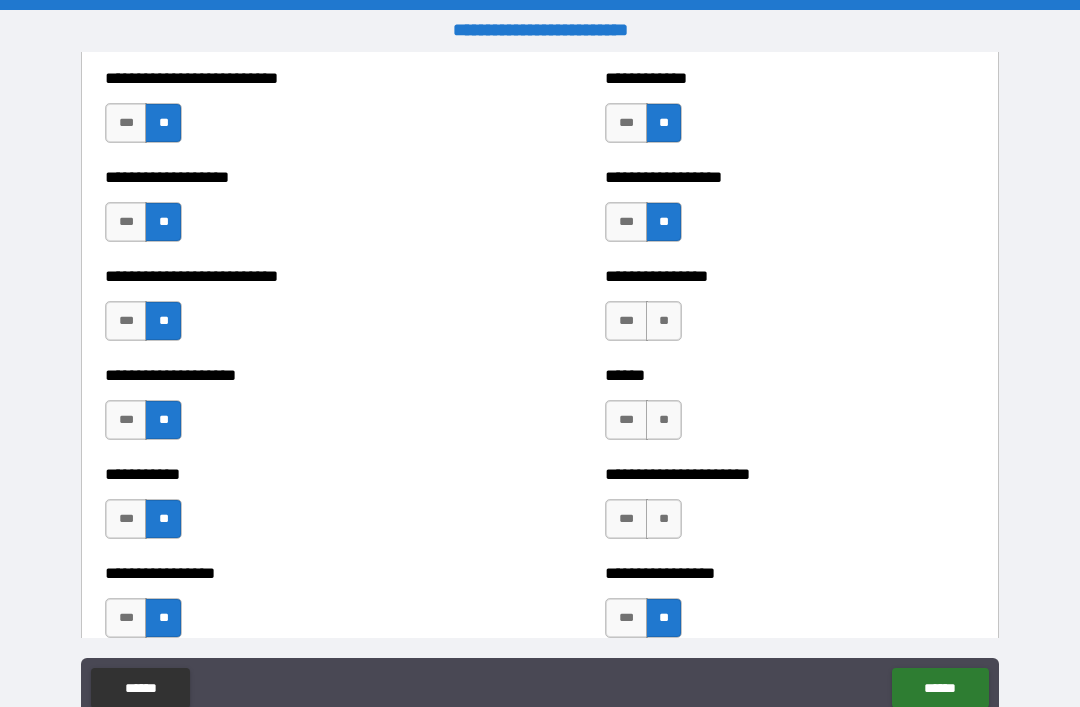 click on "**" at bounding box center (664, 519) 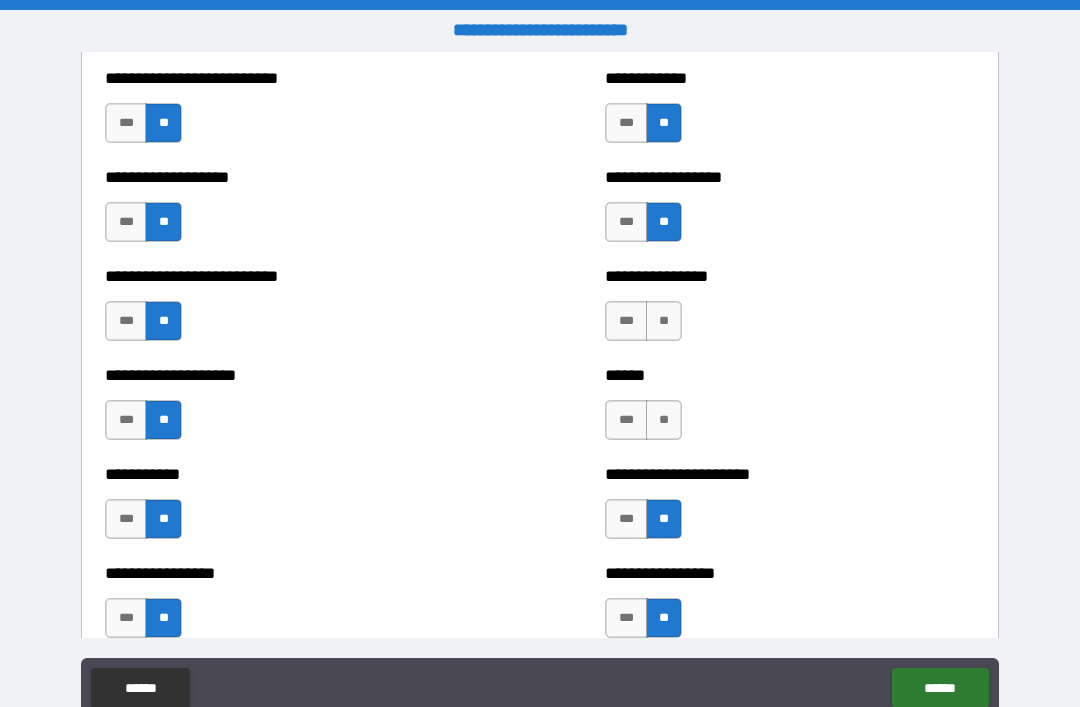 click on "**" at bounding box center [664, 420] 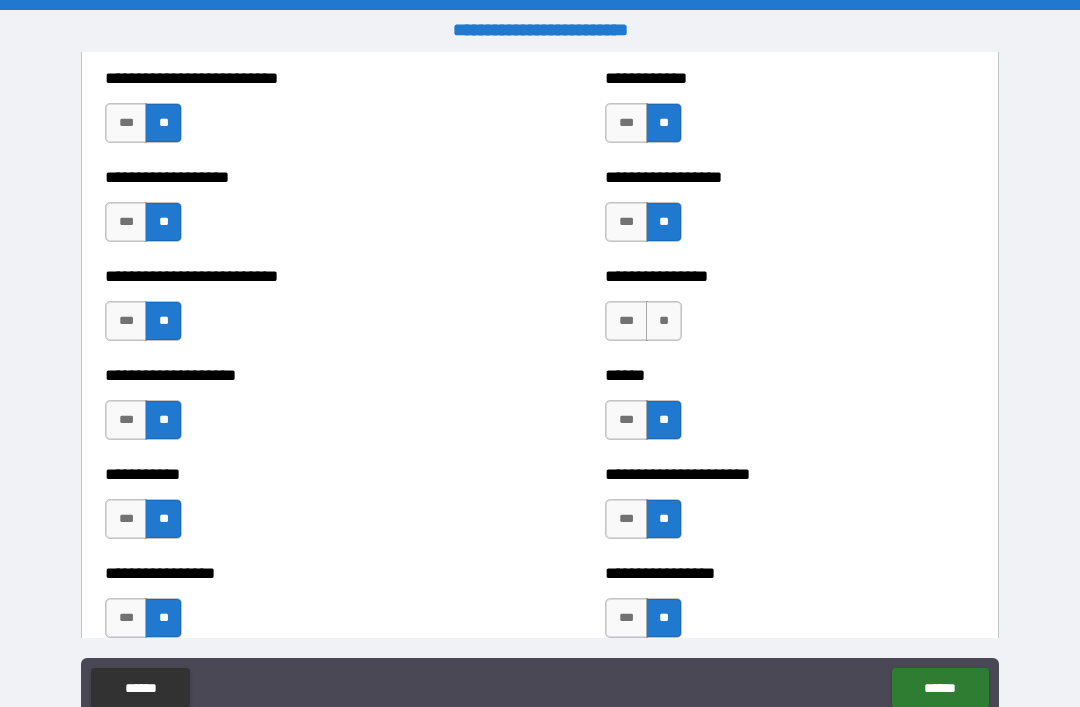 click on "**" at bounding box center [664, 321] 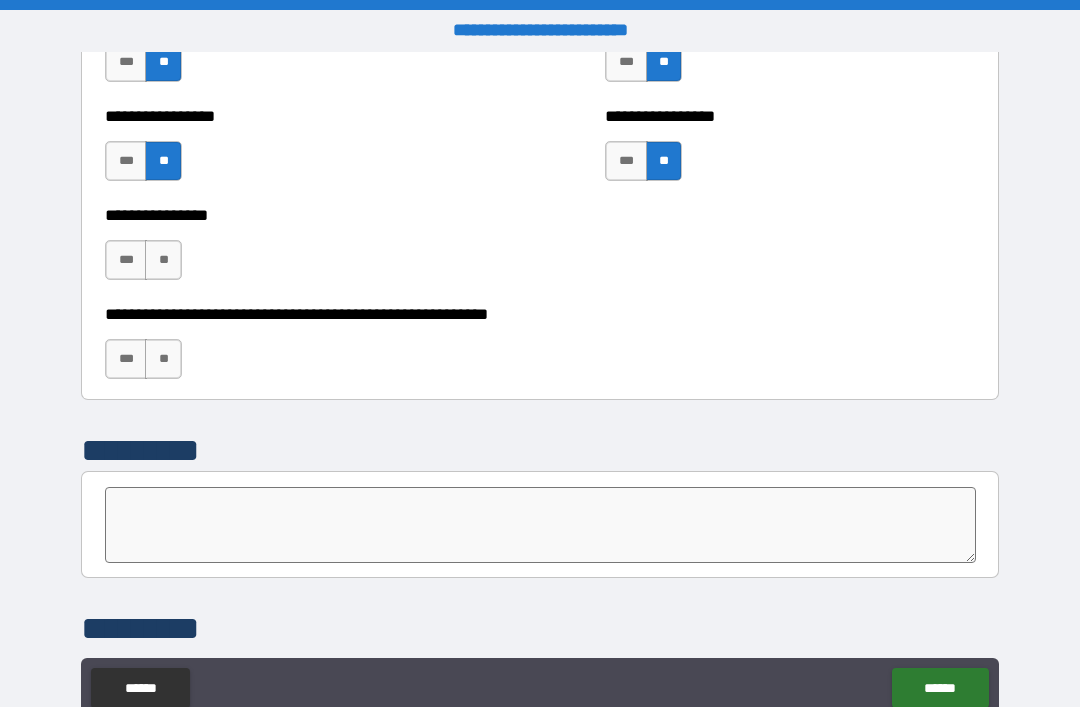 scroll, scrollTop: 6032, scrollLeft: 0, axis: vertical 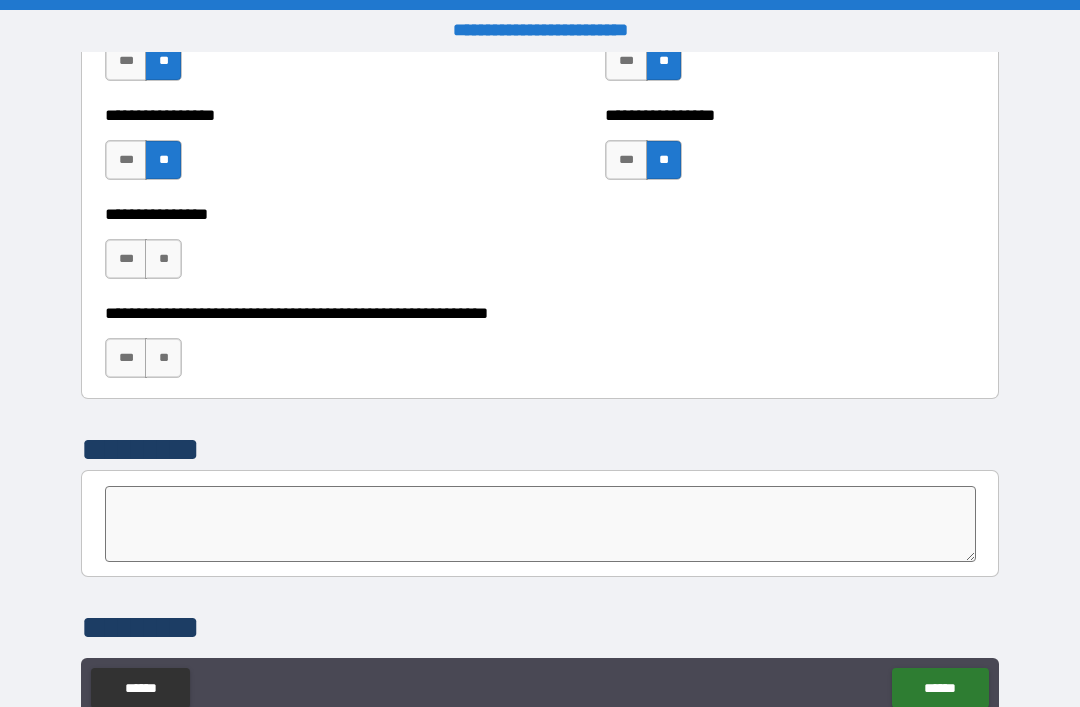 click on "**" at bounding box center [163, 259] 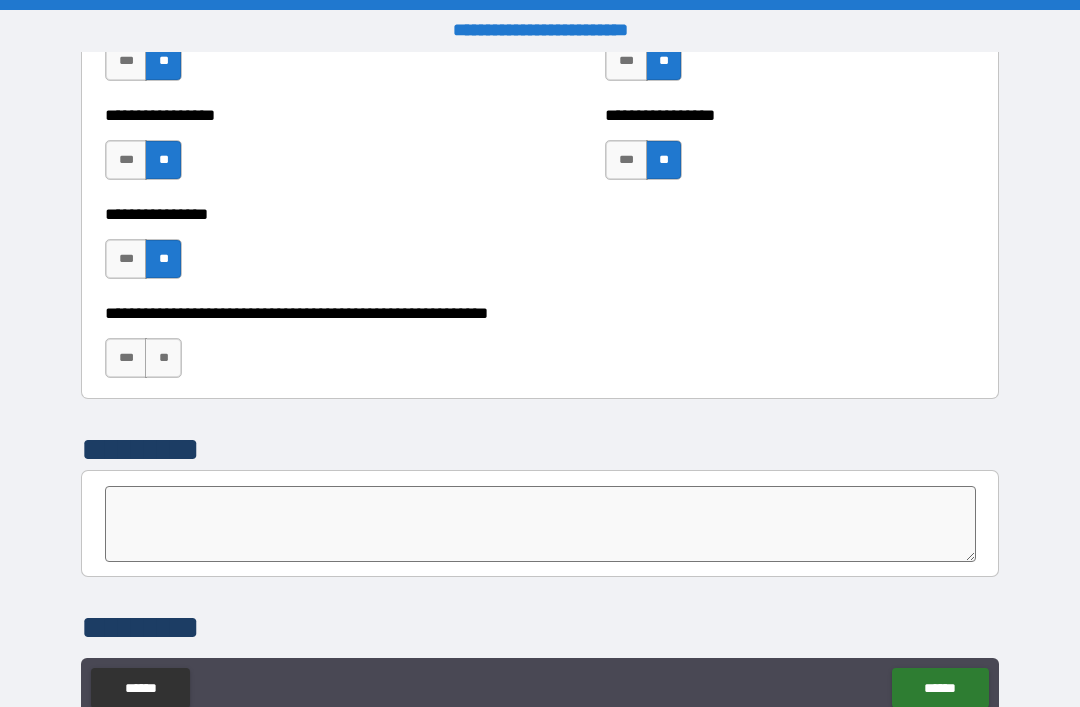 click on "**" at bounding box center (163, 358) 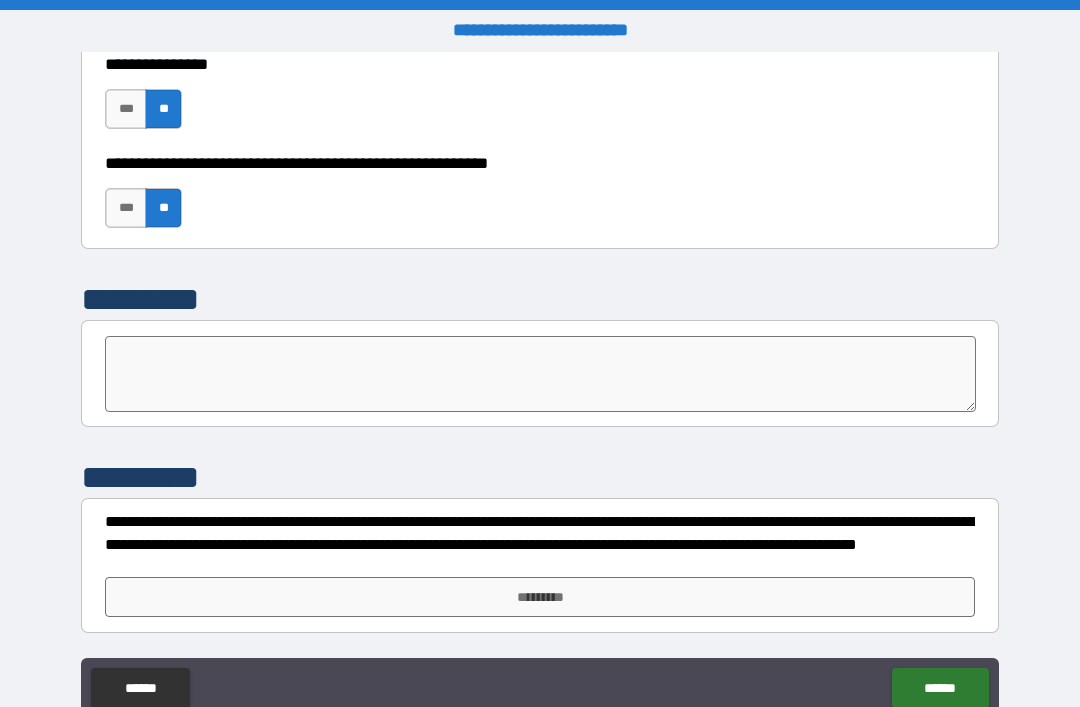 scroll, scrollTop: 6182, scrollLeft: 0, axis: vertical 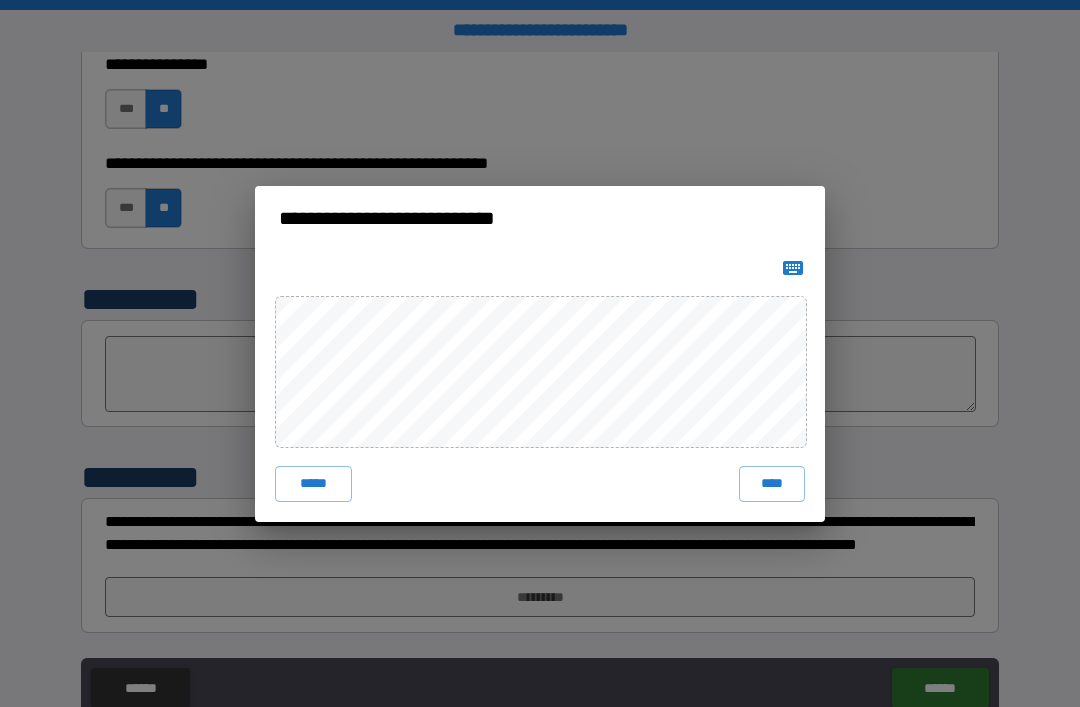 click on "****" at bounding box center (772, 484) 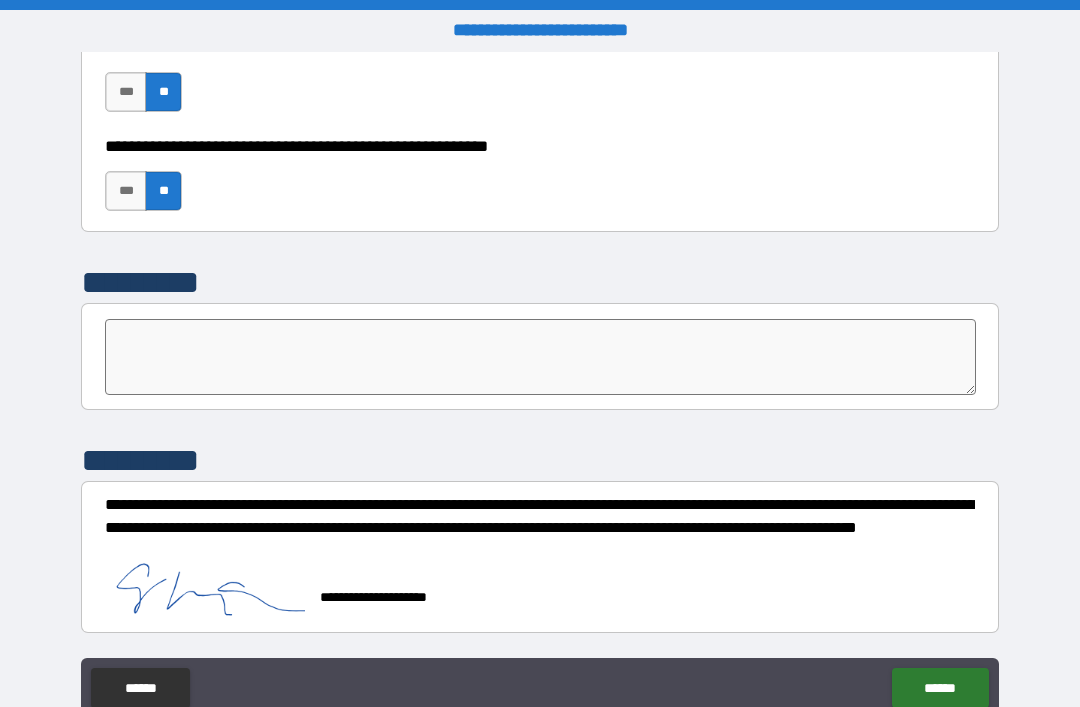 scroll, scrollTop: 6199, scrollLeft: 0, axis: vertical 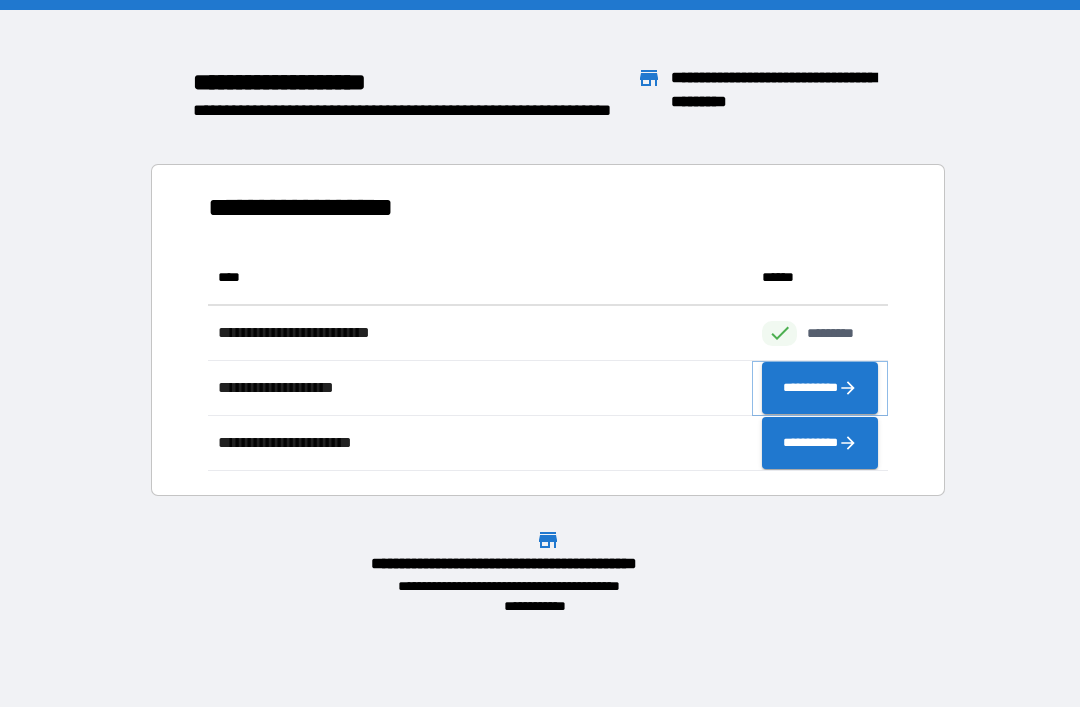 click on "**********" at bounding box center (820, 388) 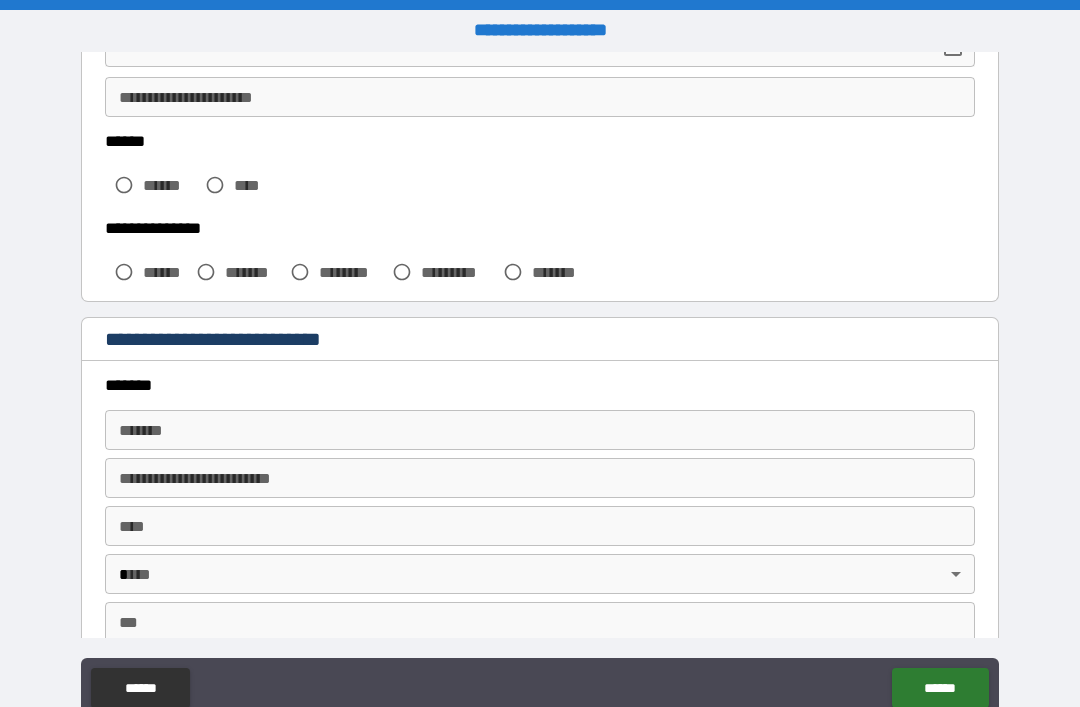 scroll, scrollTop: 411, scrollLeft: 0, axis: vertical 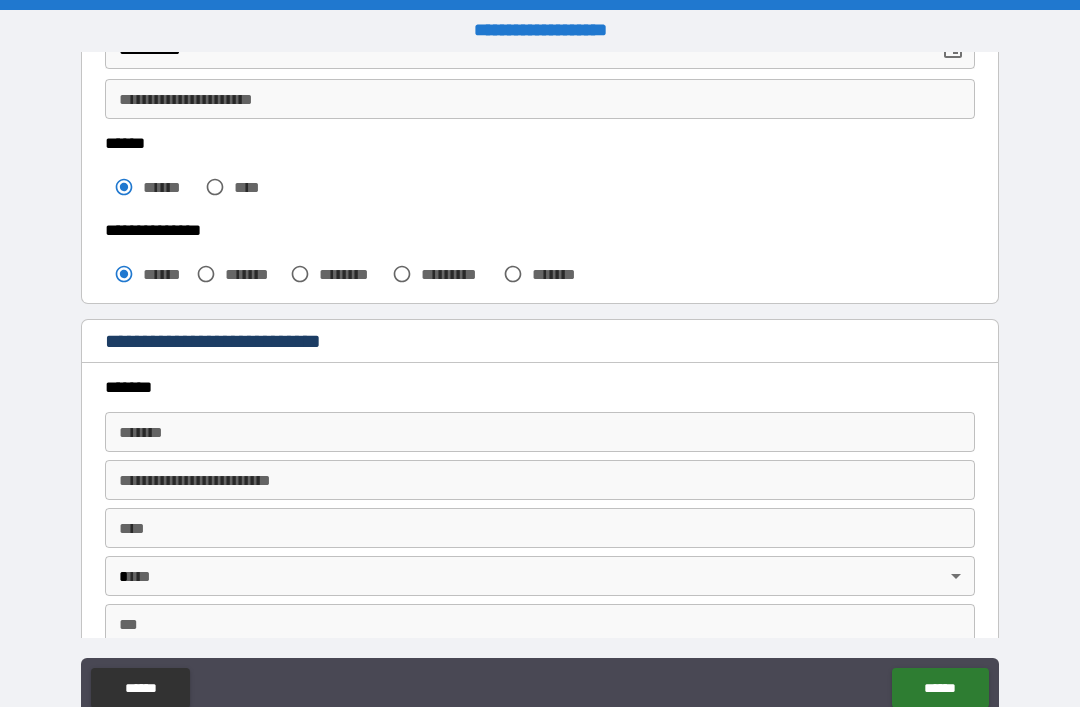 click on "*******" at bounding box center (540, 432) 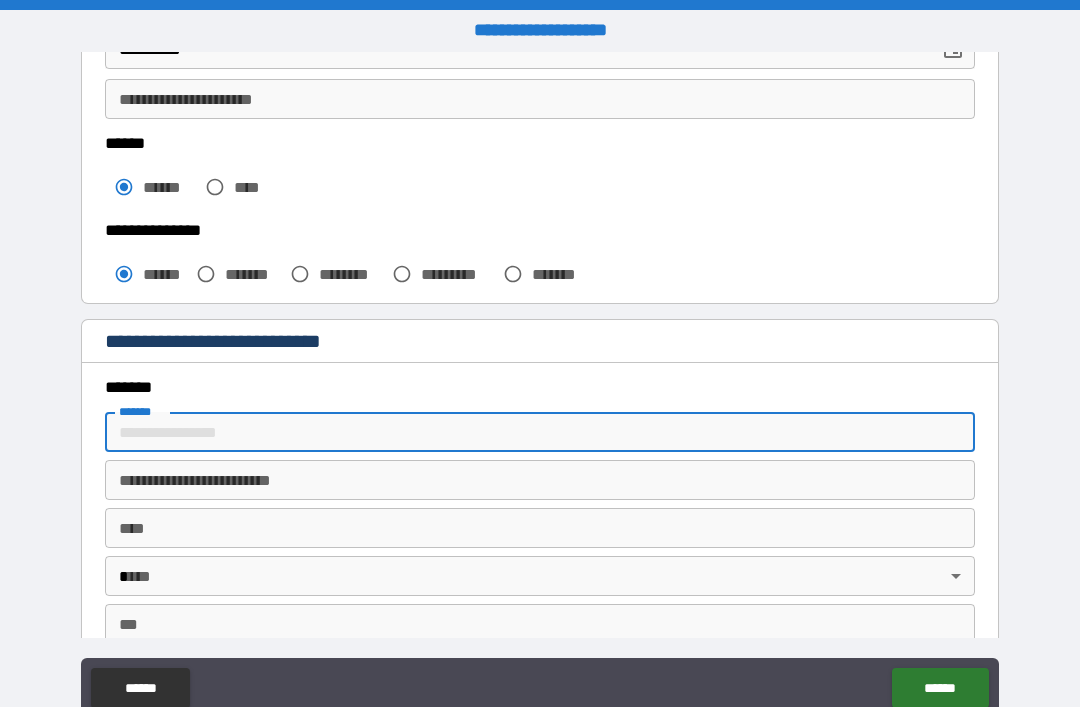 type on "**********" 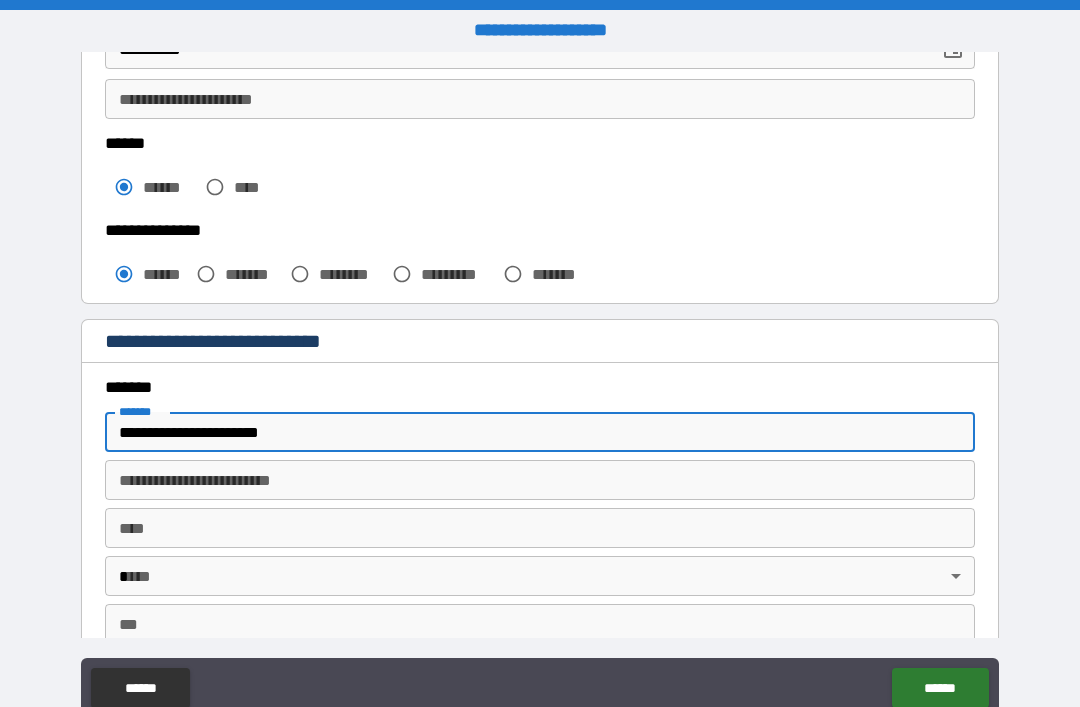 type on "*********" 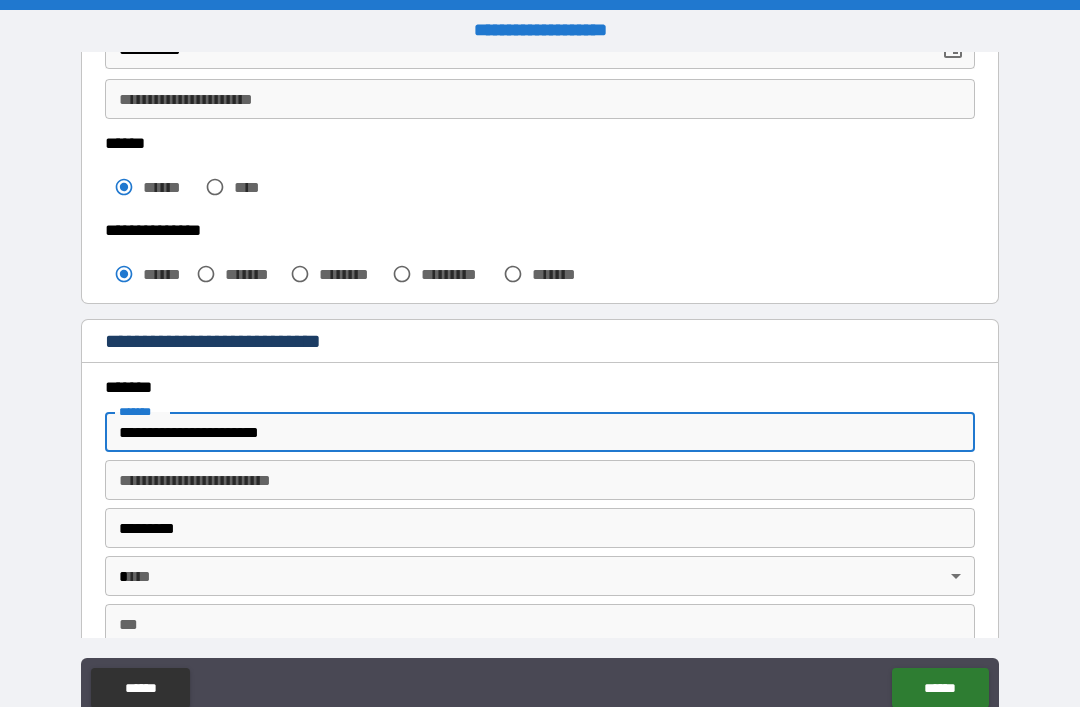 type on "**" 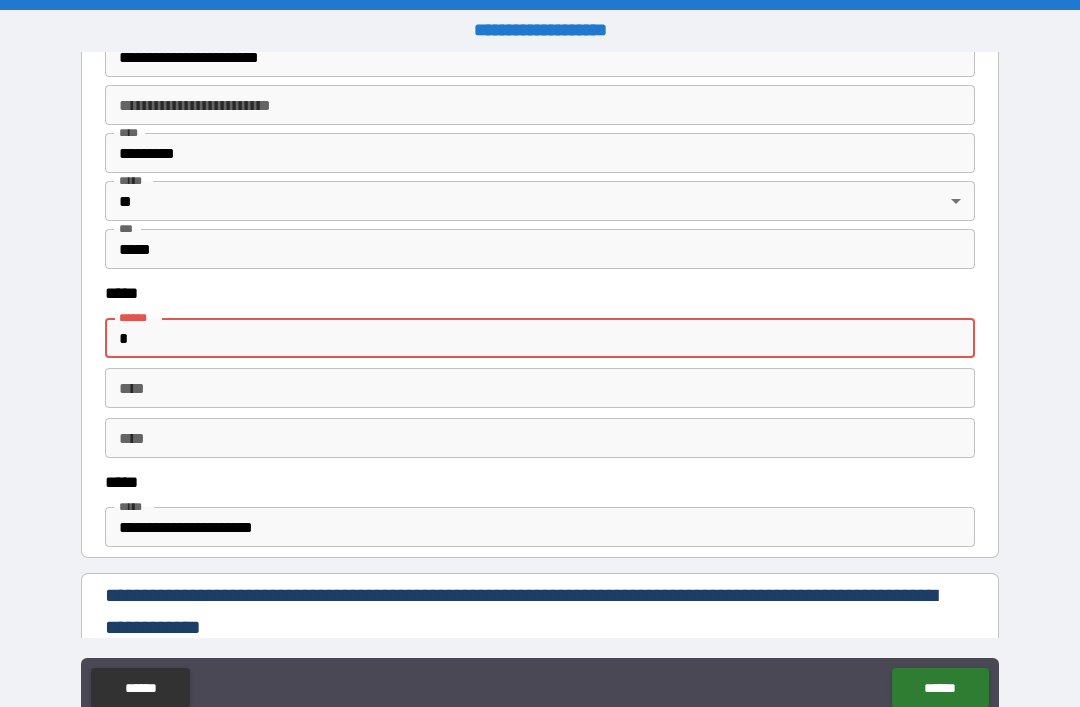 scroll, scrollTop: 798, scrollLeft: 0, axis: vertical 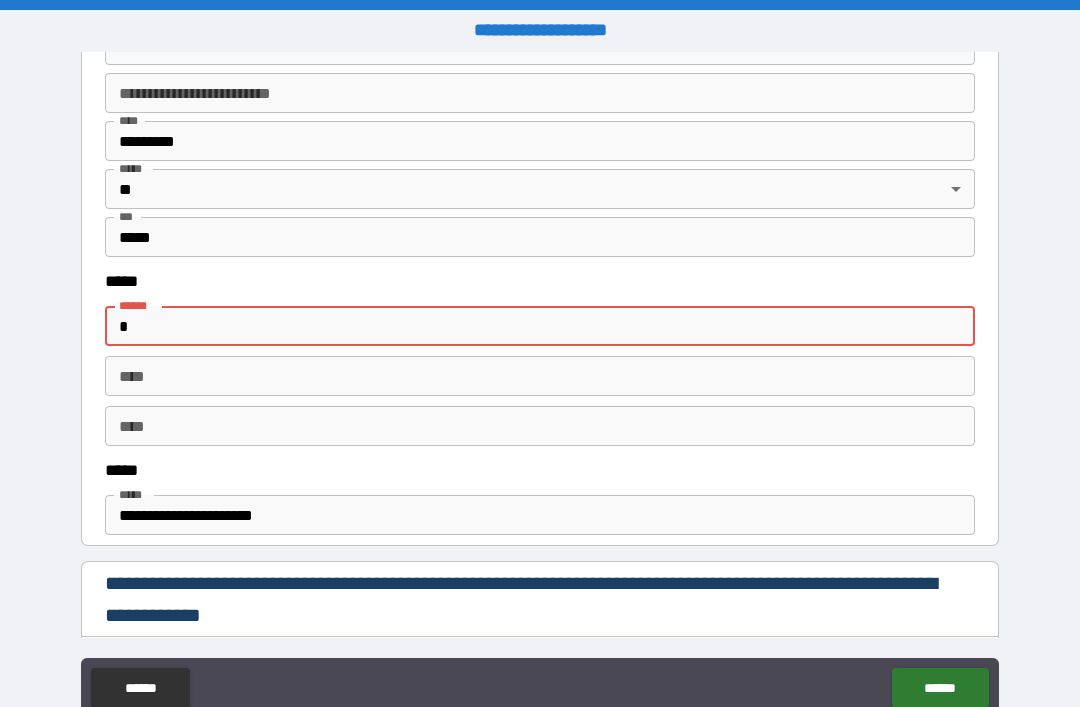 type on "**********" 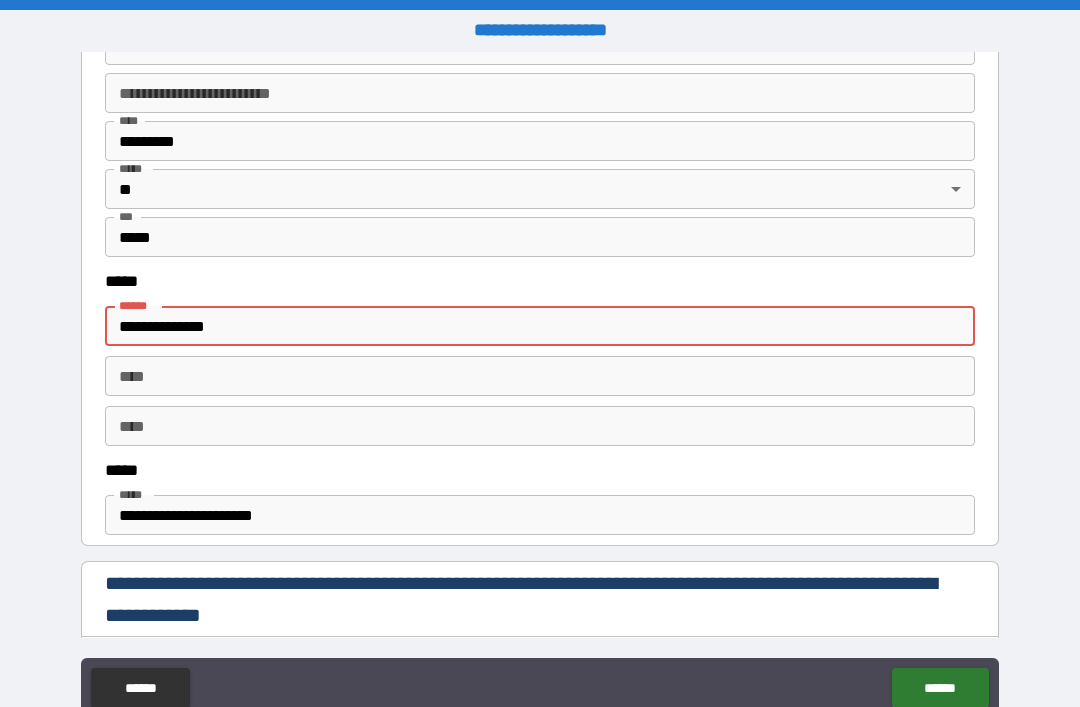 type on "*" 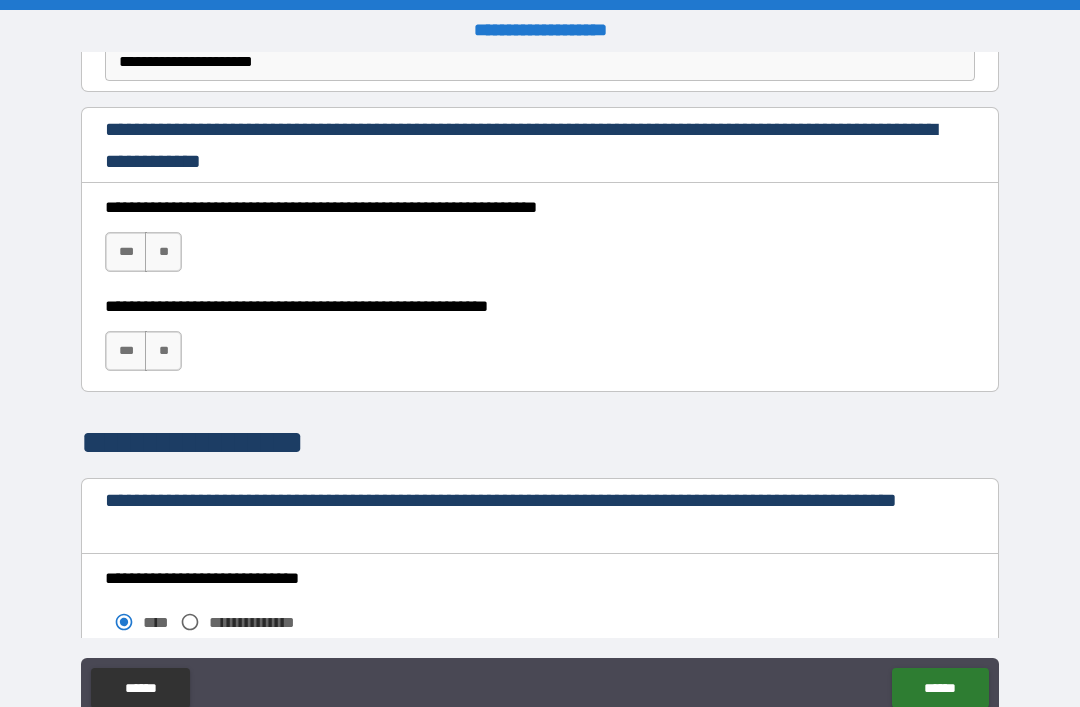 scroll, scrollTop: 1252, scrollLeft: 0, axis: vertical 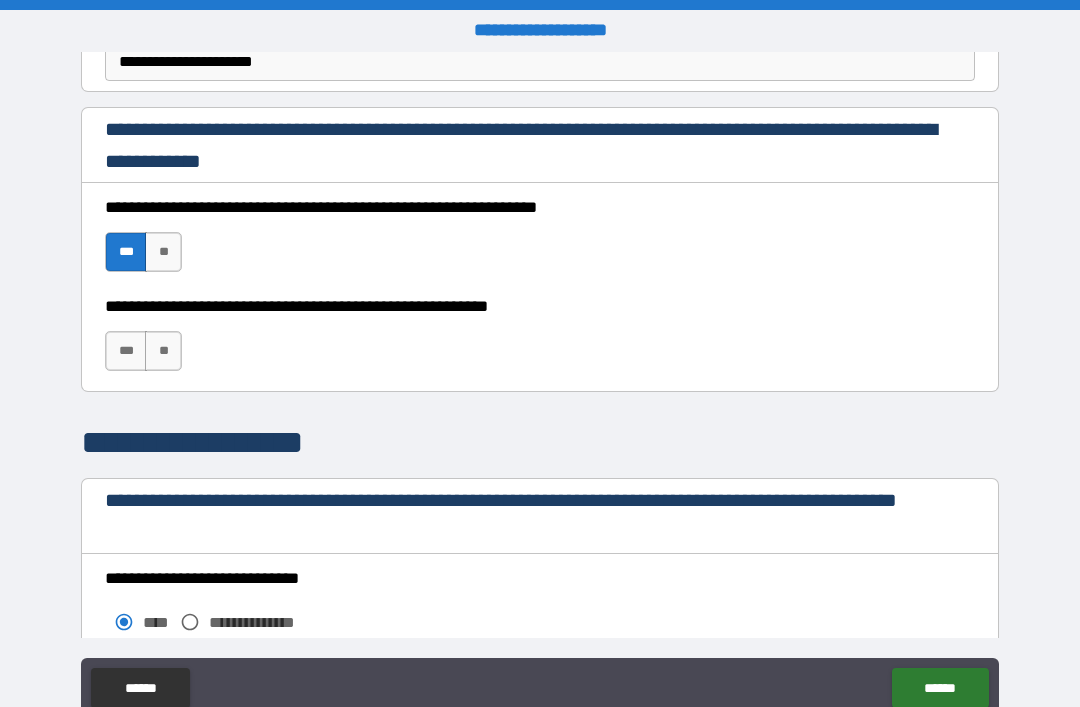click on "***" at bounding box center (126, 351) 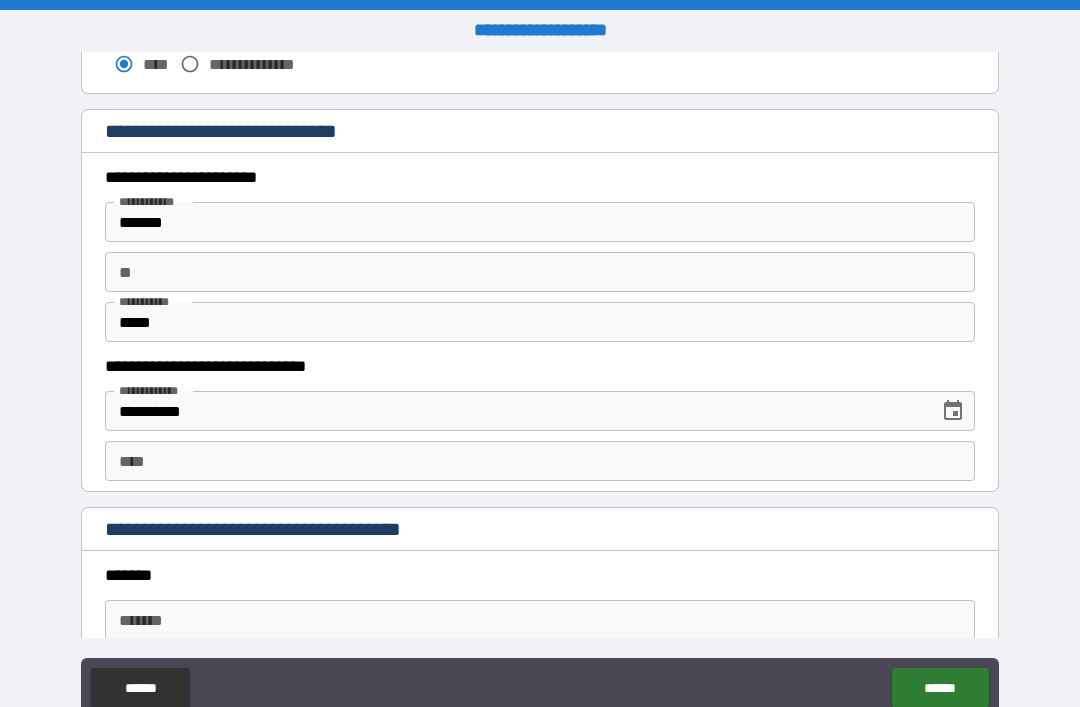scroll, scrollTop: 1809, scrollLeft: 0, axis: vertical 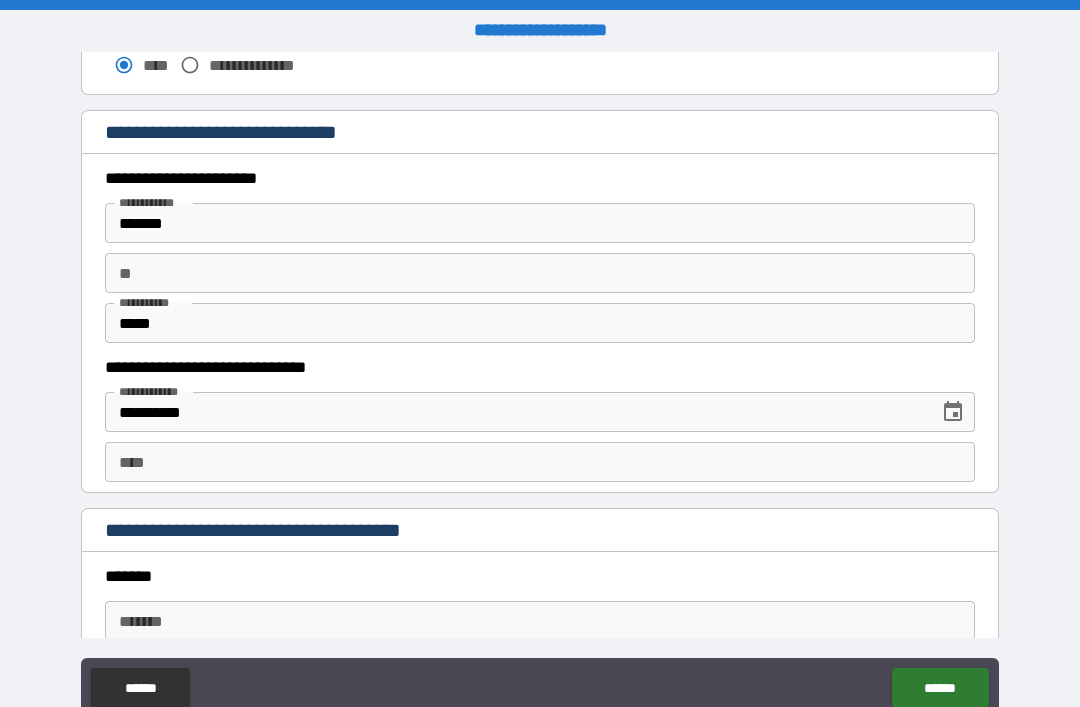 click on "** **" at bounding box center [540, 273] 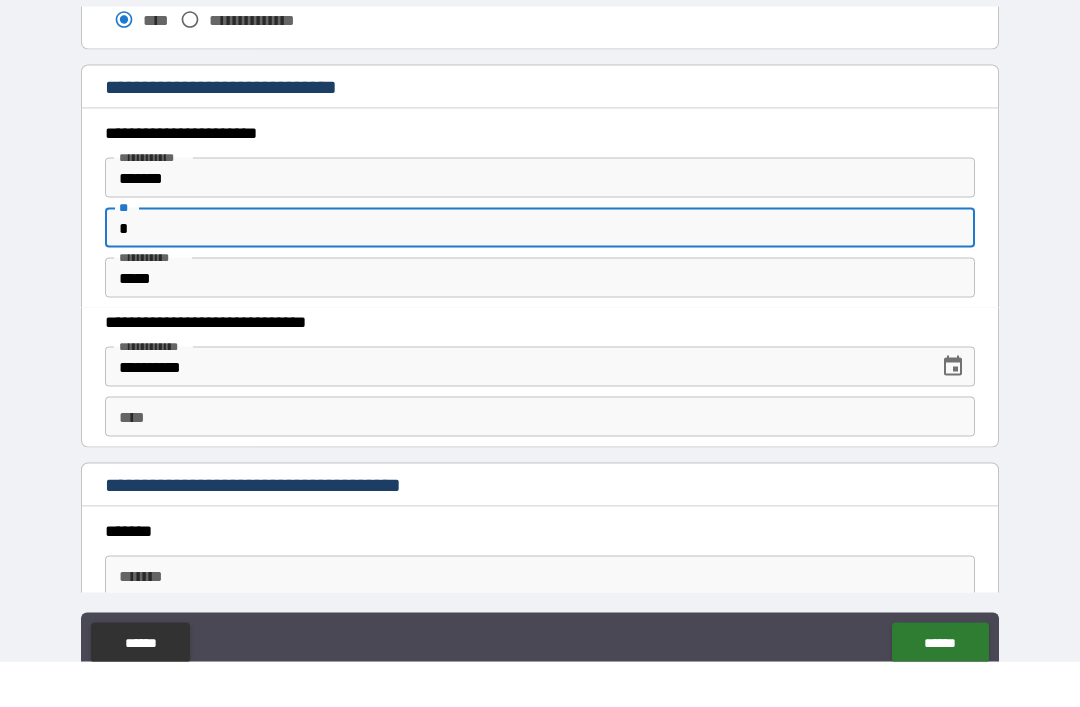 scroll, scrollTop: 64, scrollLeft: 0, axis: vertical 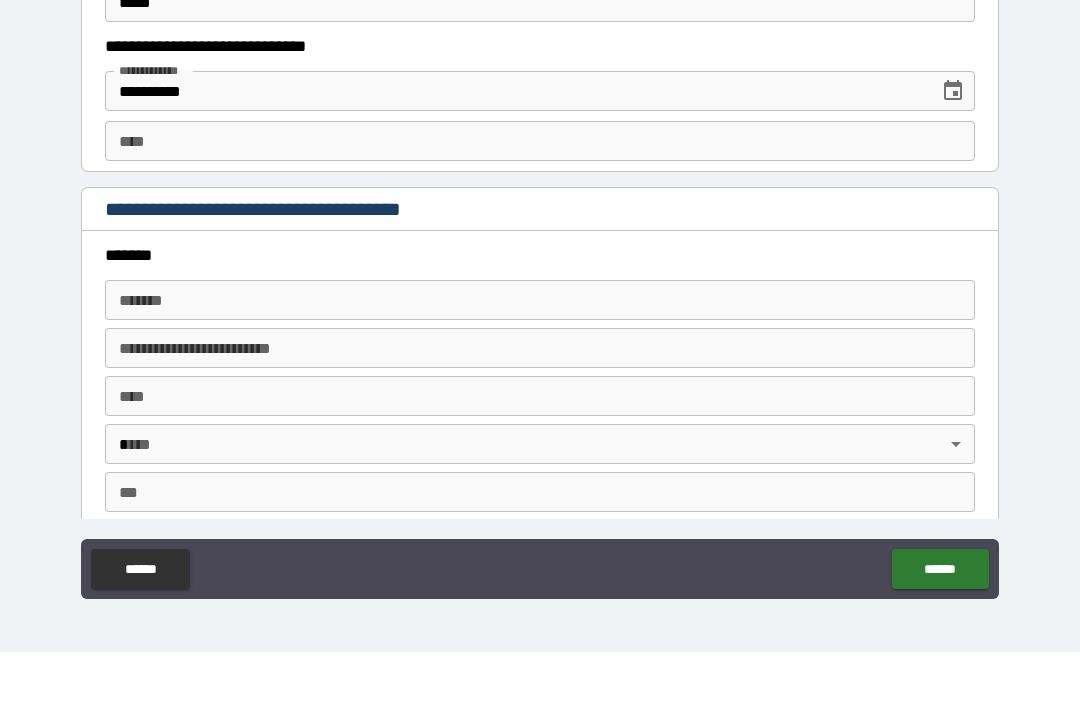 type on "*" 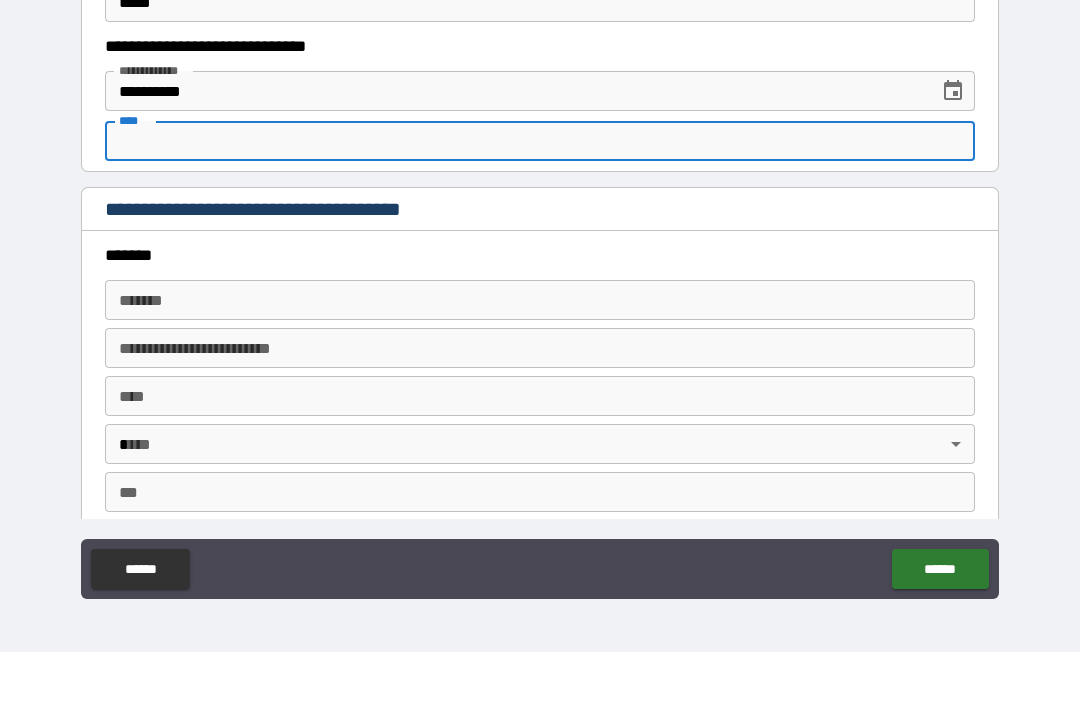 click on "******" at bounding box center (940, 624) 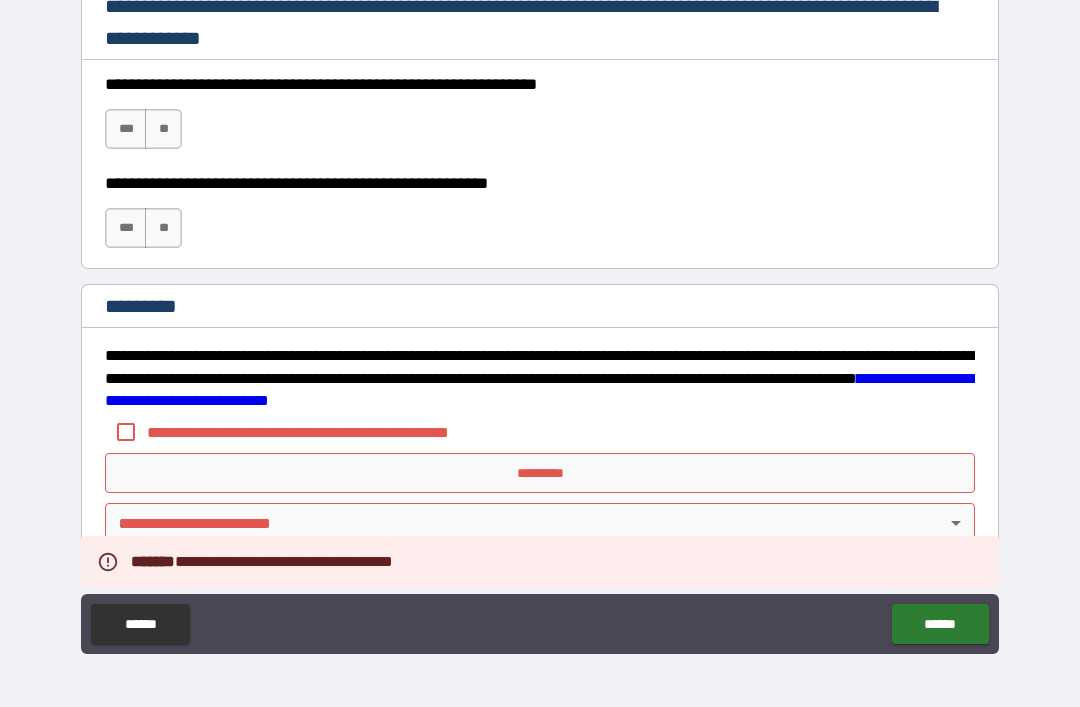 scroll, scrollTop: 2898, scrollLeft: 0, axis: vertical 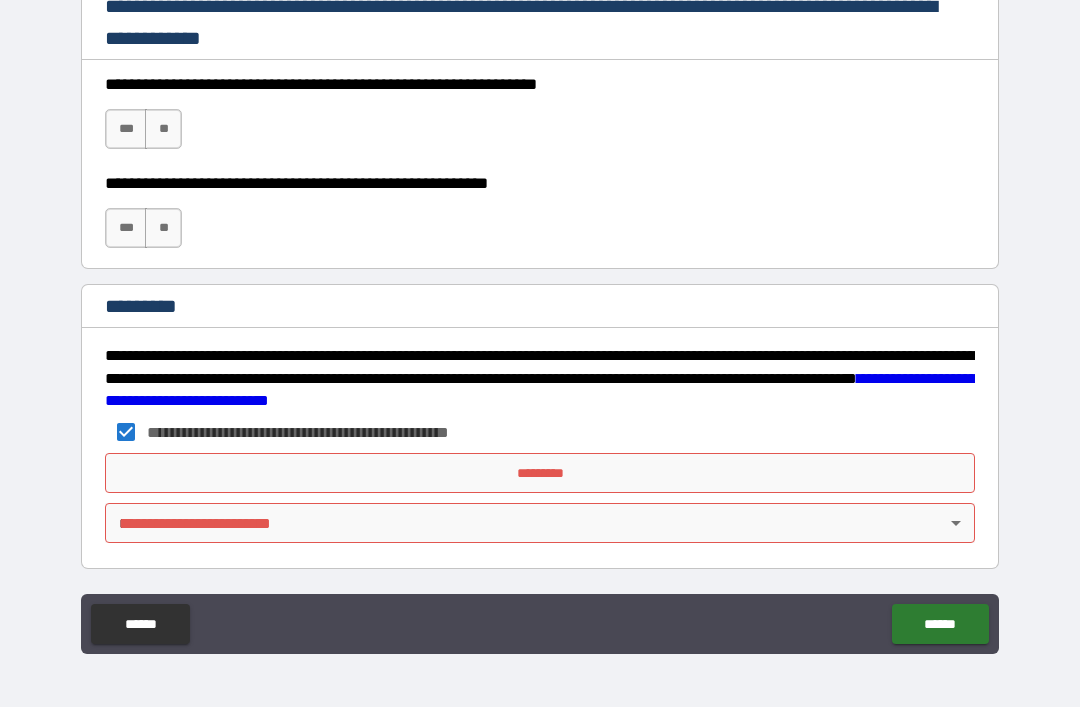click on "**********" at bounding box center (540, 321) 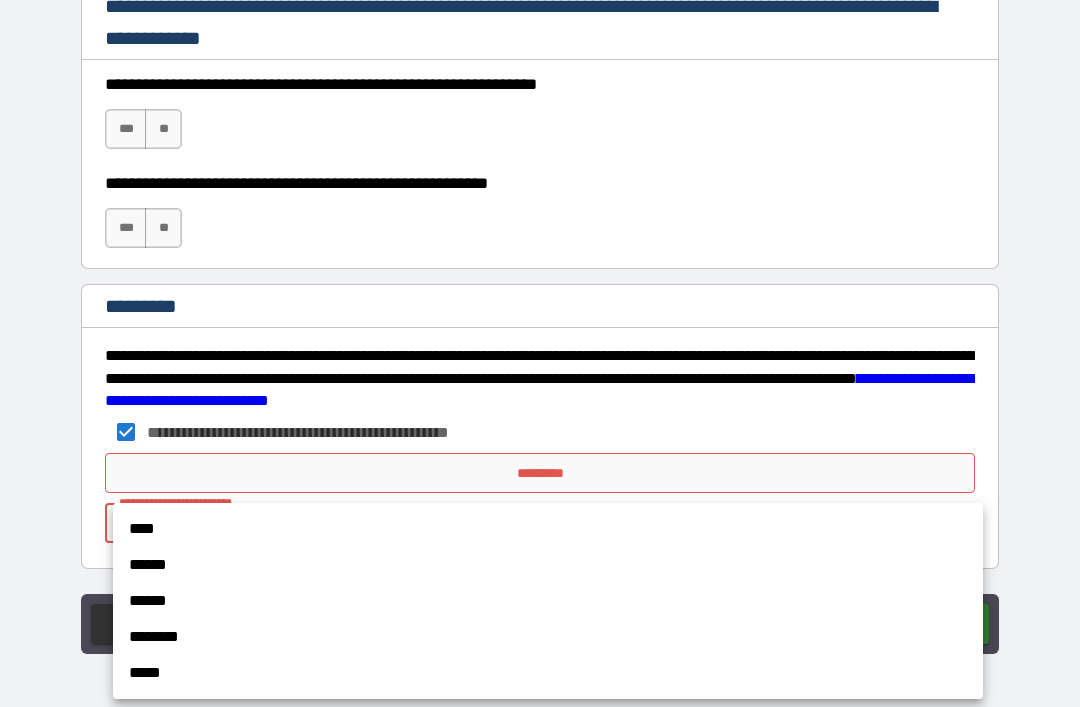 click on "****" at bounding box center [548, 529] 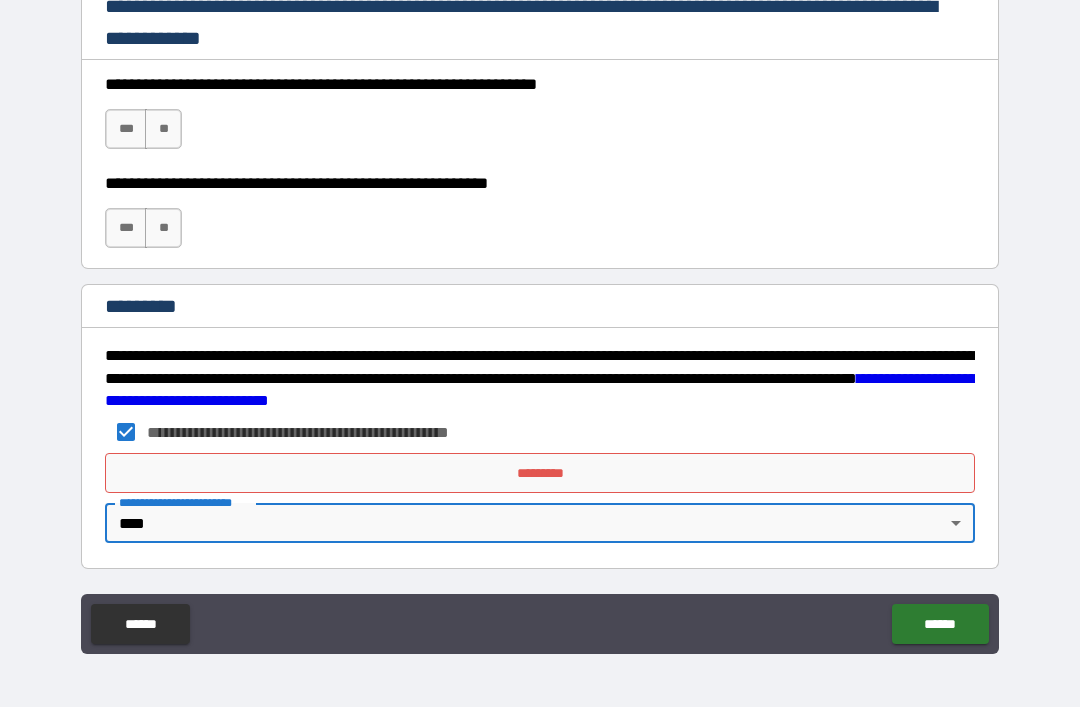 click on "*********" at bounding box center [540, 473] 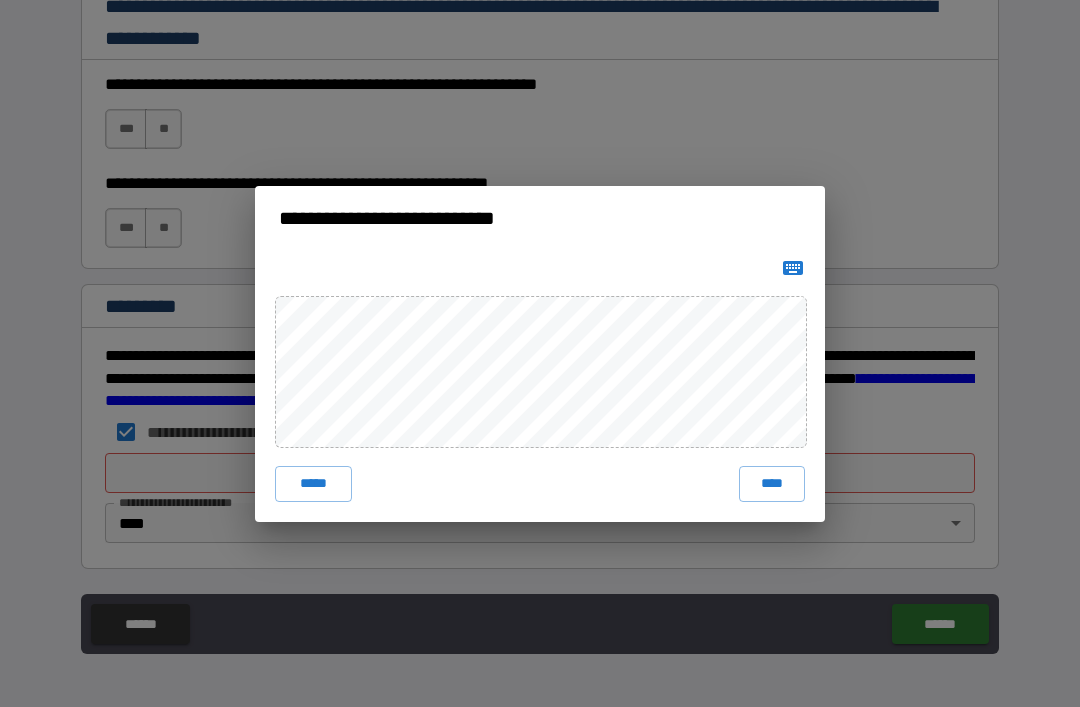 click on "*****" at bounding box center [313, 484] 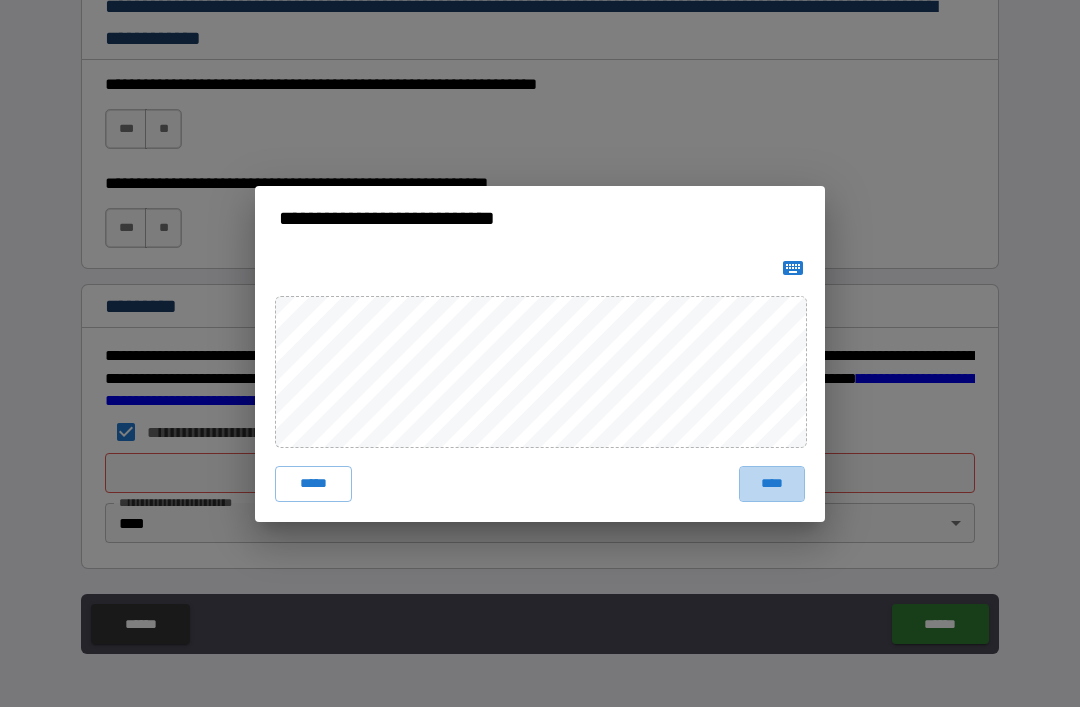 click on "****" at bounding box center [772, 484] 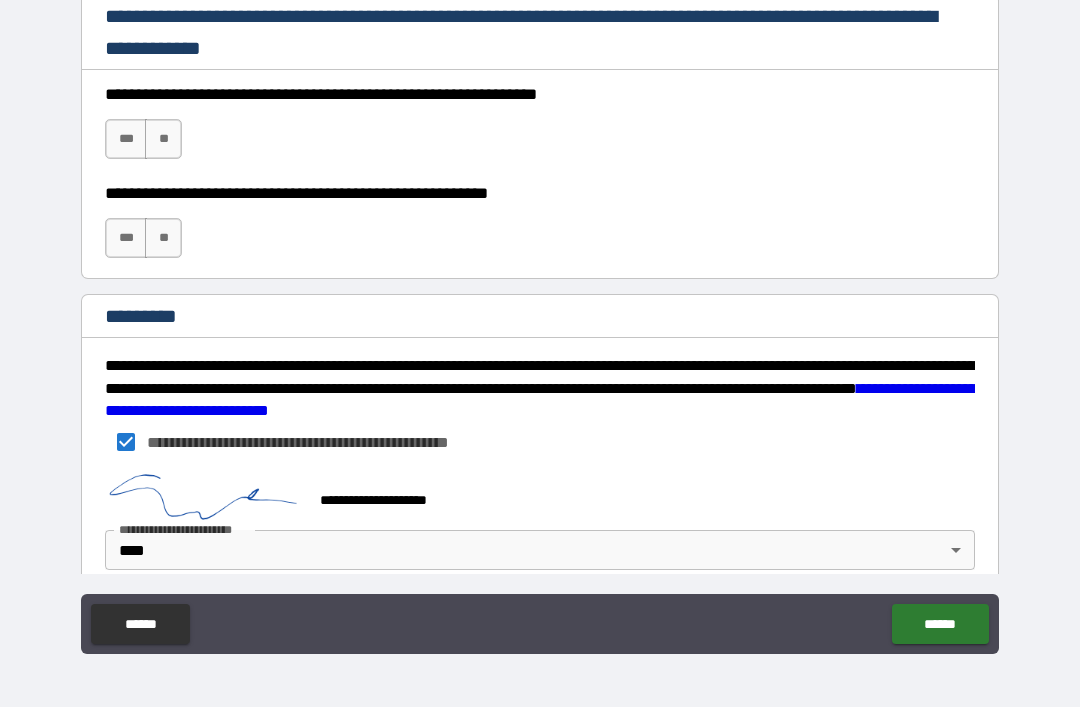 click on "******" at bounding box center (940, 624) 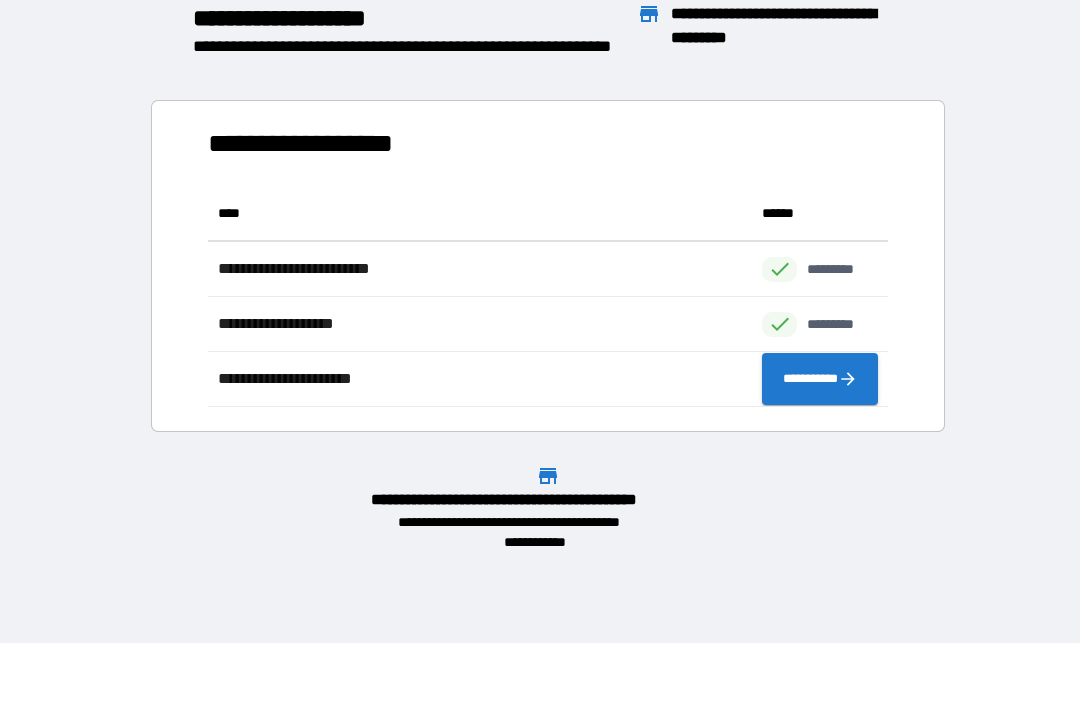 scroll, scrollTop: 221, scrollLeft: 680, axis: both 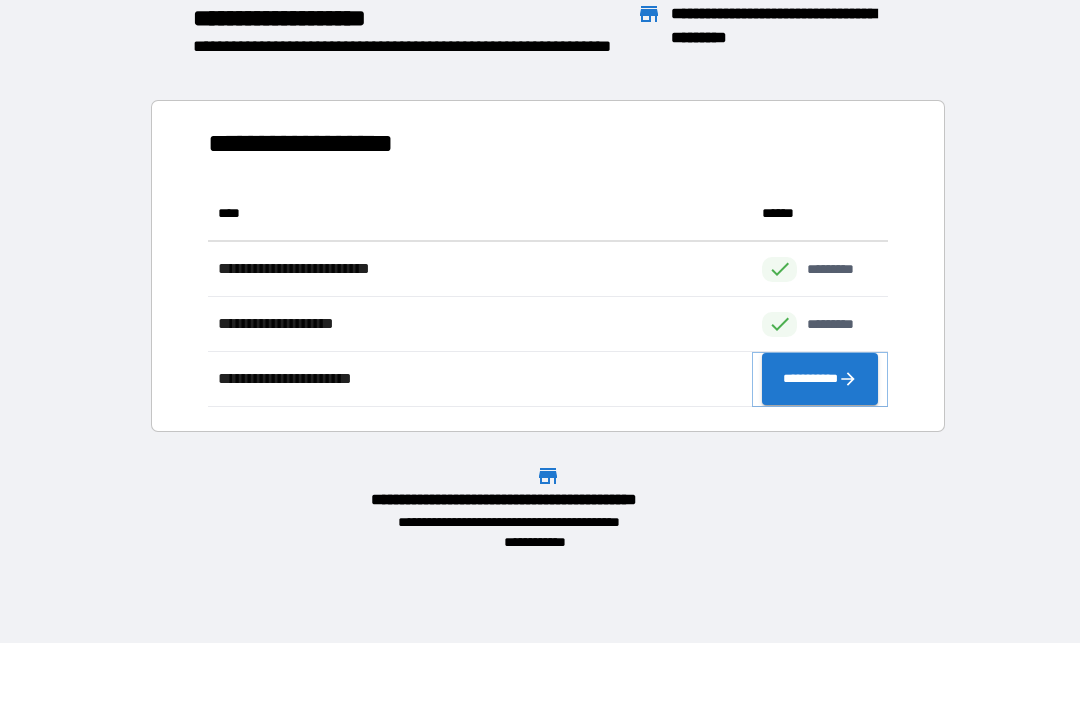 click on "**********" at bounding box center (820, 379) 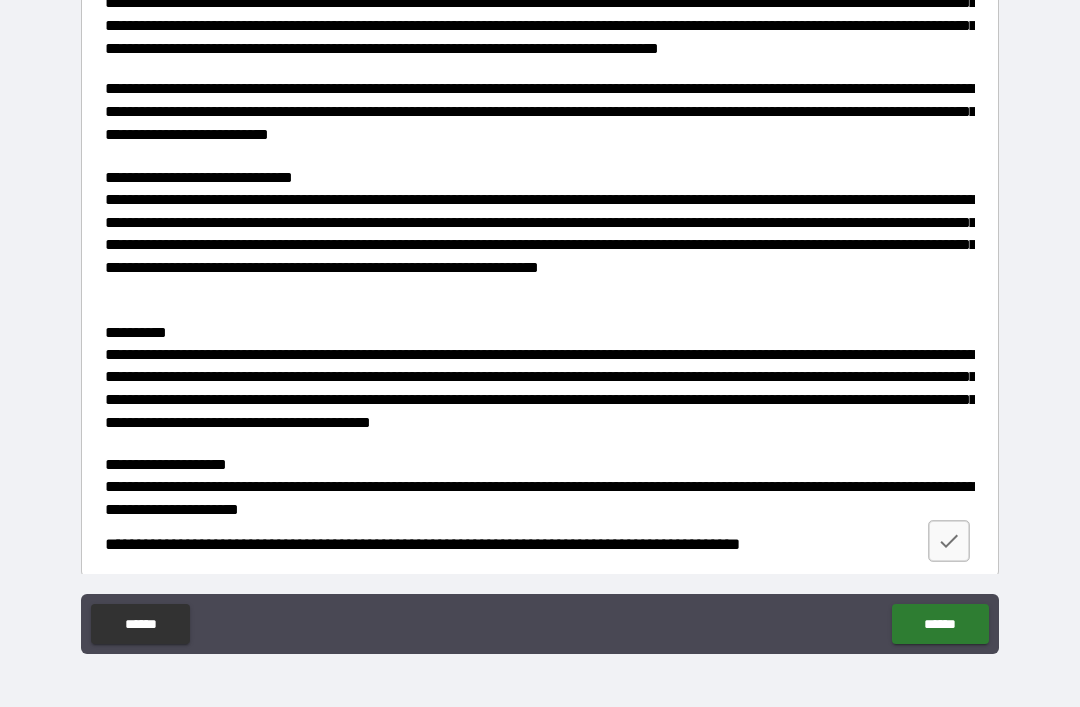 scroll, scrollTop: 2565, scrollLeft: 0, axis: vertical 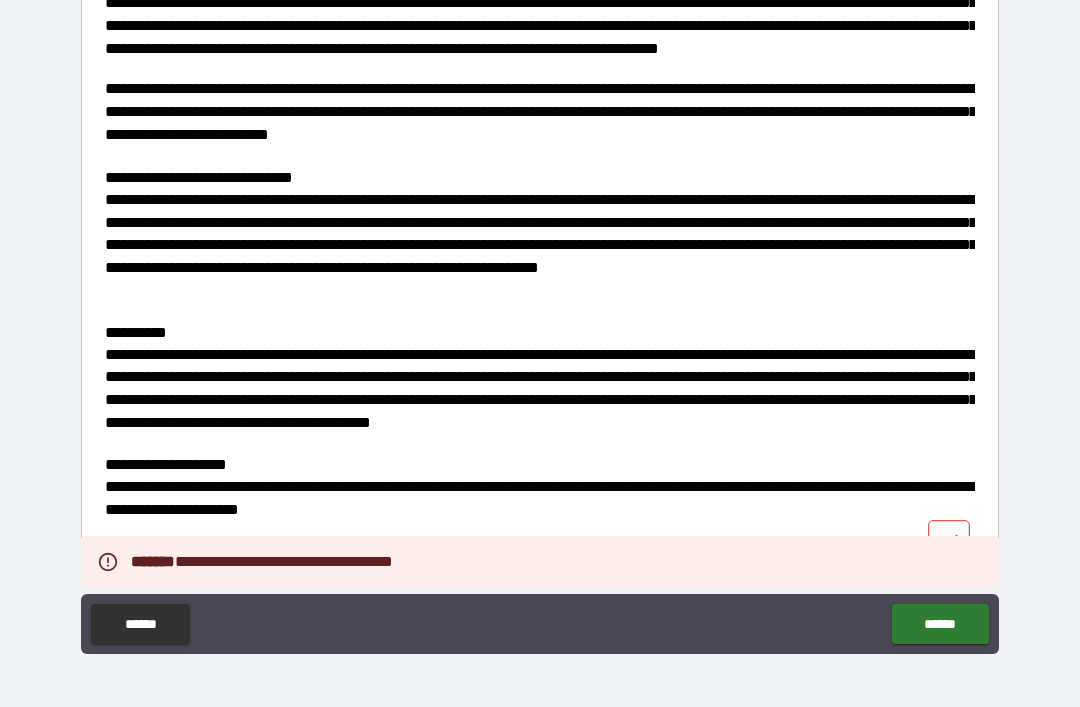 click 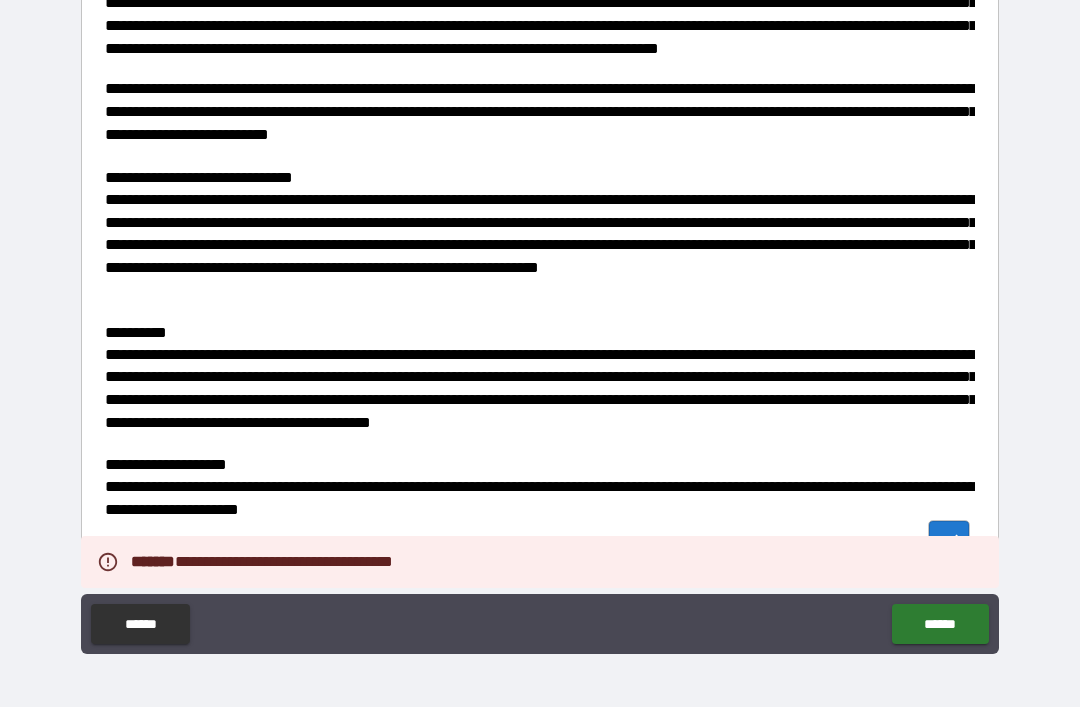 click on "******" at bounding box center (940, 624) 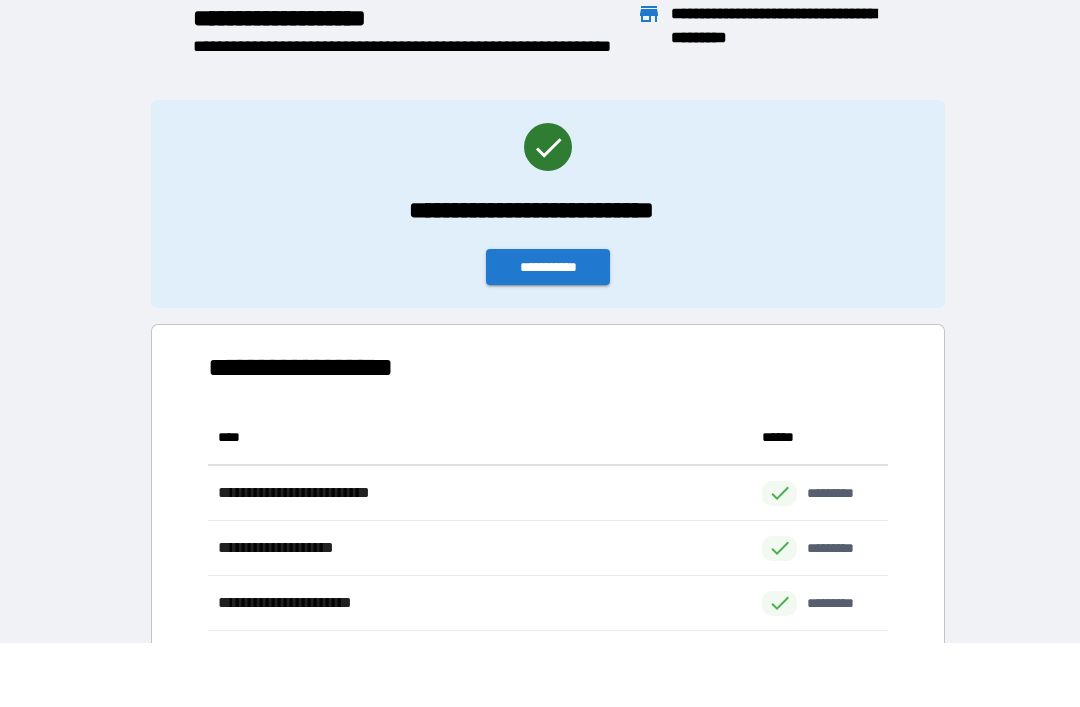 scroll, scrollTop: 1, scrollLeft: 1, axis: both 